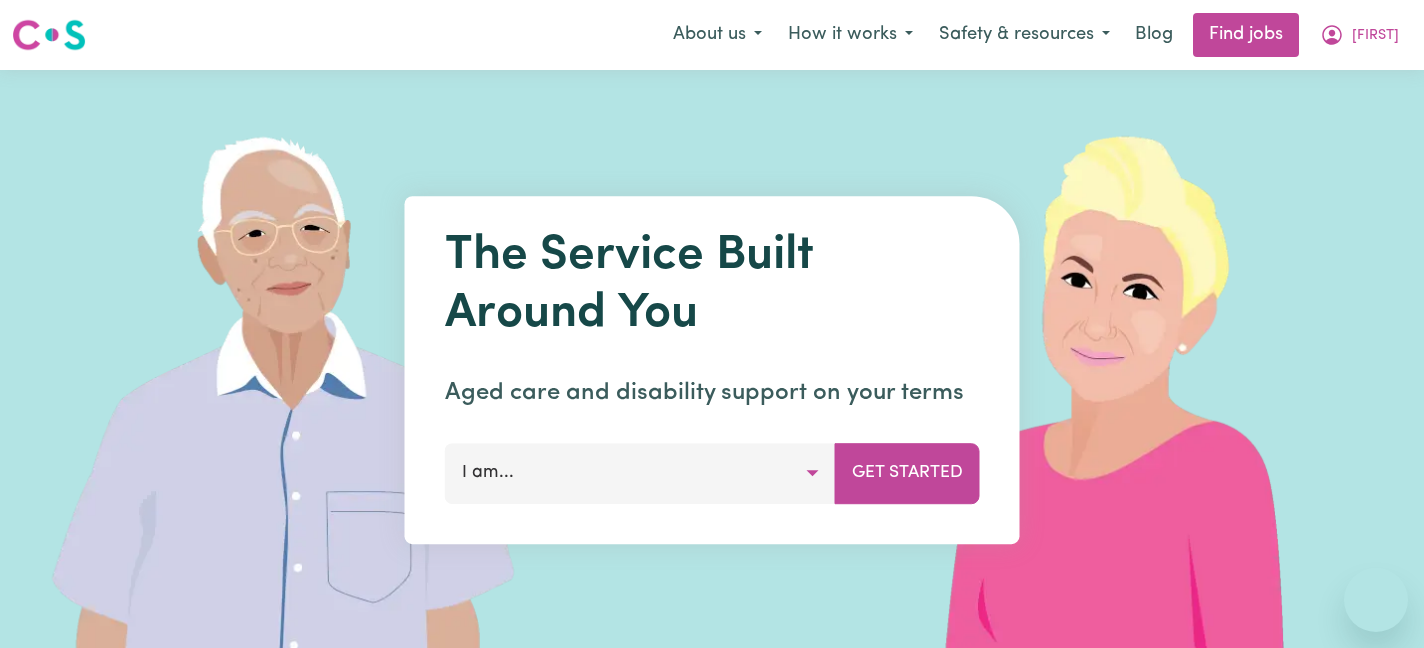 scroll, scrollTop: 0, scrollLeft: 0, axis: both 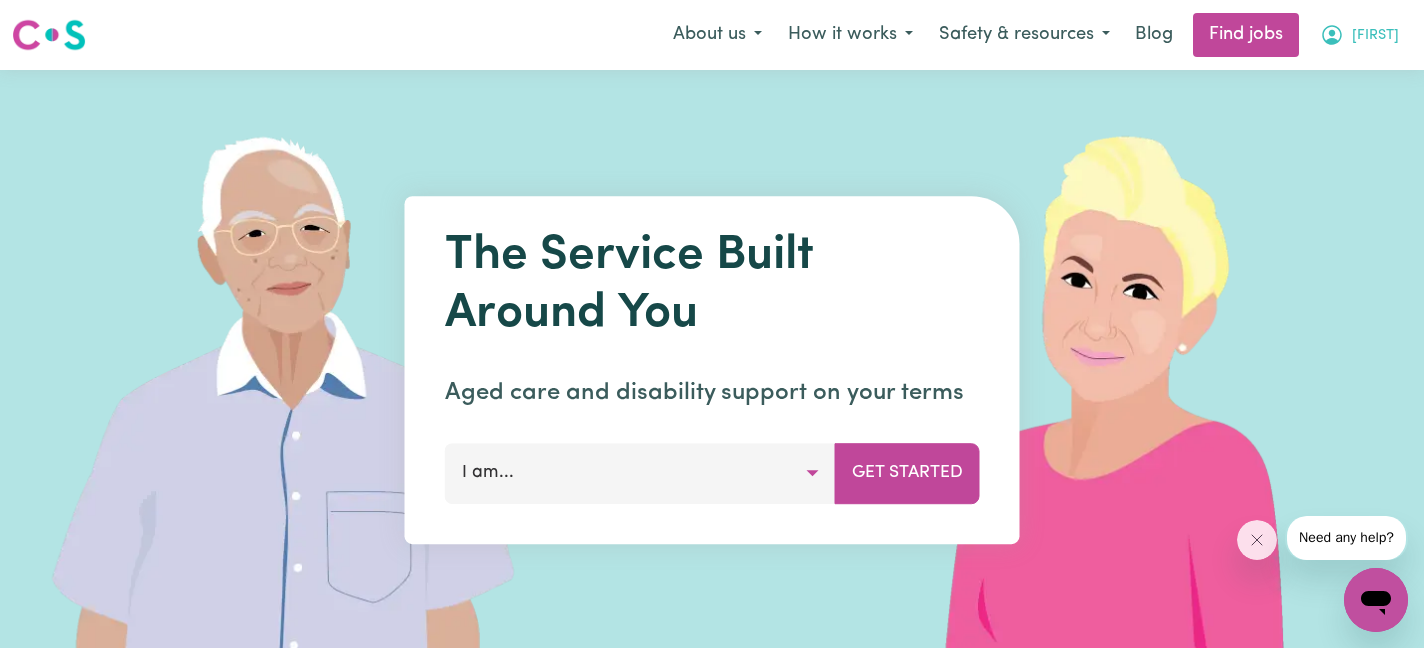 click on "[FIRST]" at bounding box center [1375, 36] 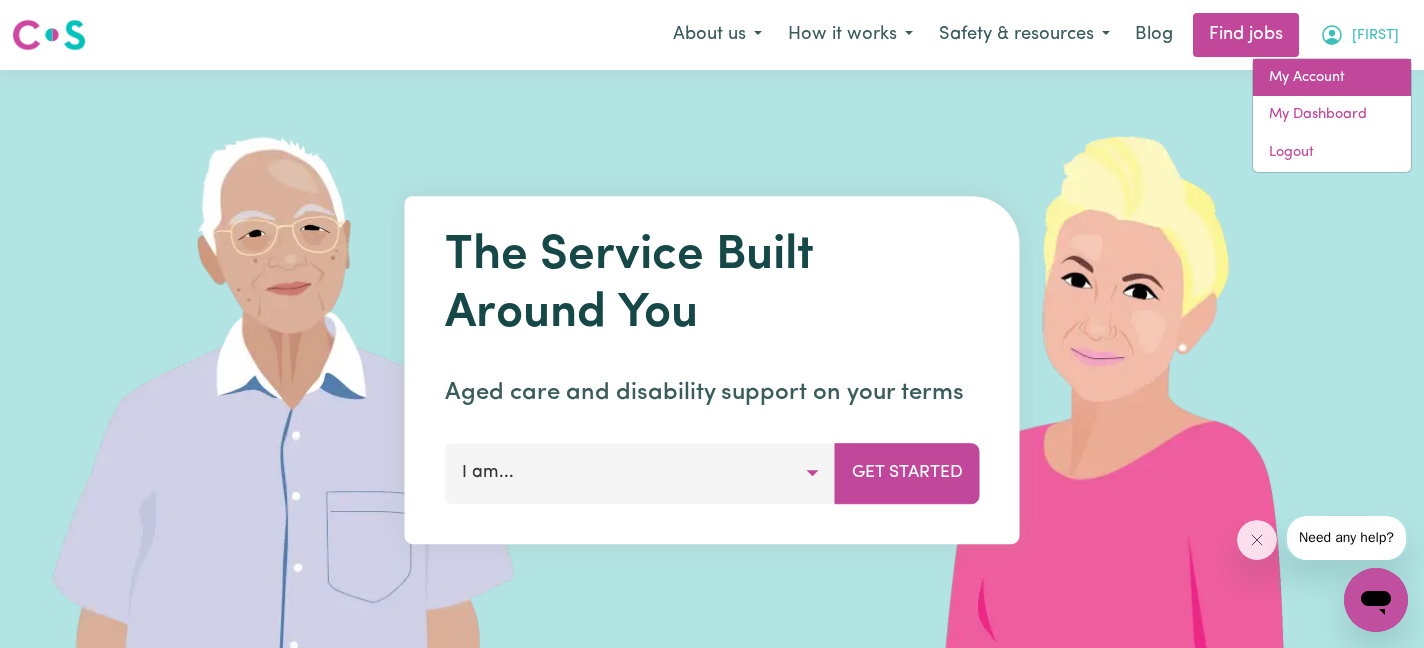 click on "My Account" at bounding box center [1332, 78] 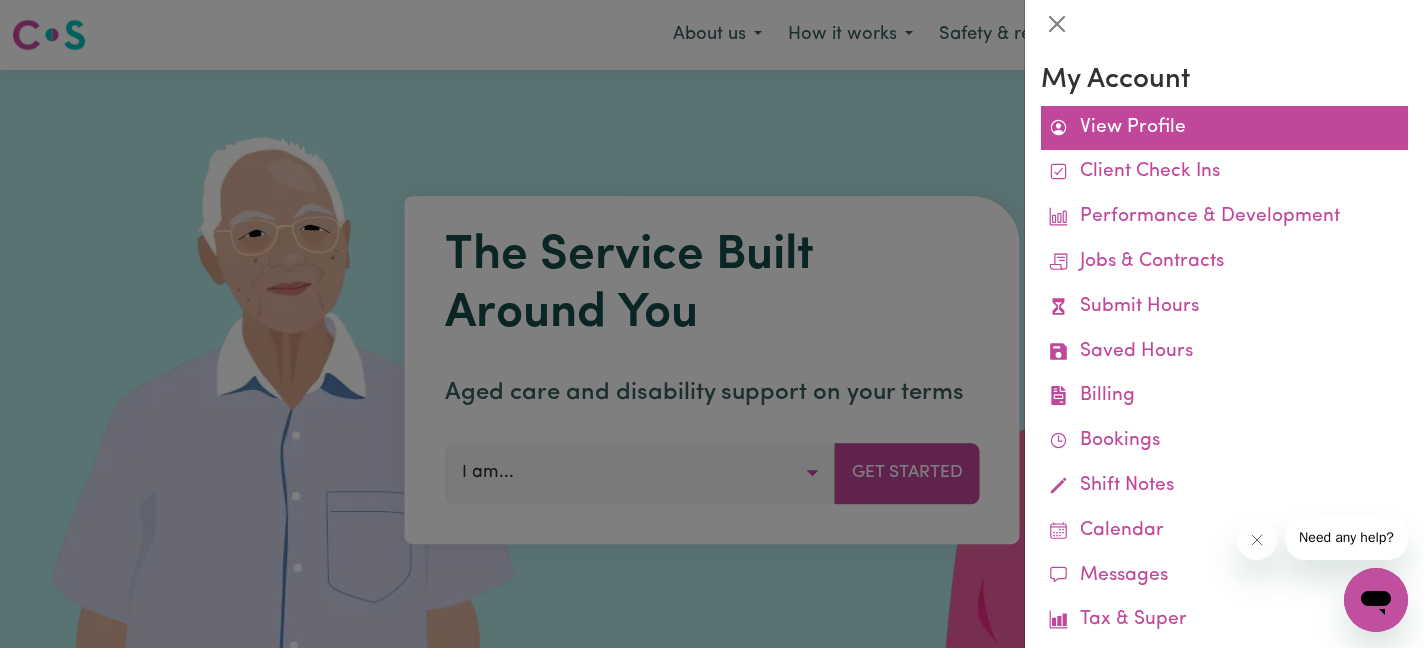 click on "View Profile" at bounding box center (1224, 128) 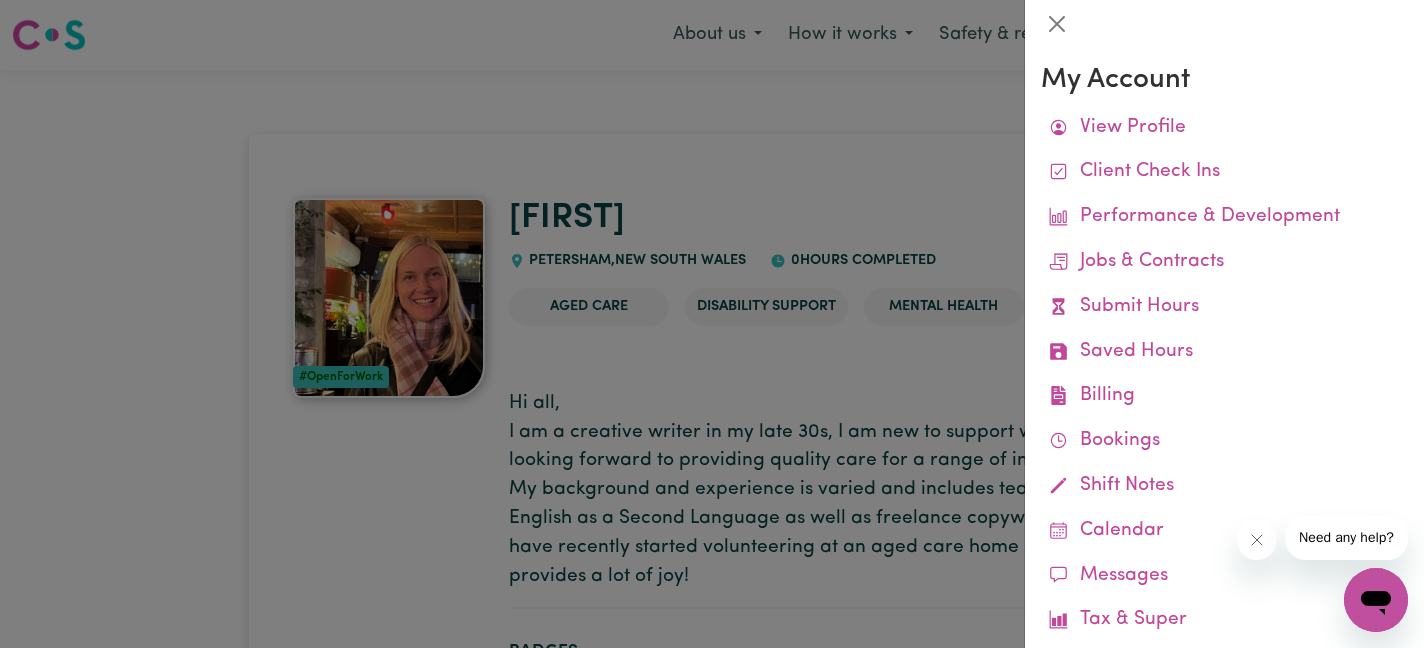 click at bounding box center (712, 324) 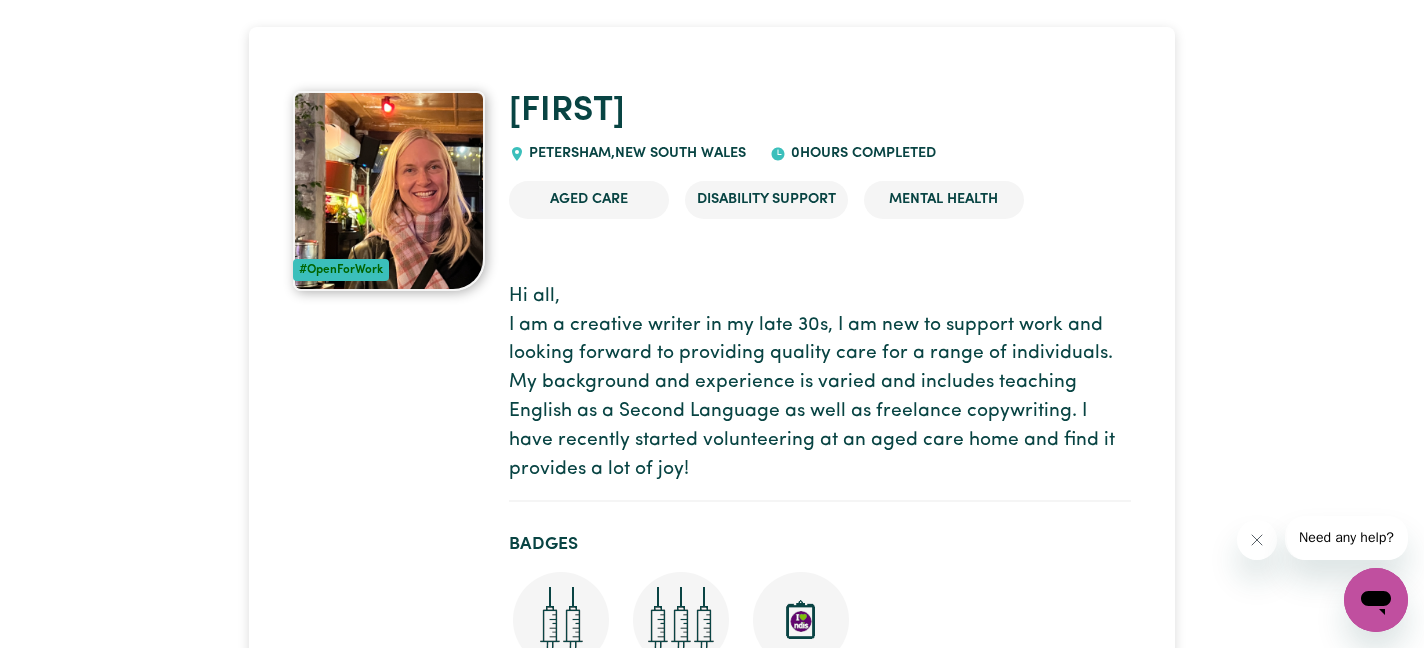 scroll, scrollTop: 0, scrollLeft: 0, axis: both 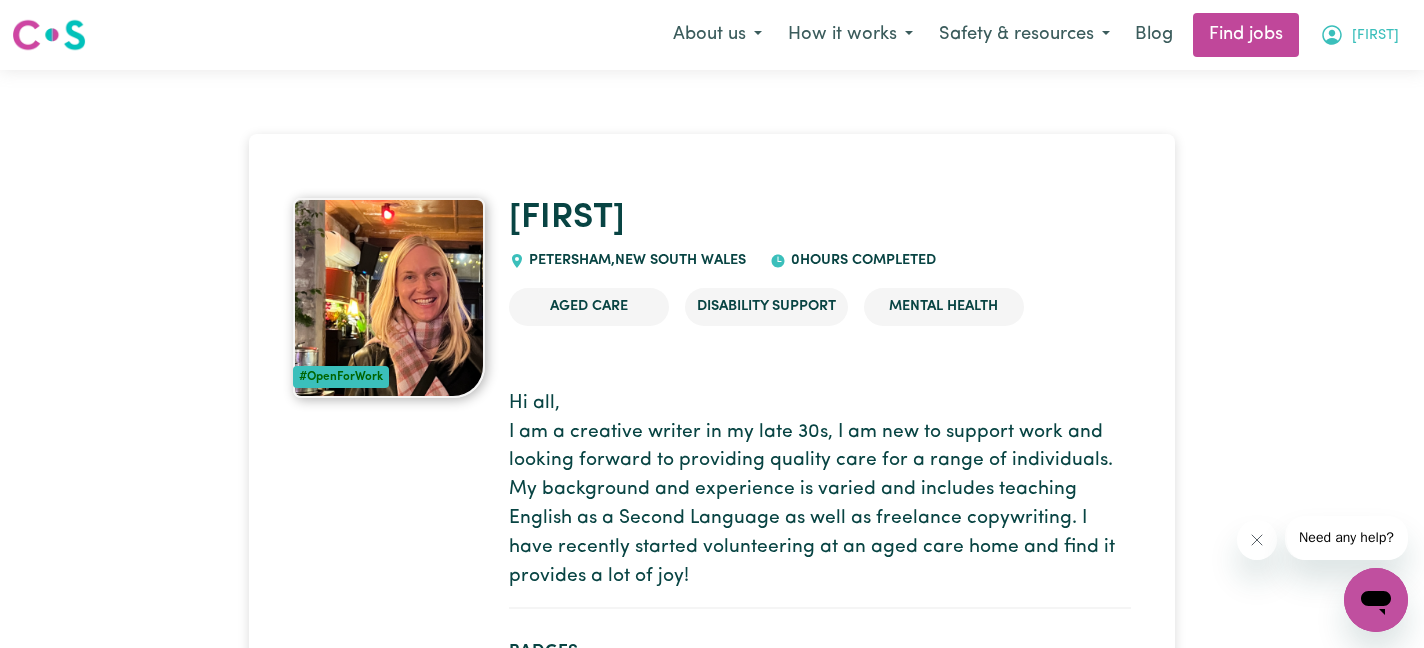 click on "[FIRST]" at bounding box center [1375, 36] 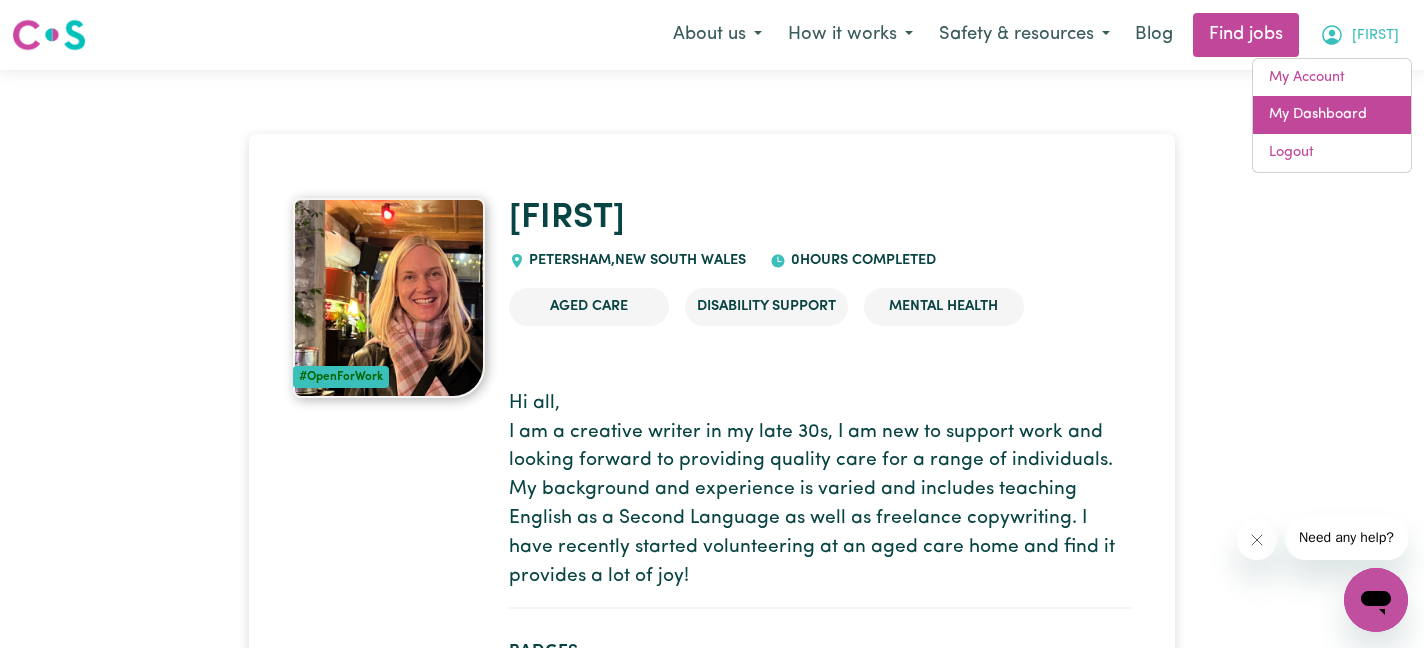 click on "My Dashboard" at bounding box center [1332, 115] 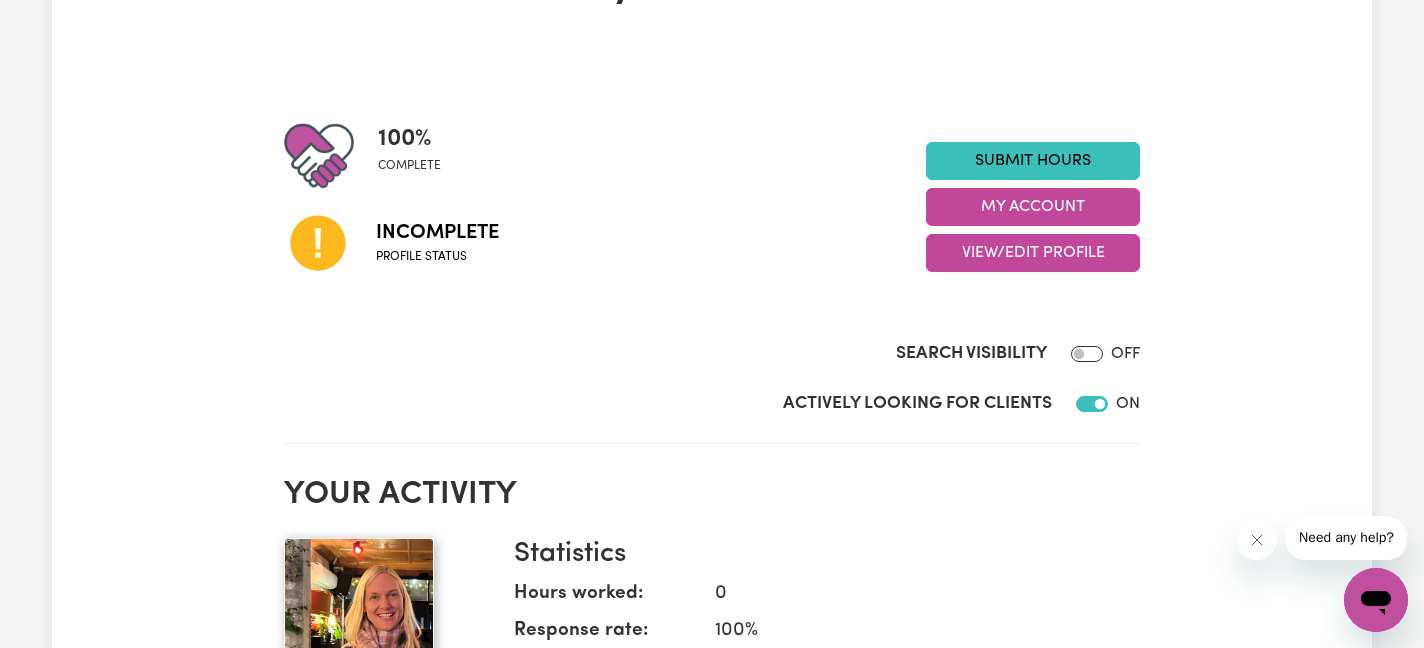 scroll, scrollTop: 168, scrollLeft: 0, axis: vertical 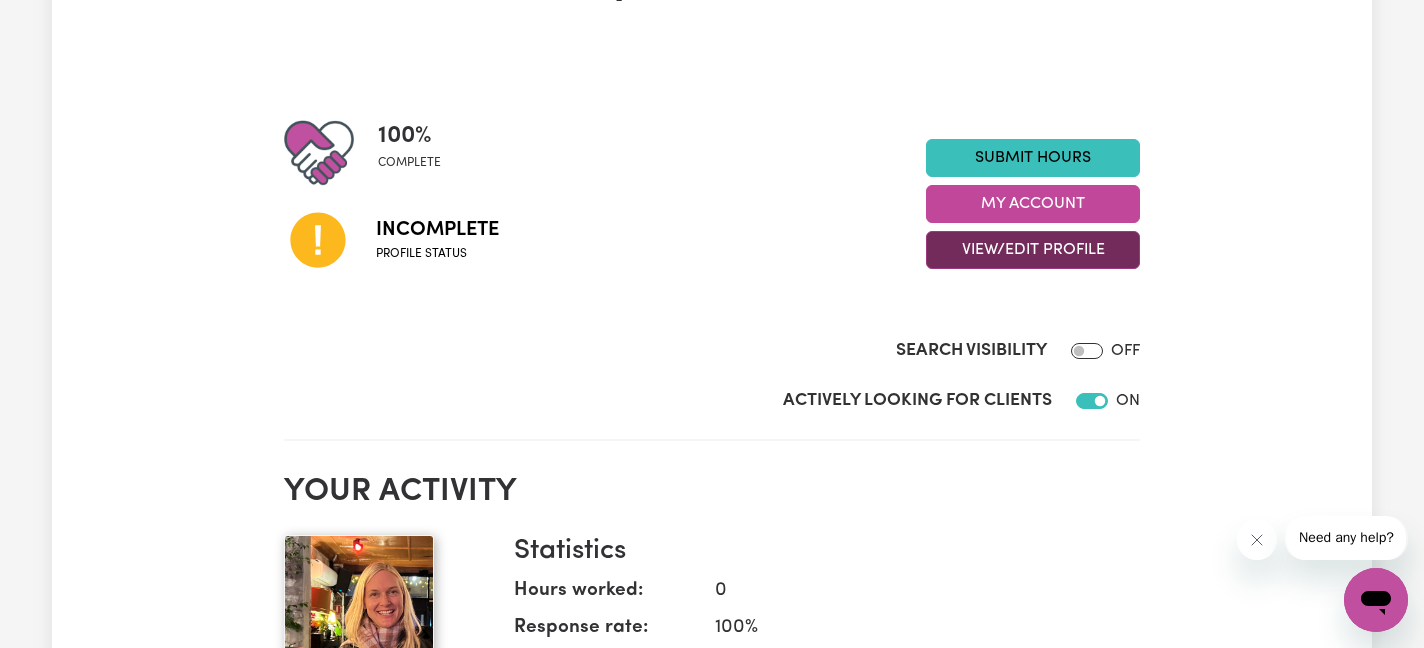 click on "View/Edit Profile" at bounding box center [1033, 250] 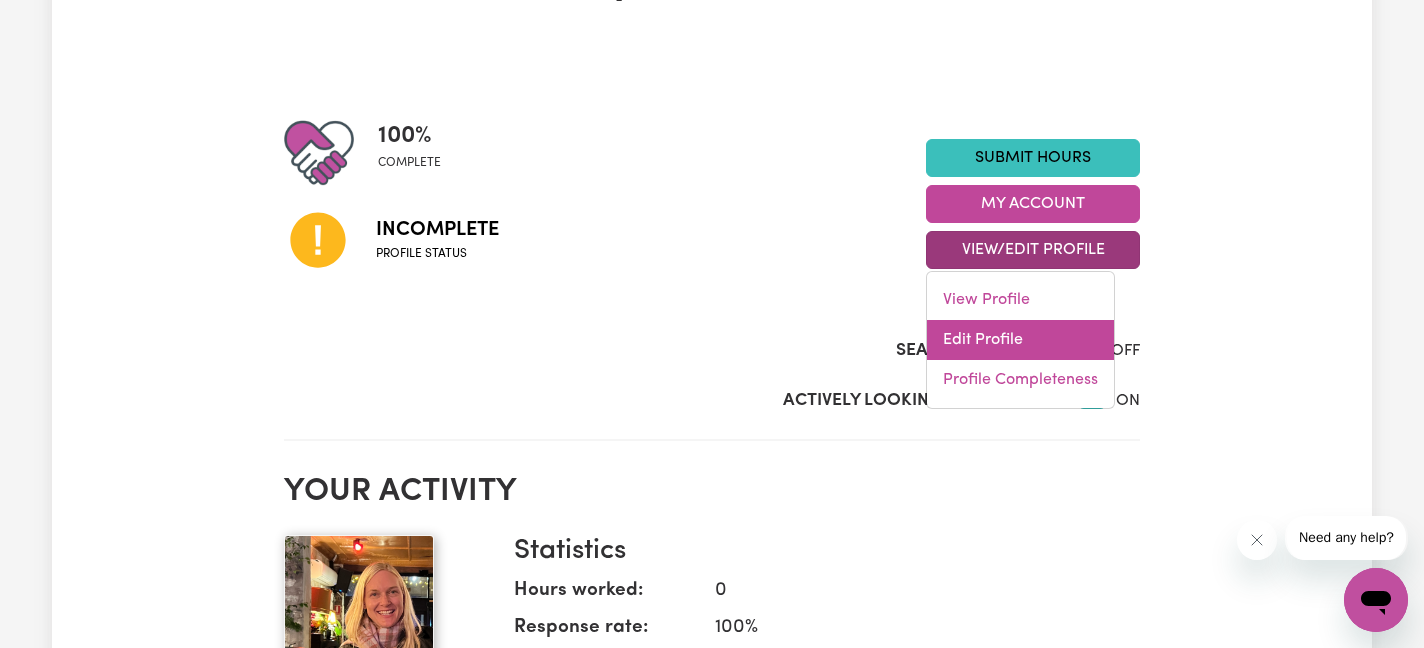 click on "Edit Profile" at bounding box center (1020, 340) 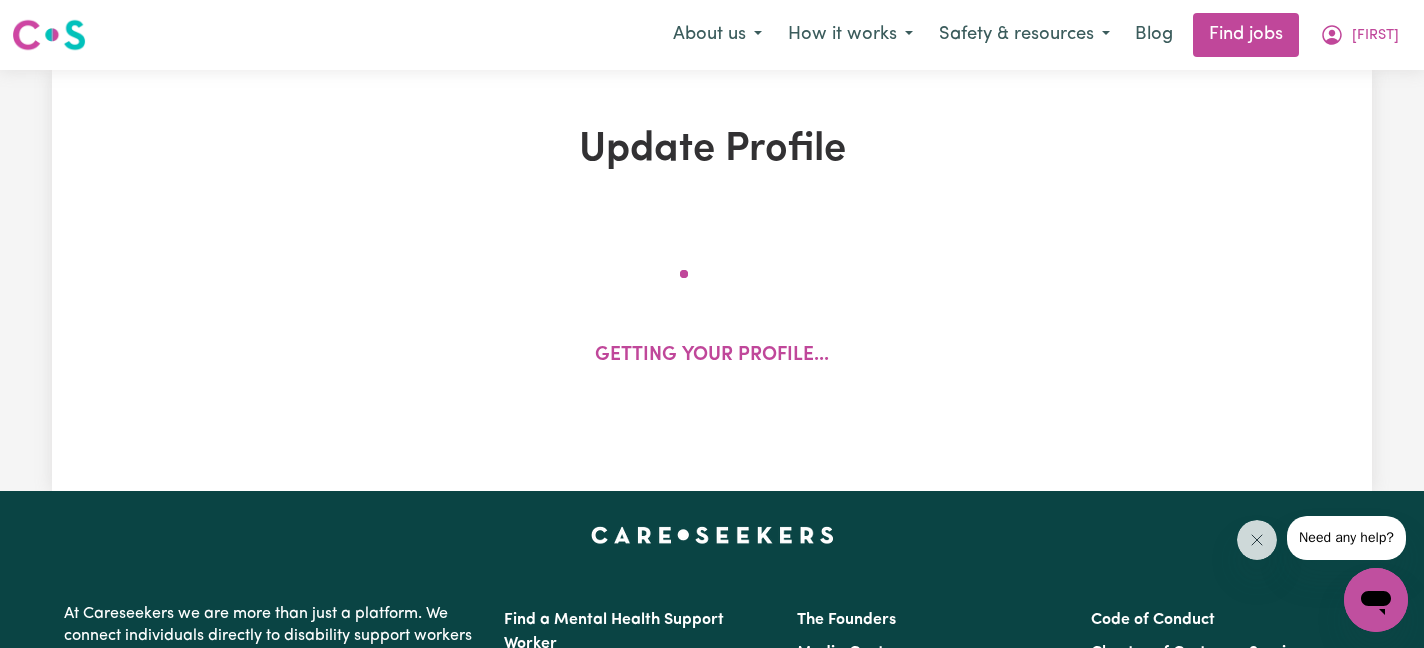 select on "female" 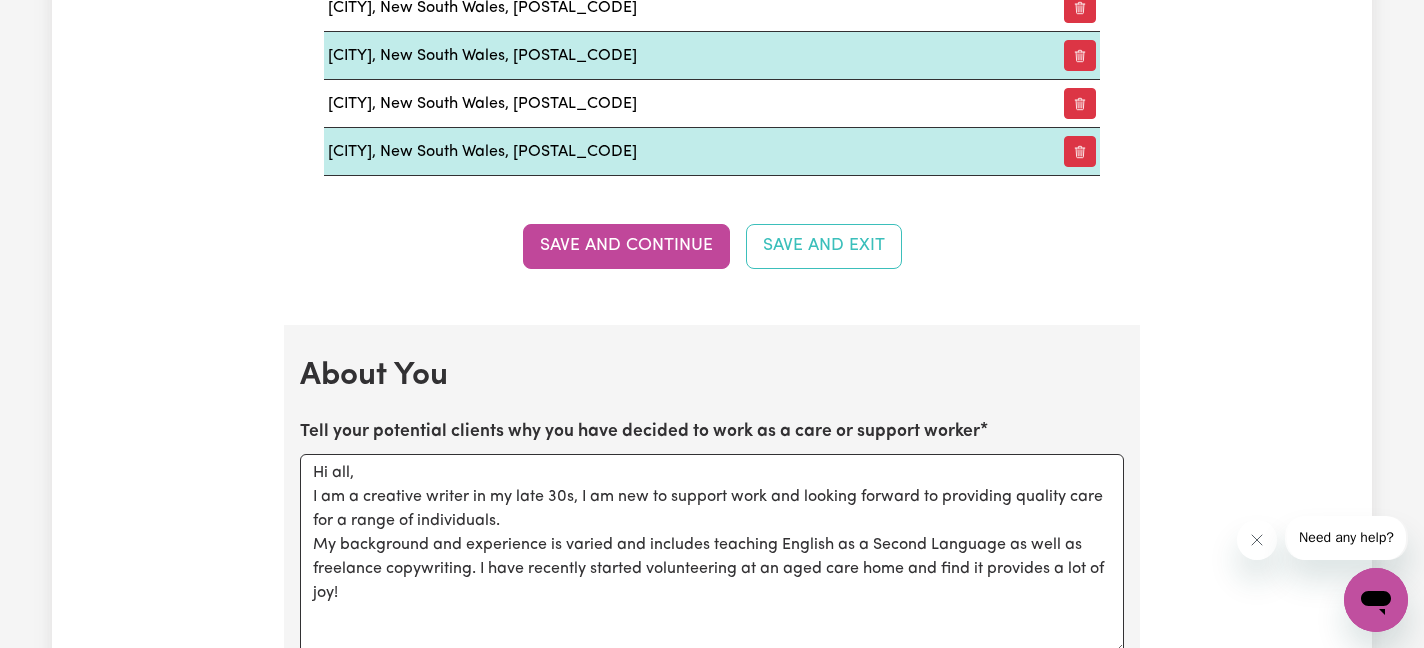 scroll, scrollTop: 2774, scrollLeft: 0, axis: vertical 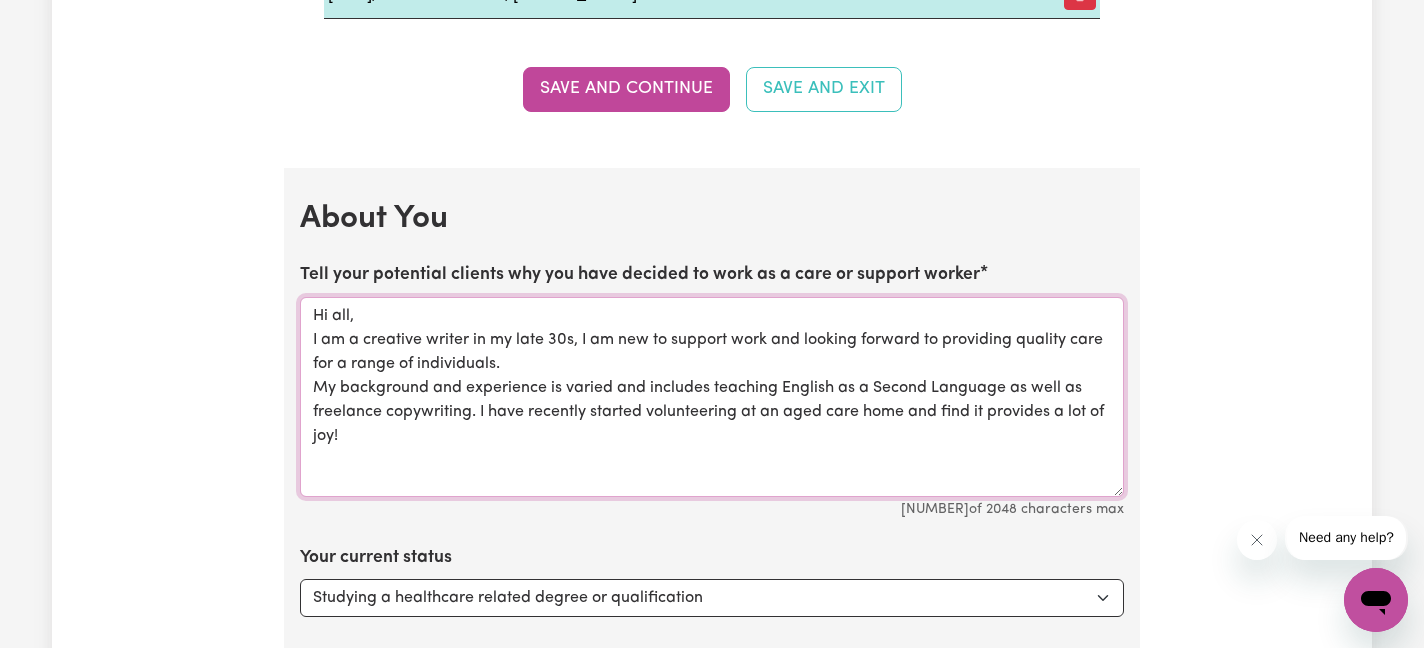 drag, startPoint x: 393, startPoint y: 438, endPoint x: 303, endPoint y: 306, distance: 159.76233 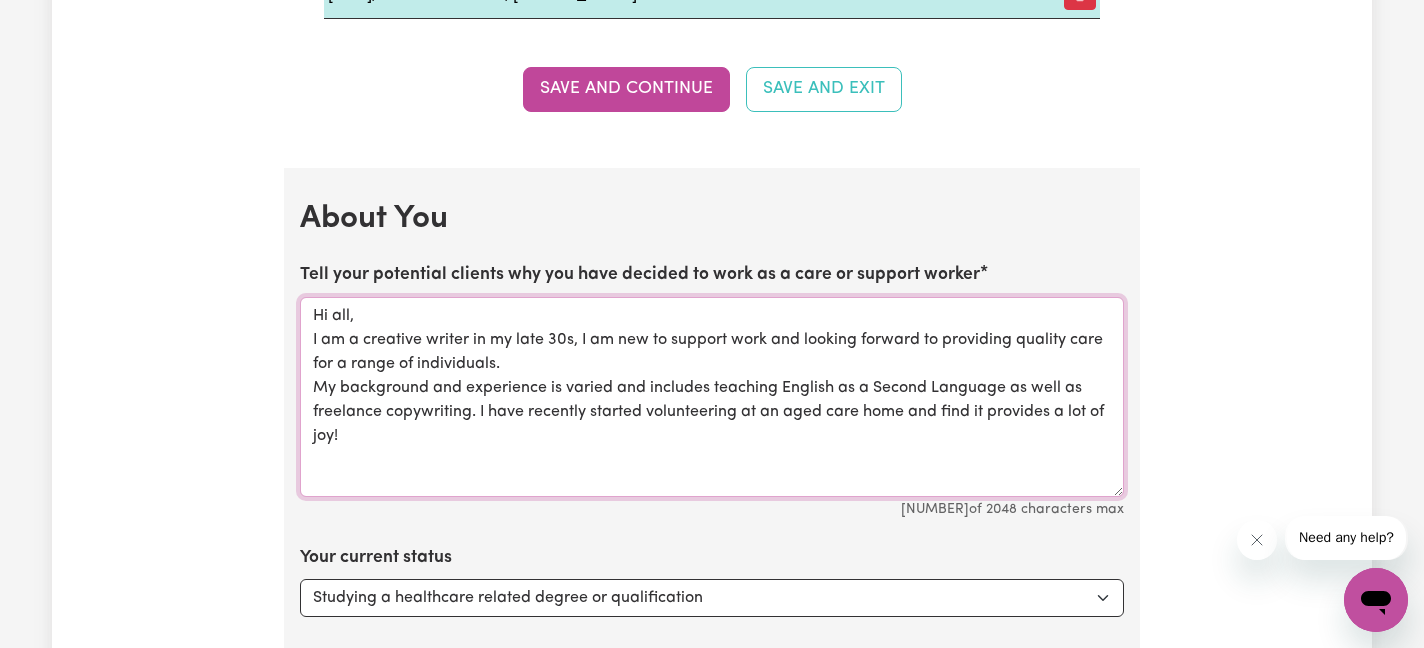 click on "Hi all,
I am a creative writer in my late 30s, I am new to support work and looking forward to providing quality care for a range of individuals.
My background and experience is varied and includes teaching English as a Second Language as well as freelance copywriting. I have recently started volunteering at an aged care home and find it provides a lot of joy!" at bounding box center [712, 397] 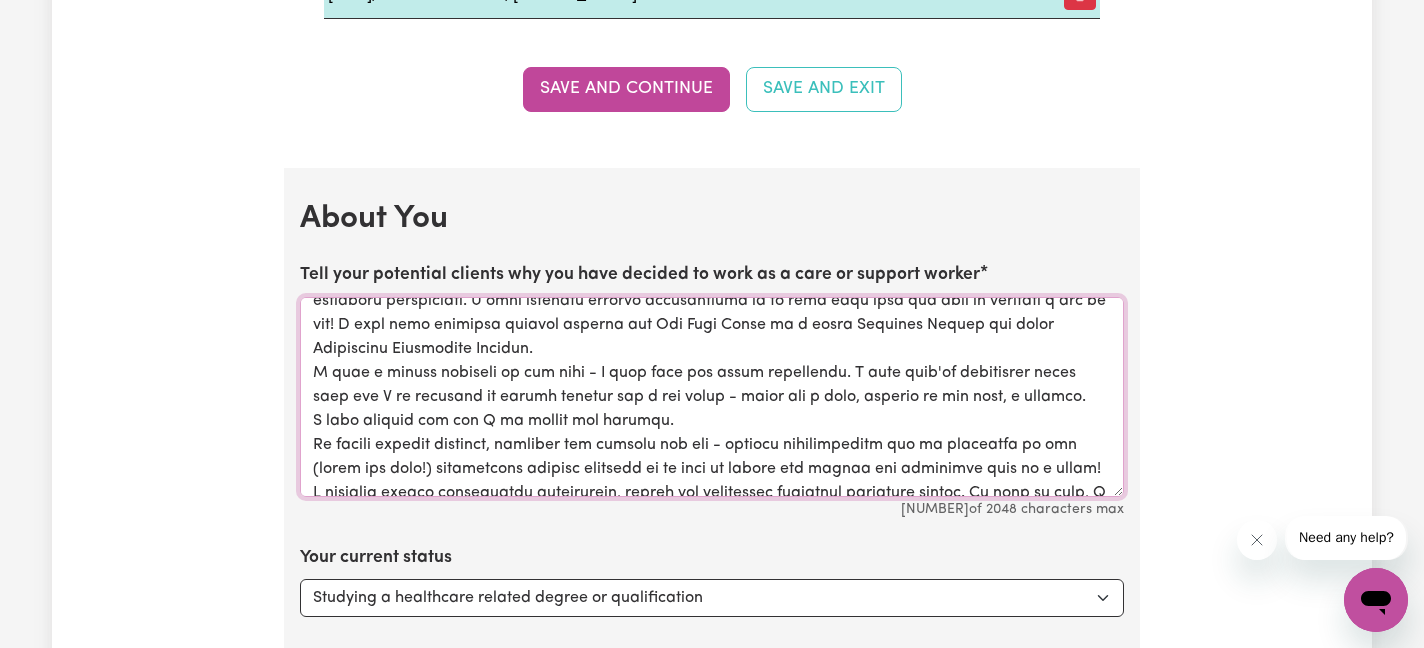 scroll, scrollTop: 0, scrollLeft: 0, axis: both 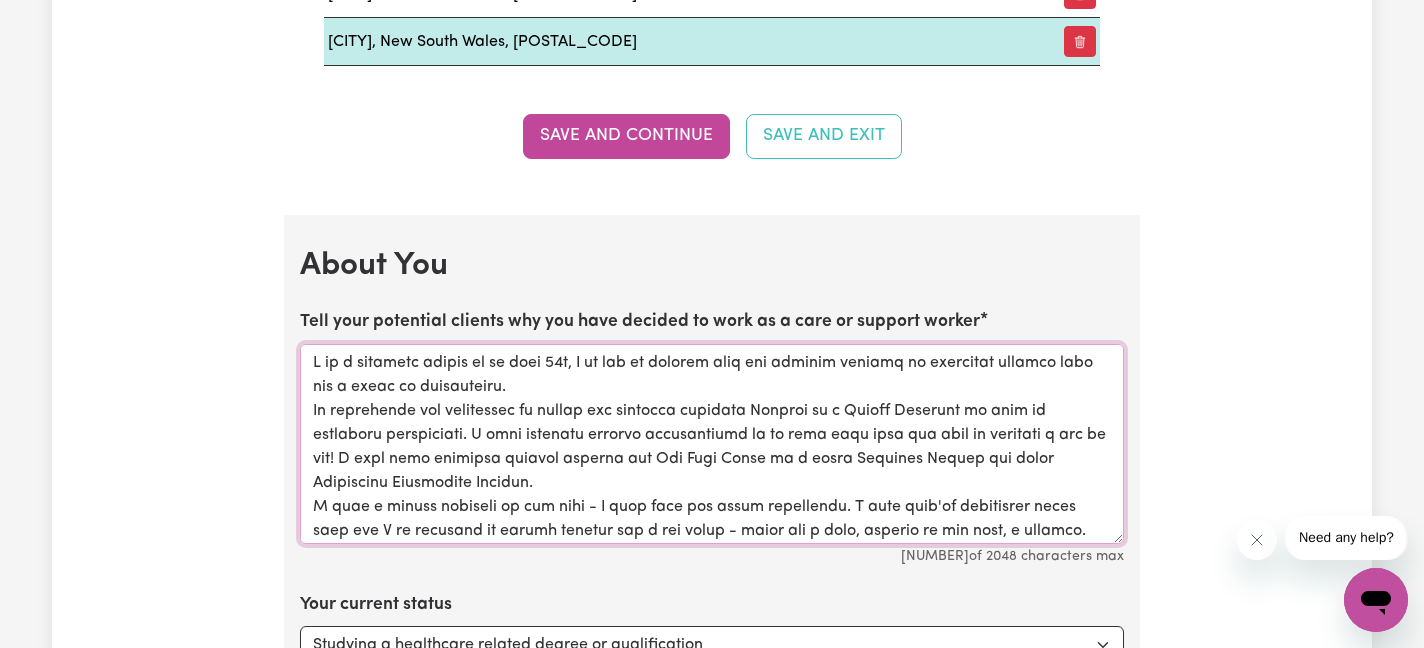 click on "Tell your potential clients why you have decided to work as a care or support worker" at bounding box center [712, 444] 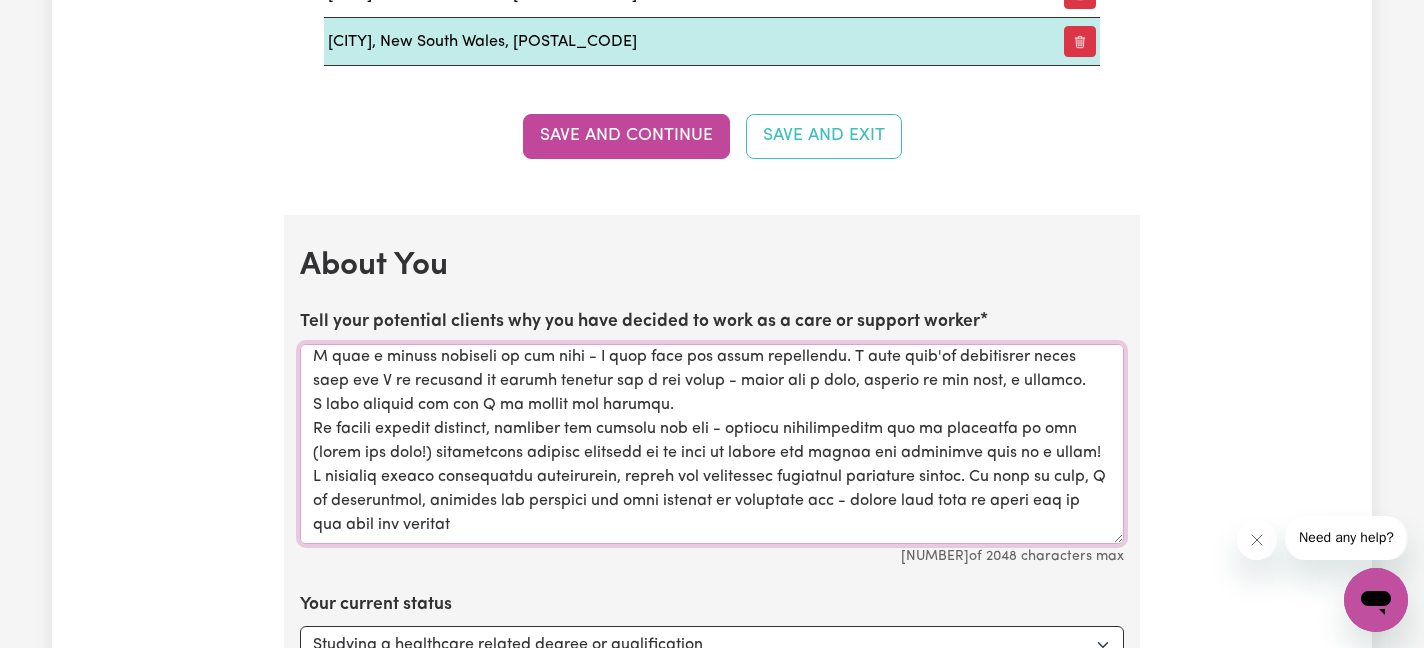 scroll, scrollTop: 198, scrollLeft: 0, axis: vertical 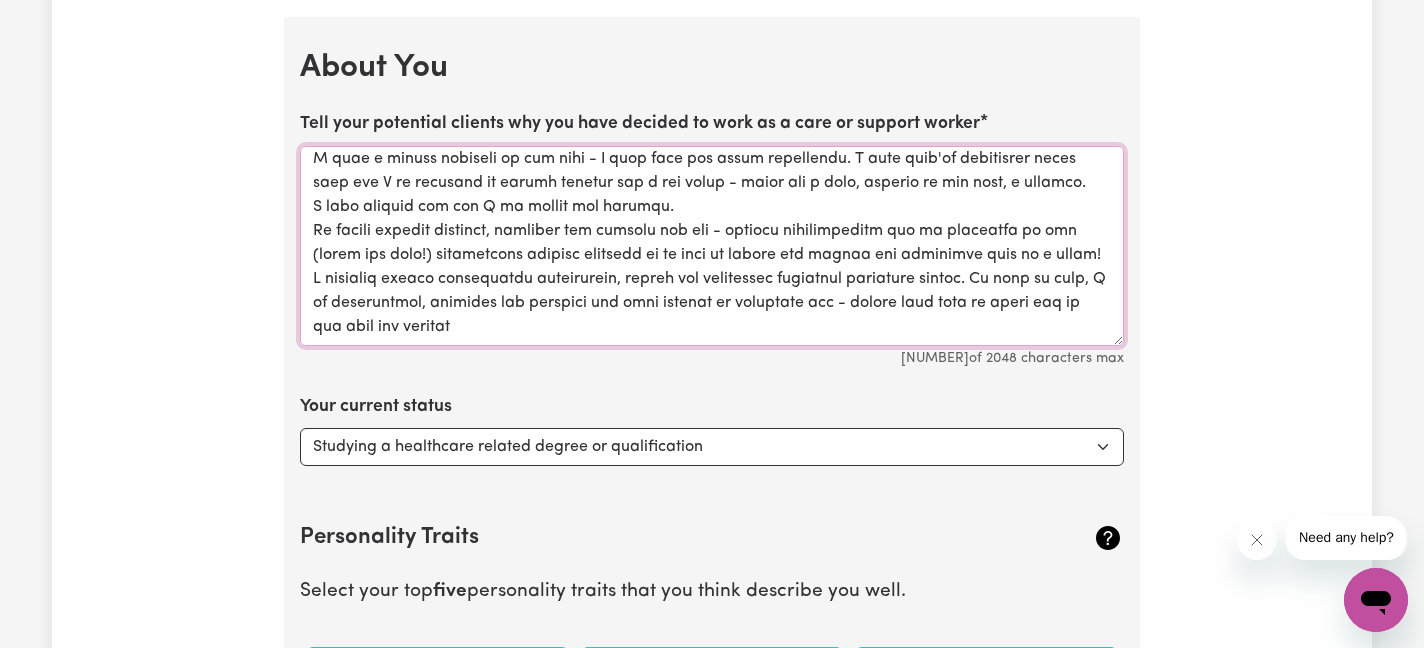 click on "Tell your potential clients why you have decided to work as a care or support worker" at bounding box center [712, 246] 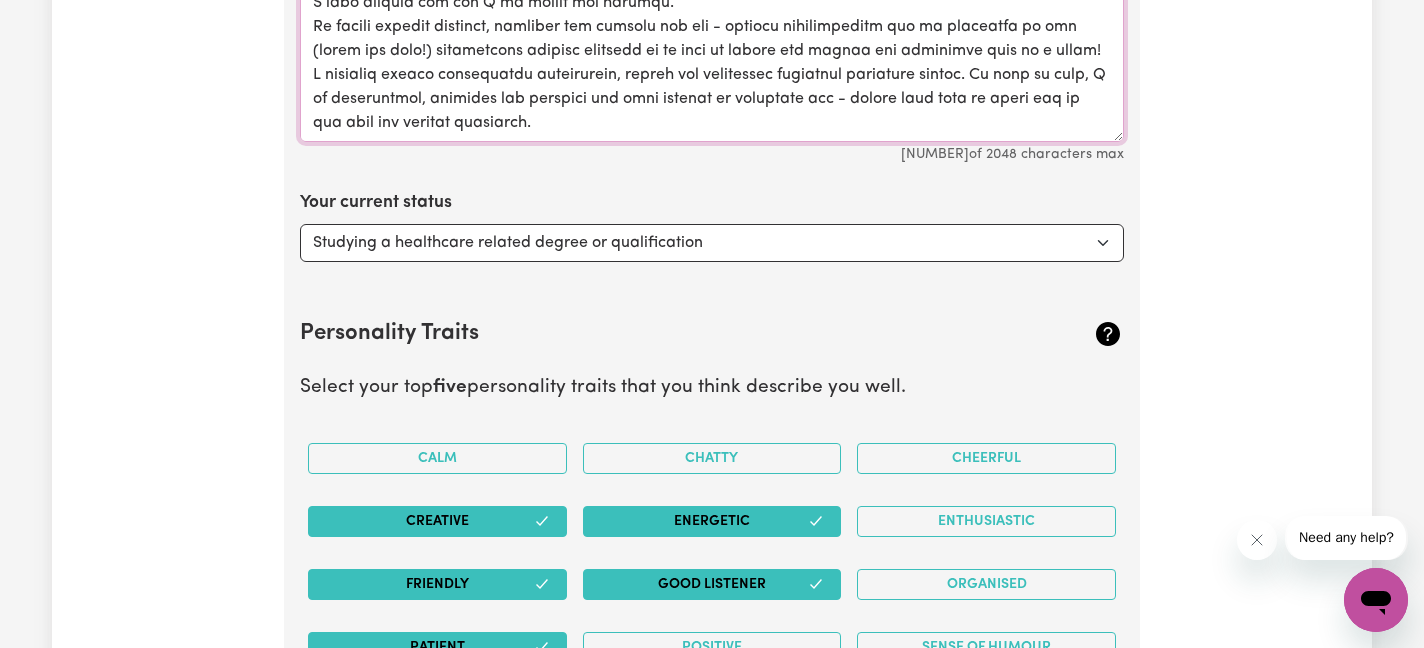 scroll, scrollTop: 3143, scrollLeft: 0, axis: vertical 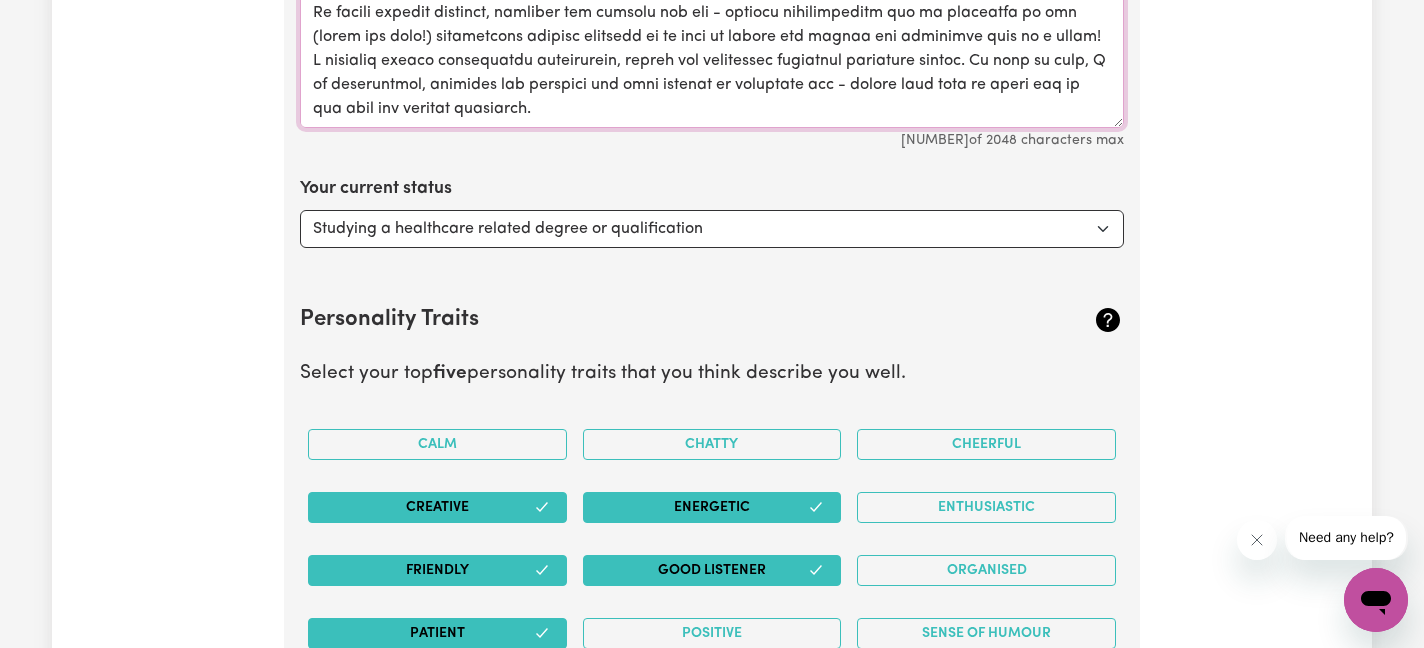 type on "Hi all,
I am a creative writer in my late 30s, I am new to support work and looking forward to providing quality care for a range of individuals.
My background and experience is varied and includes teaching English as a Second Language as well as freelance copywriting. I have recently started volunteering at an aged care home and find it provides a lot of joy! I have also recently started working for Bus Stop Films as a cover Workshop Leader for their Accessible Filmmaking Program.
I have a strong interest in the arts - I love film and books especially. I know they're everywhere these days but I do anything to escape screens for a few hours - going for a walk, reading in the park, a gallery.
I love getting out and I am strong and healthy.
My values include kindness, patience and respect for all - healthy communication and an awareness of our (yours and mine!) limitations without allowing it to stop us trying new things and exploring life as a human!
I consider myself emotionally intelligent, caring an..." 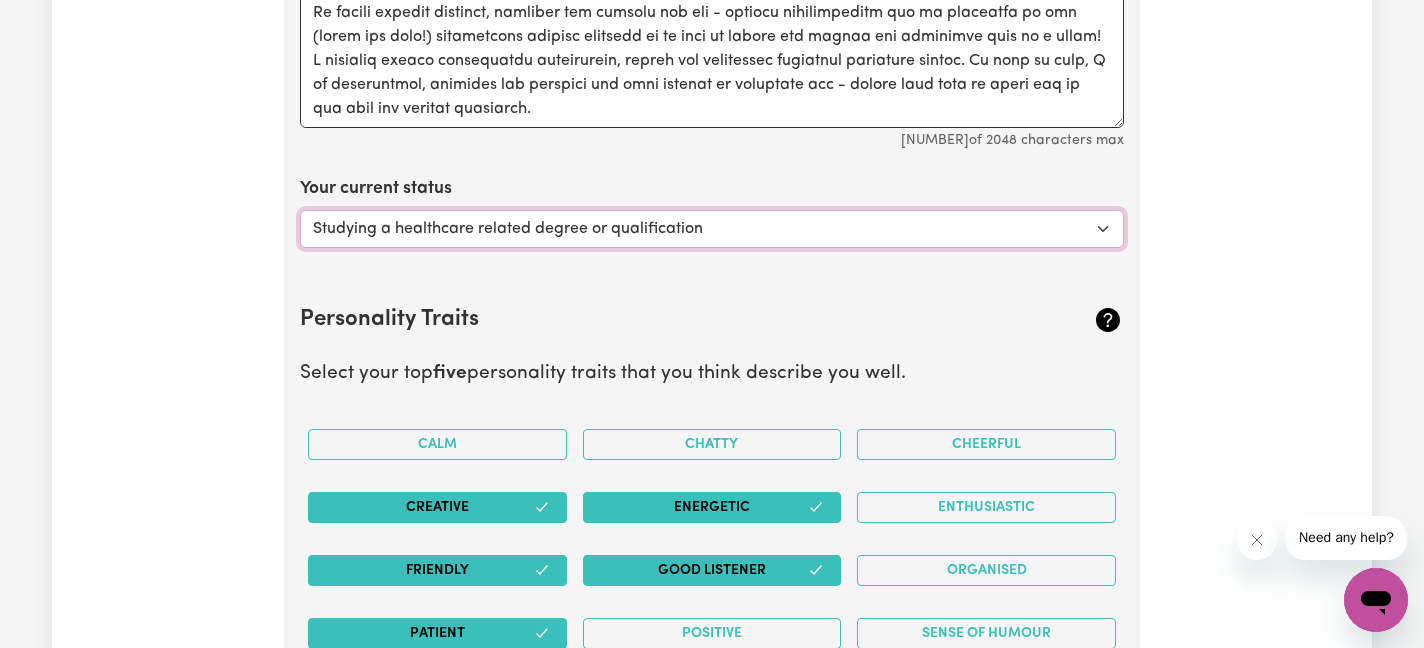 click on "Select... Studying a healthcare related degree or qualification Studying a non-healthcare related degree or qualification Looking for work - I just graduated Looking for extra work to fill my week and/or weekends Embarking on a career change into the care industry" at bounding box center (712, 229) 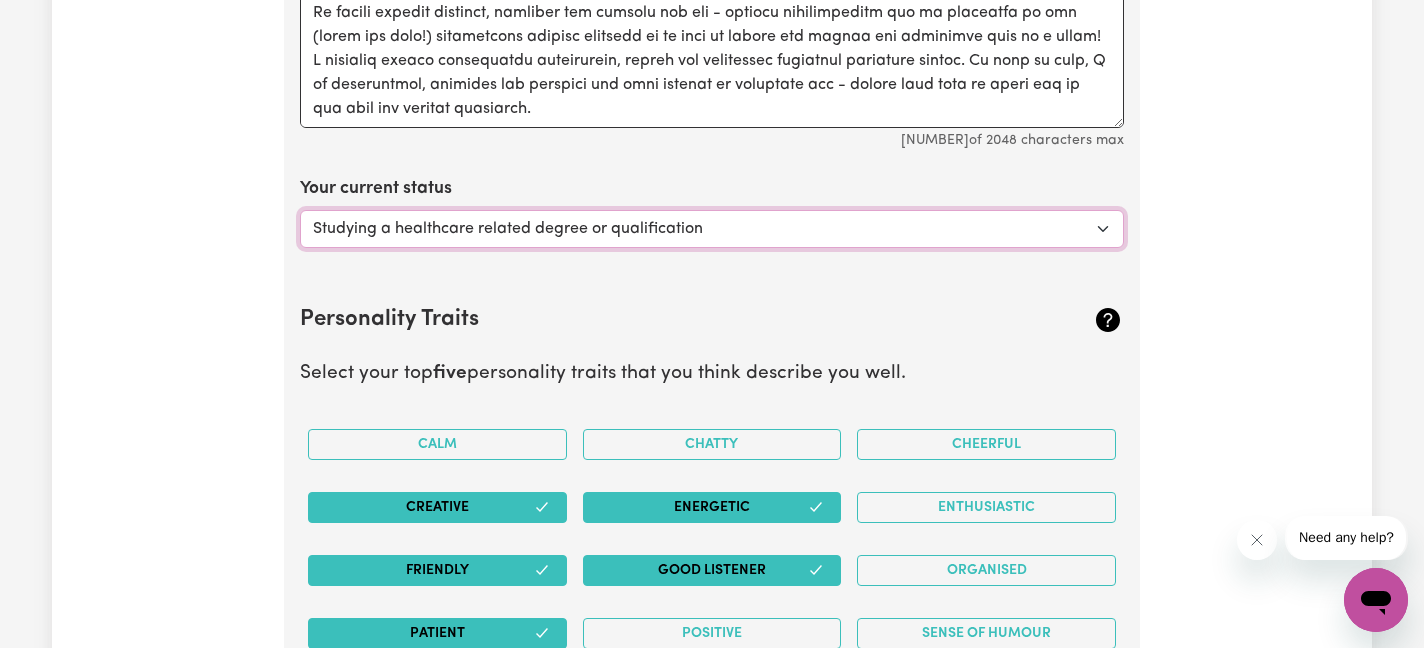 select on "Embarking on a career change into the care industry" 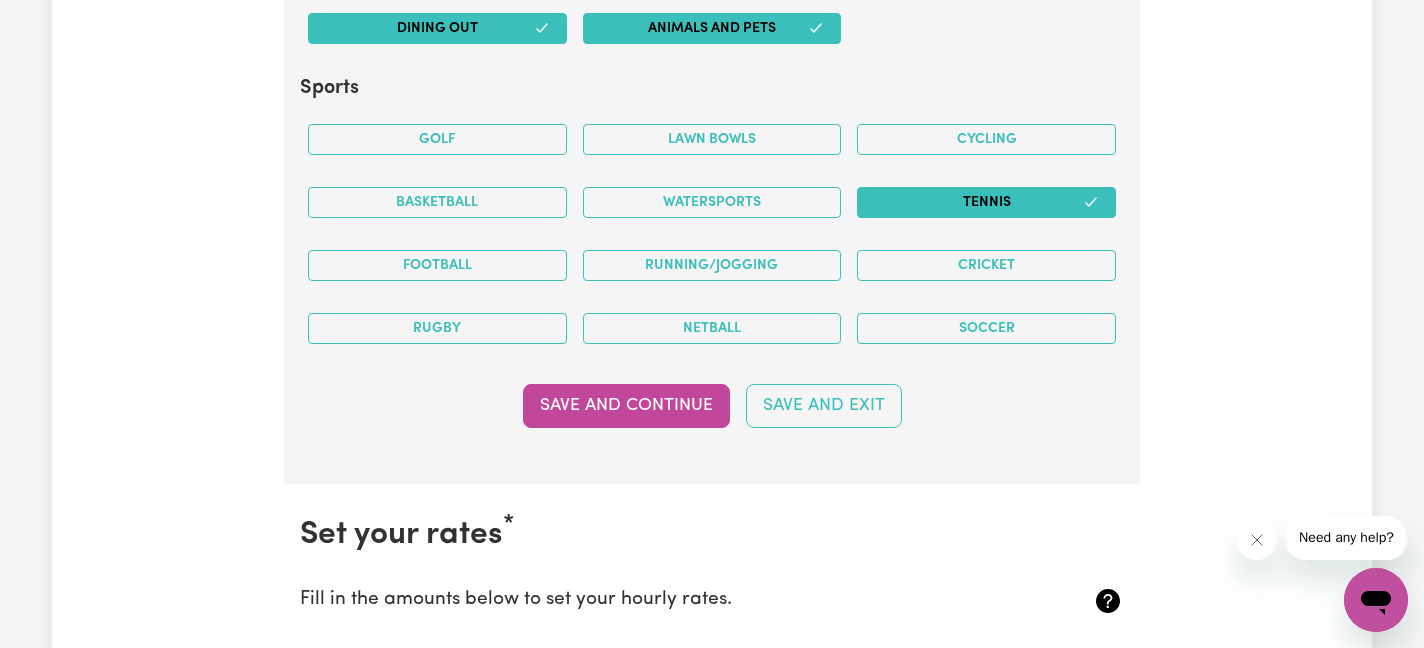 scroll, scrollTop: 4410, scrollLeft: 0, axis: vertical 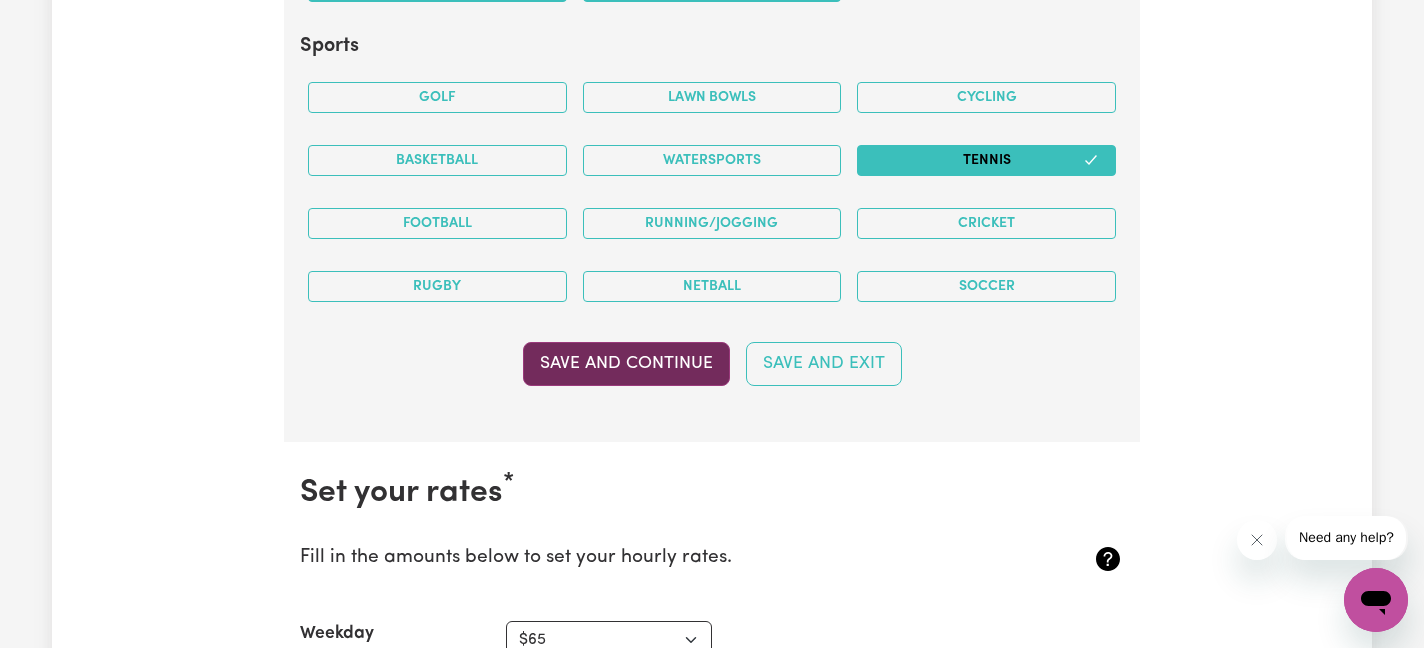 click on "Save and Continue" at bounding box center (626, 364) 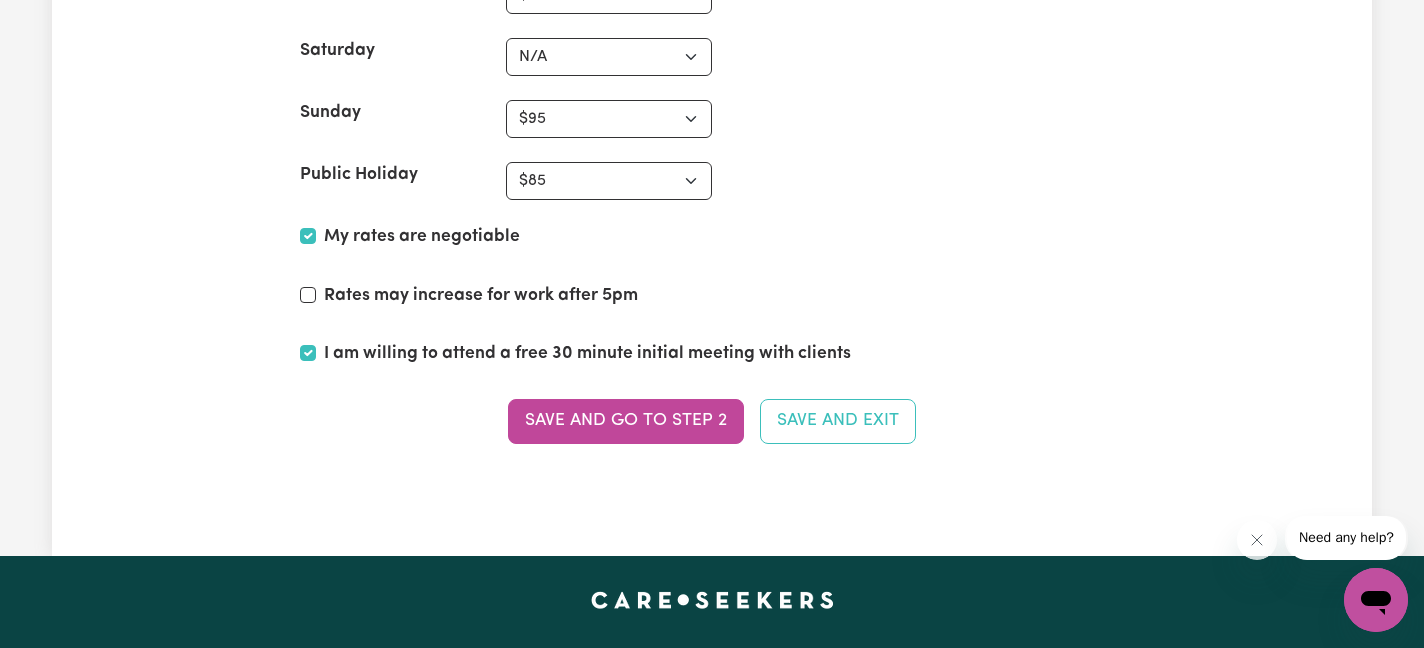 scroll, scrollTop: 5059, scrollLeft: 0, axis: vertical 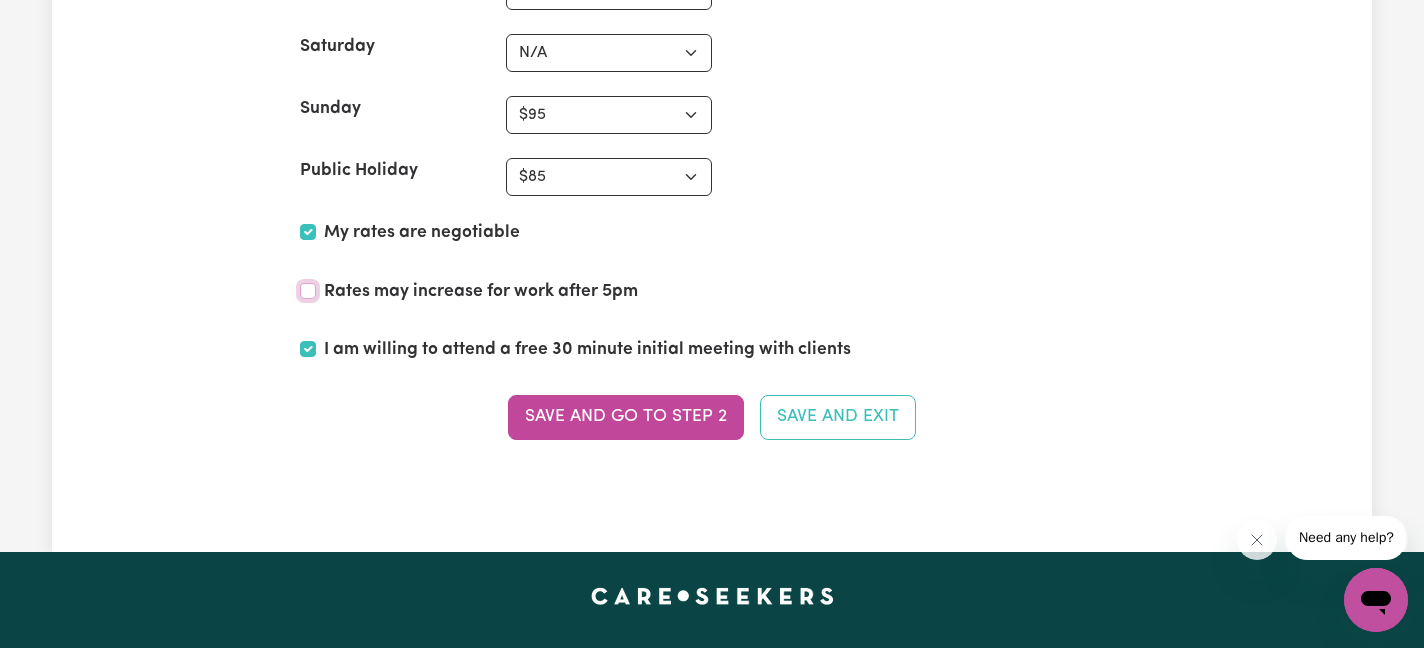click on "Rates may increase for work after 5pm" at bounding box center [308, 291] 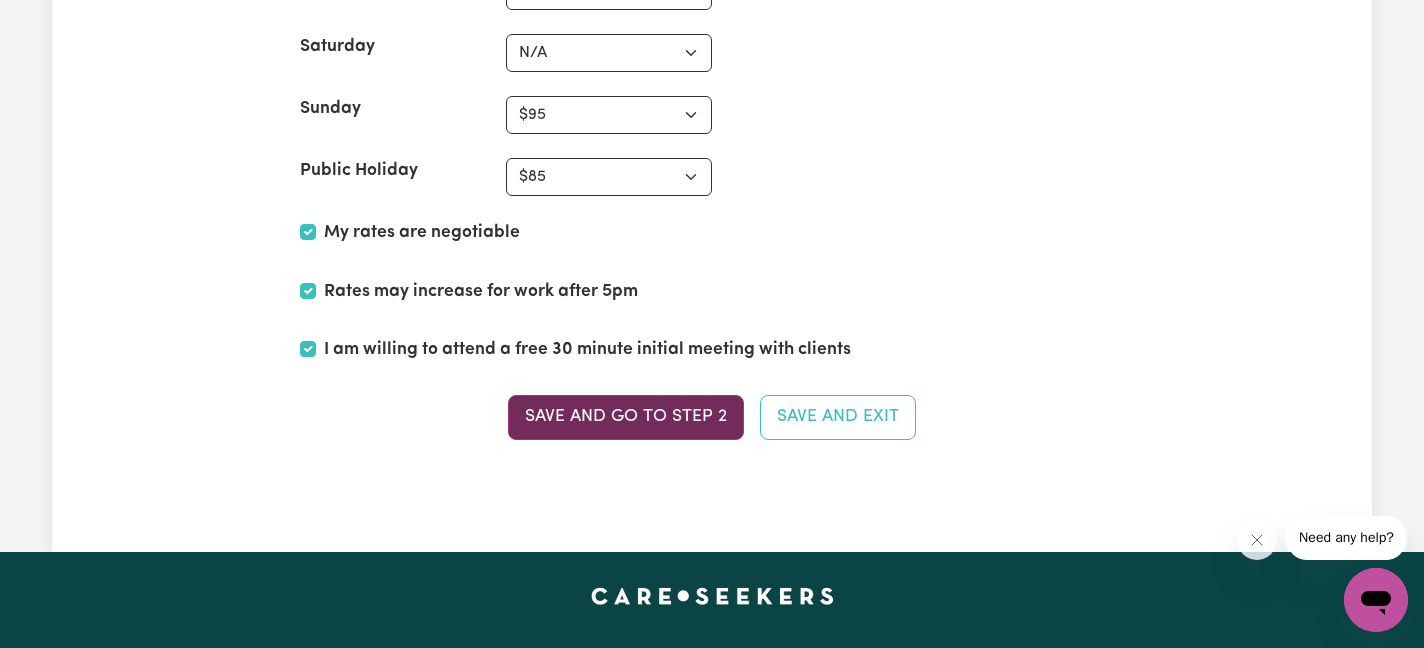 click on "Save and go to Step 2" at bounding box center (626, 417) 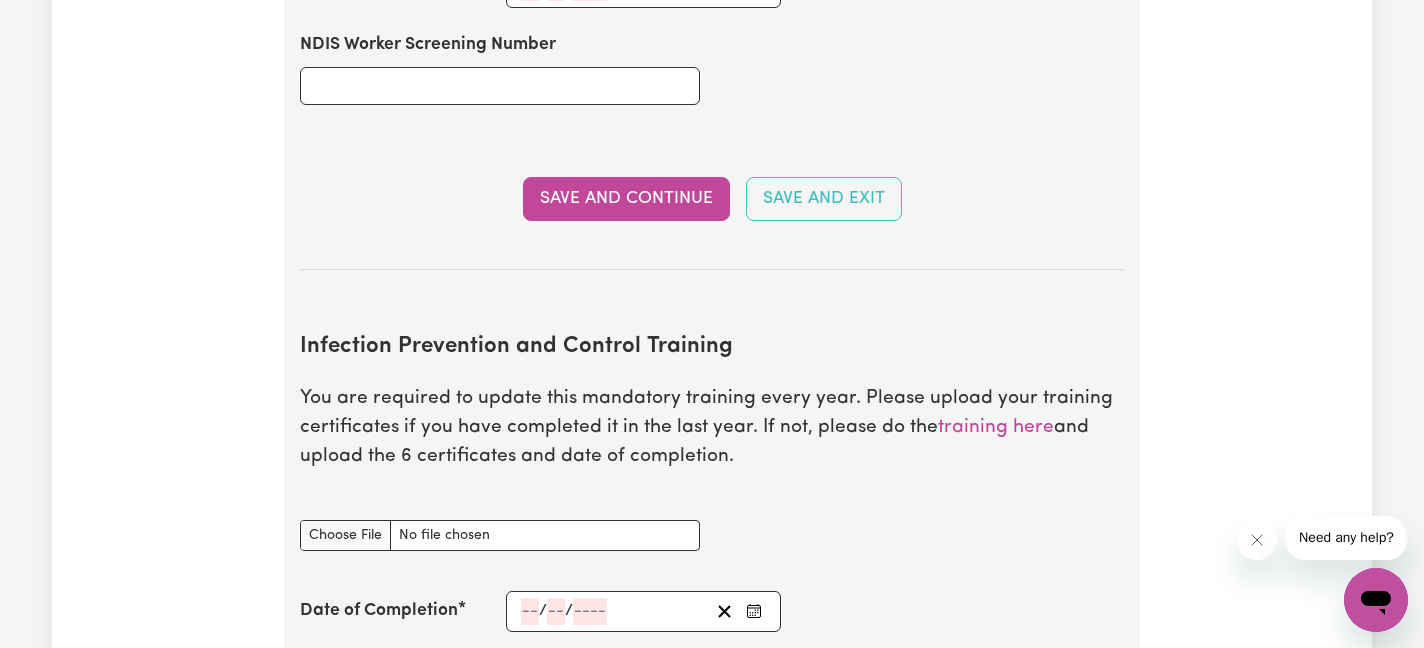 scroll, scrollTop: 2984, scrollLeft: 0, axis: vertical 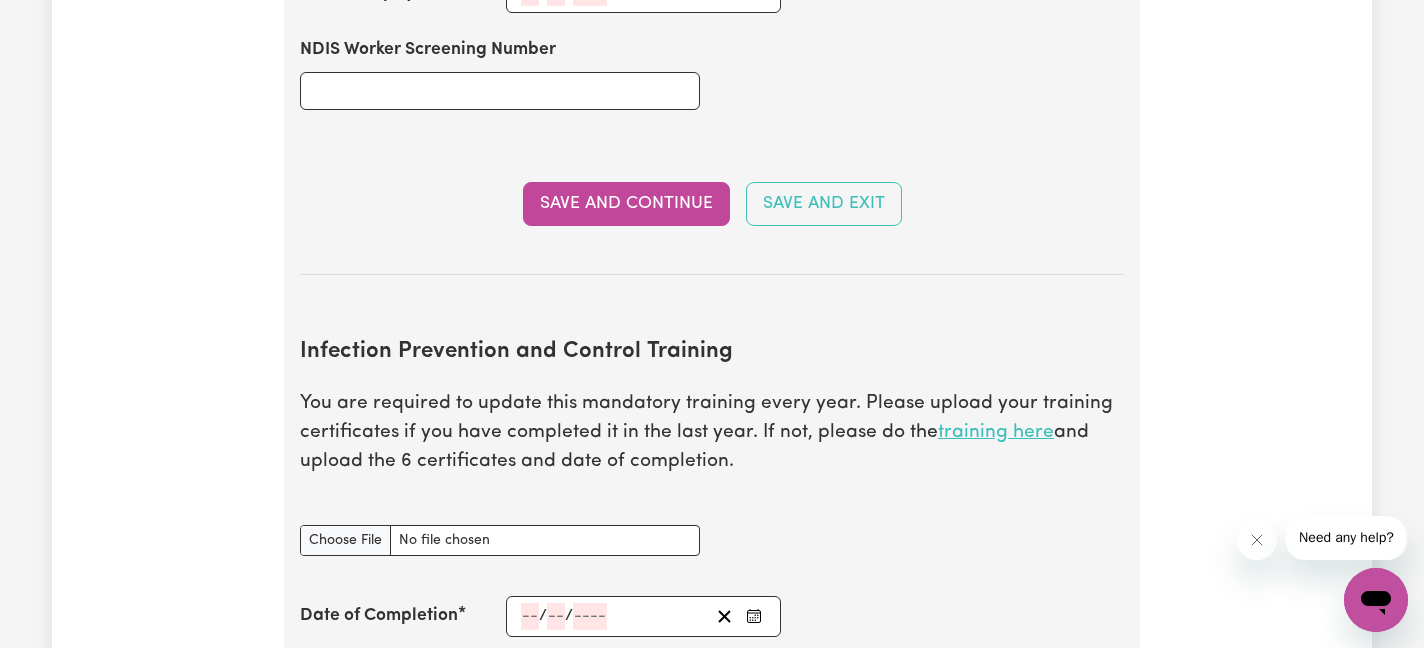 click on "training here" at bounding box center (996, 432) 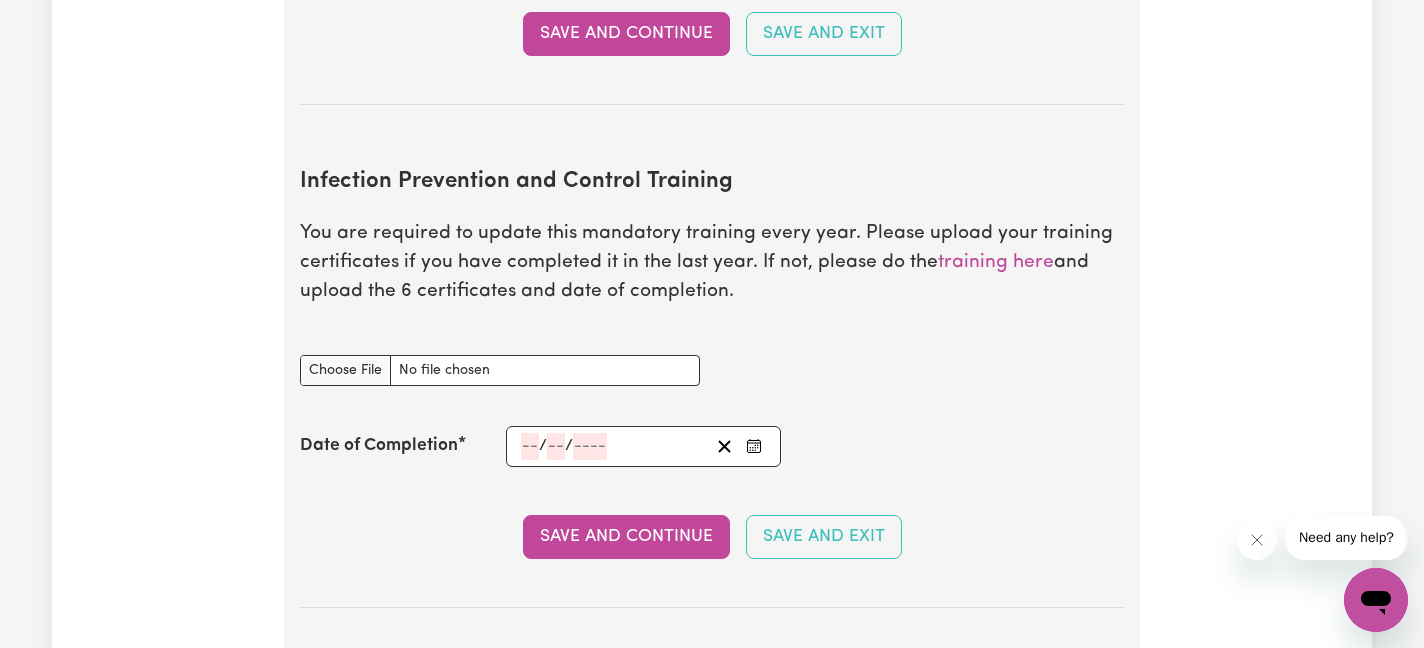 scroll, scrollTop: 3165, scrollLeft: 0, axis: vertical 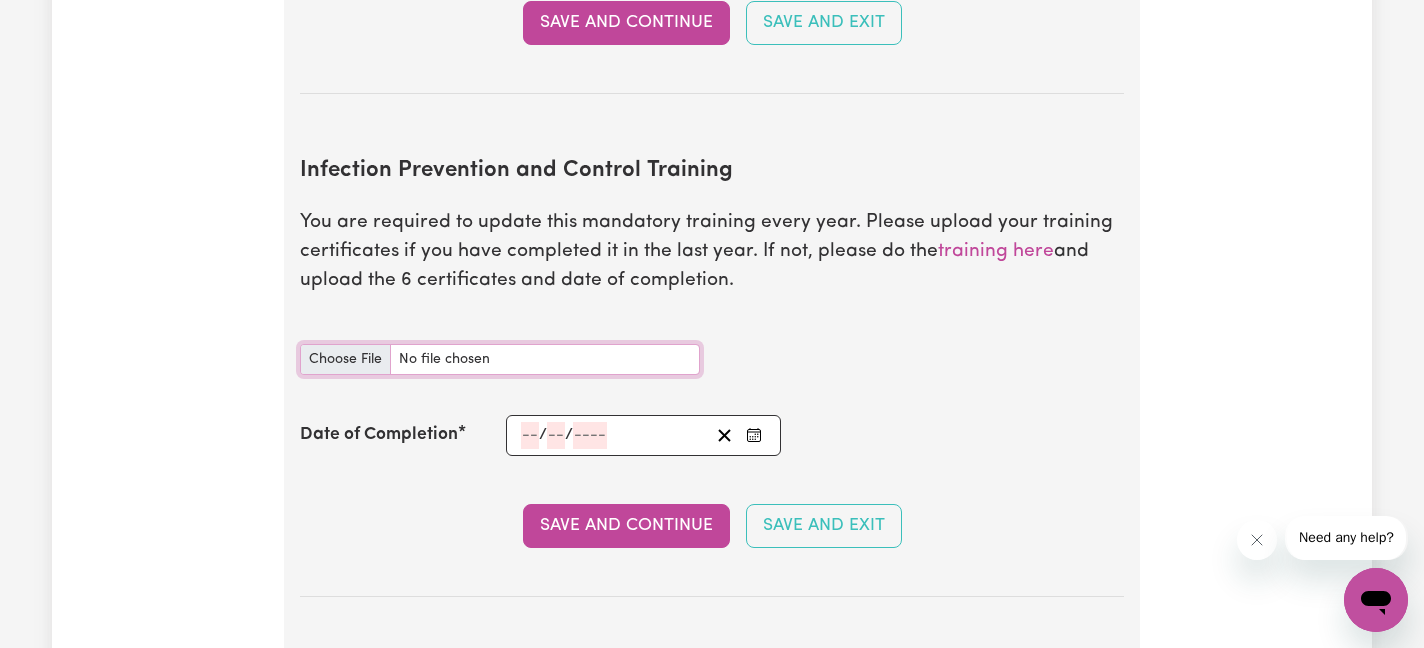 click on "Infection Prevention and Control Training  document" at bounding box center [500, 359] 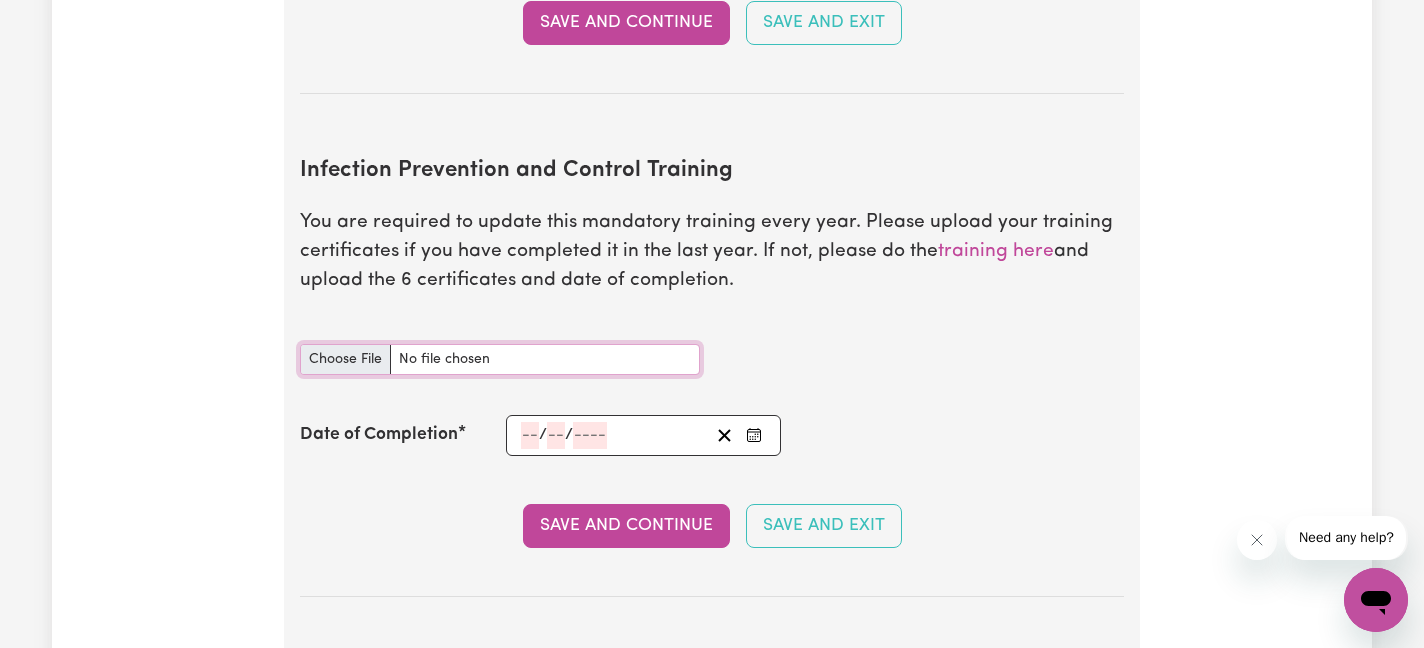 type on "C:\fakepath\Chain of Infection.pdf" 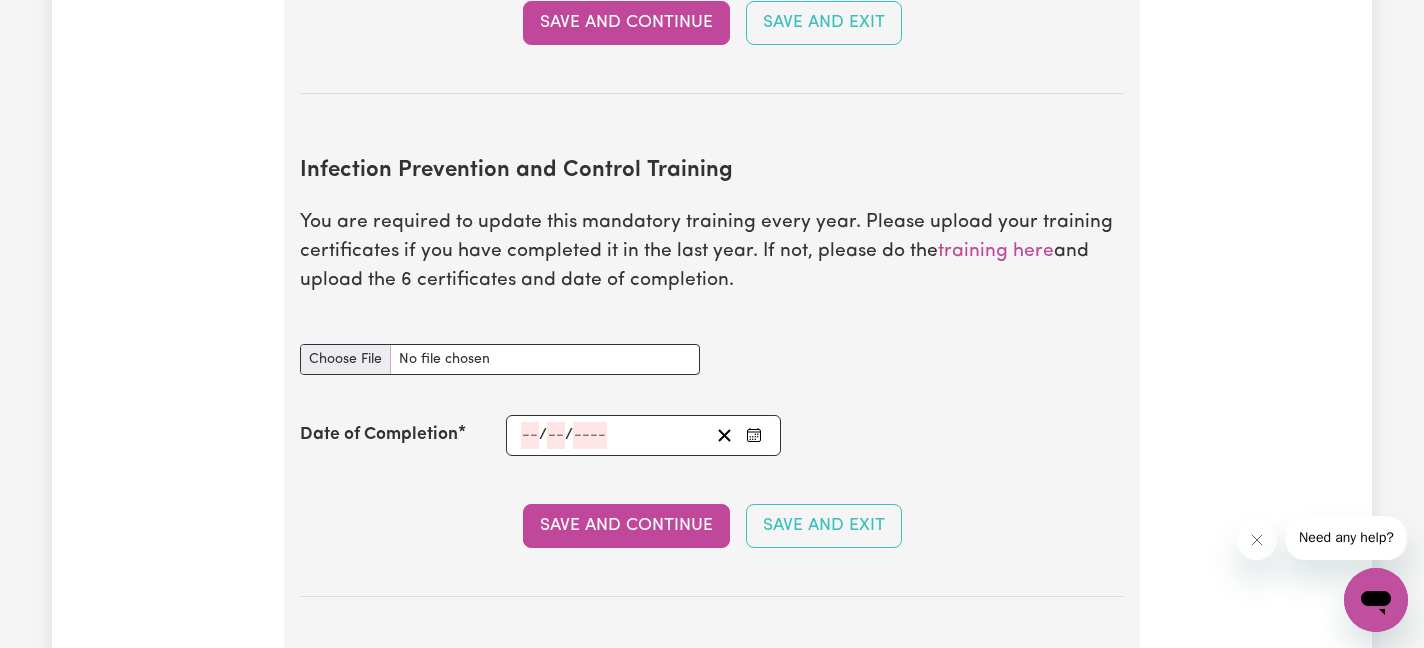 type 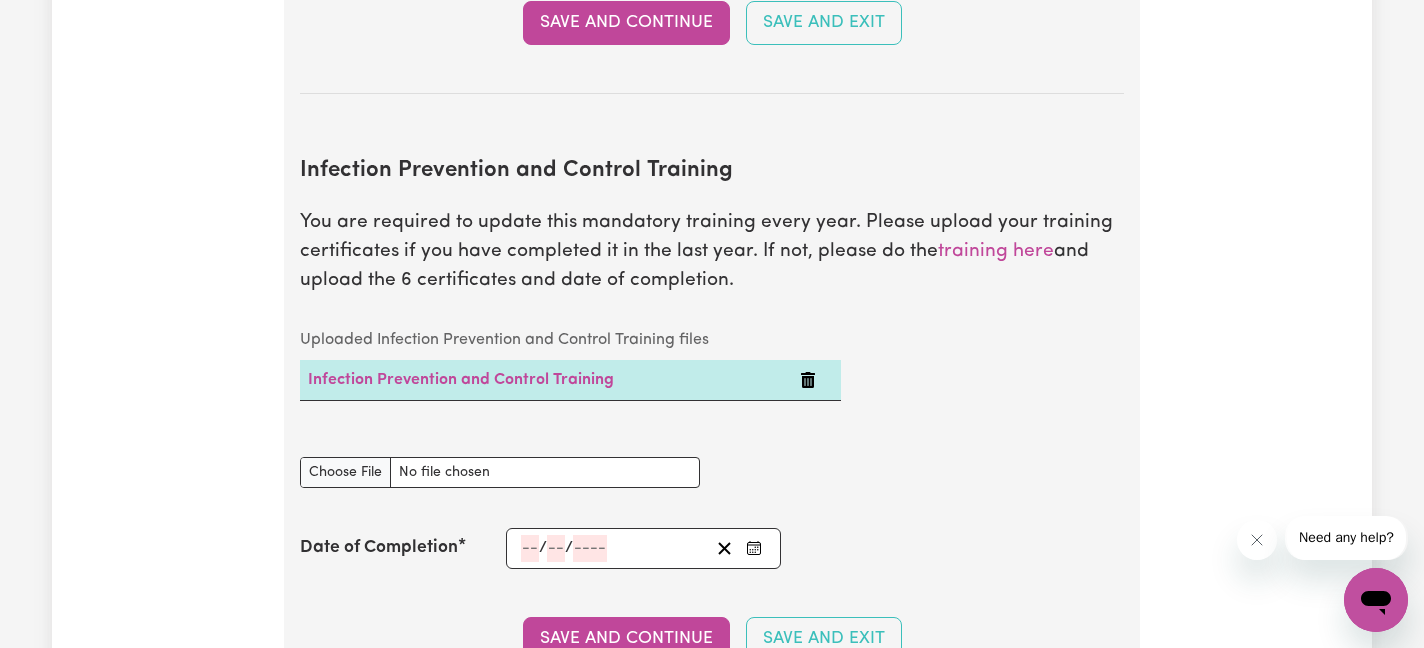 click on "Infection Prevention and Control Training  document" at bounding box center (500, 460) 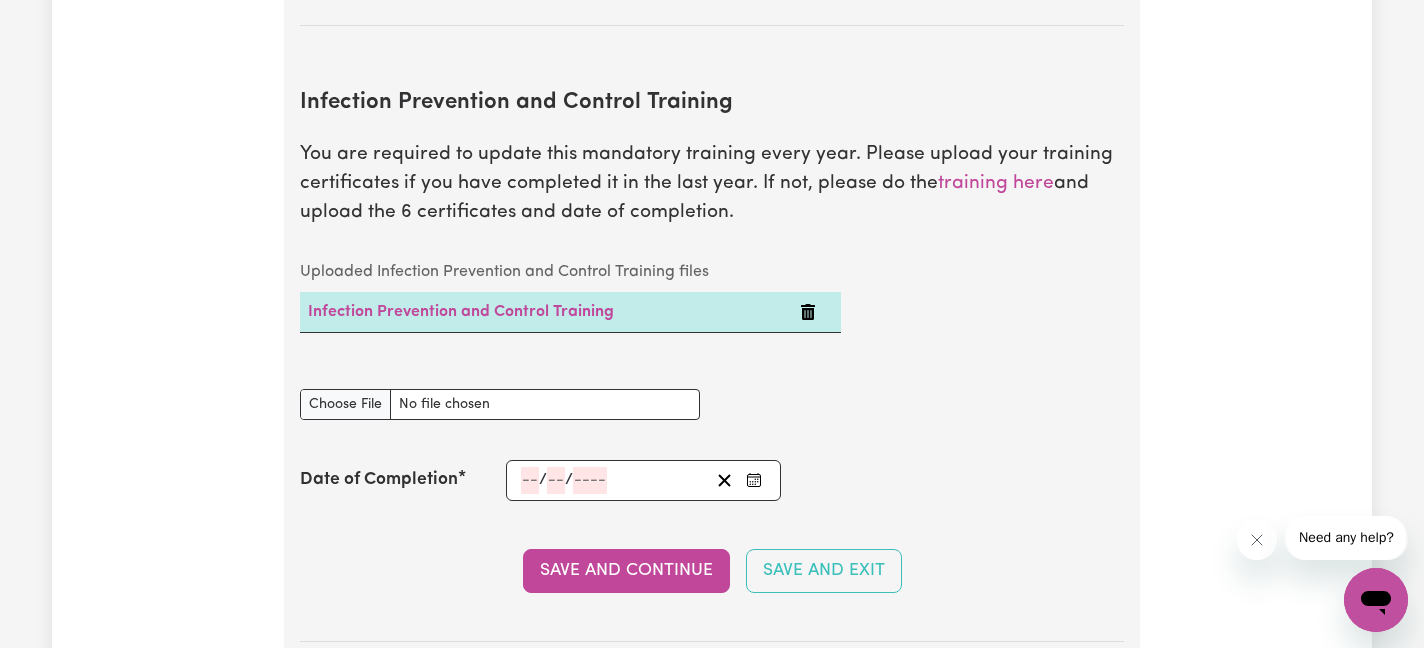 scroll, scrollTop: 3244, scrollLeft: 0, axis: vertical 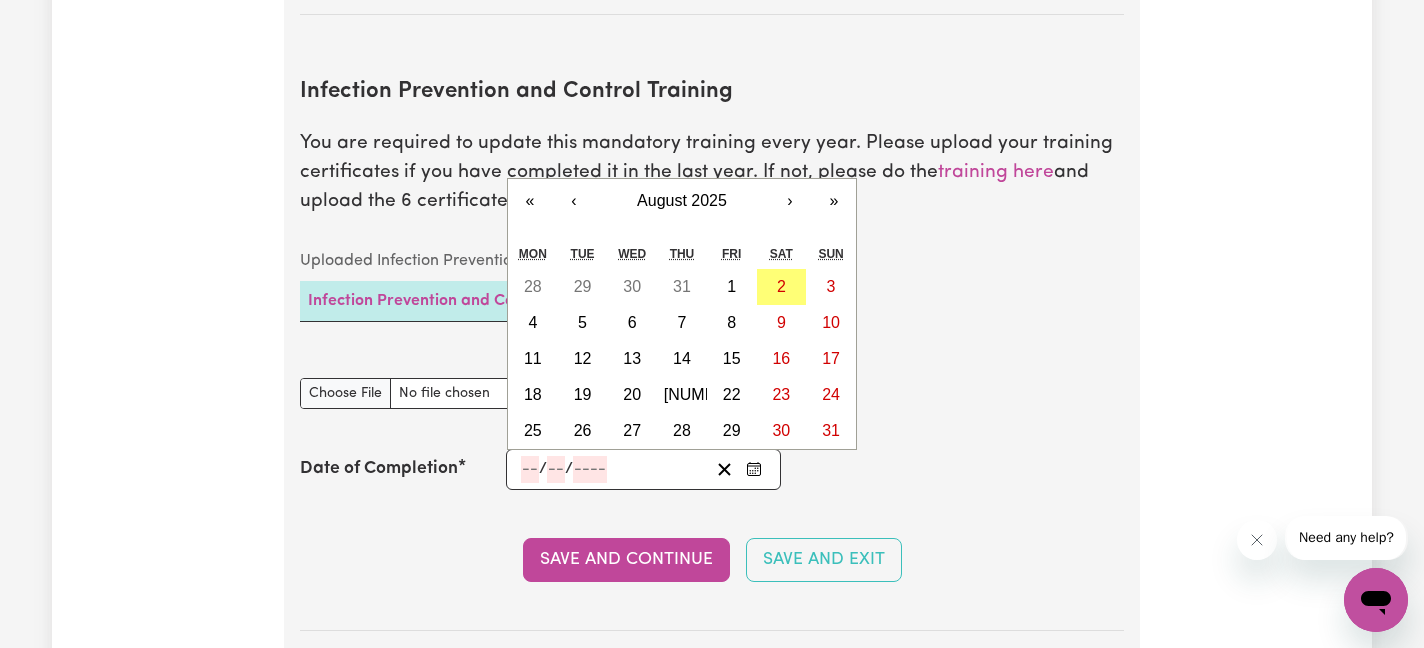 click 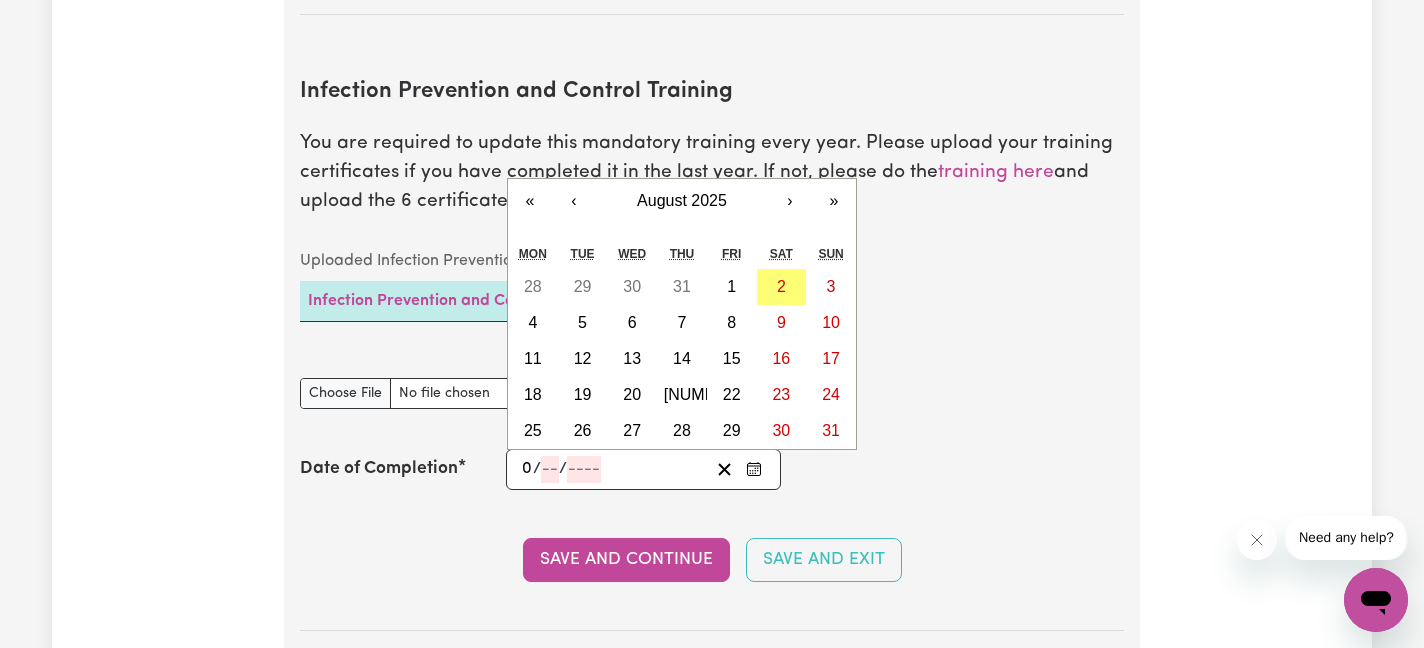 type on "02" 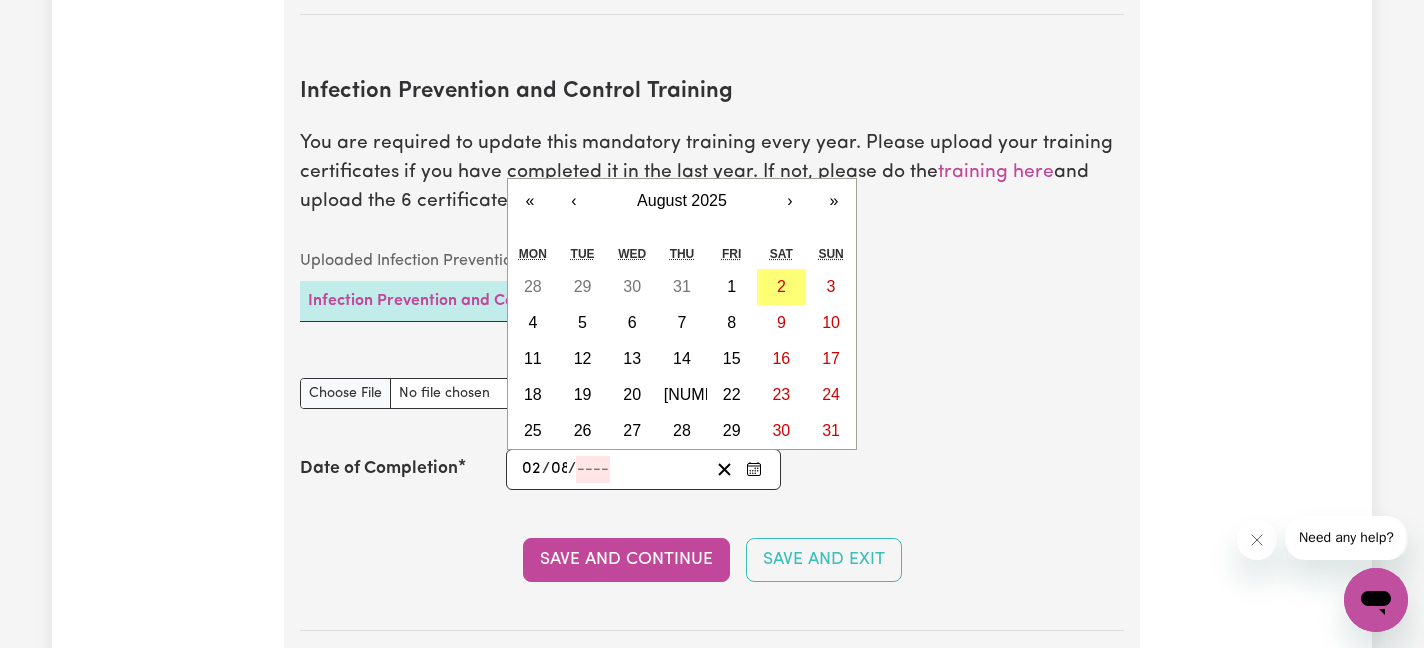 type on "08" 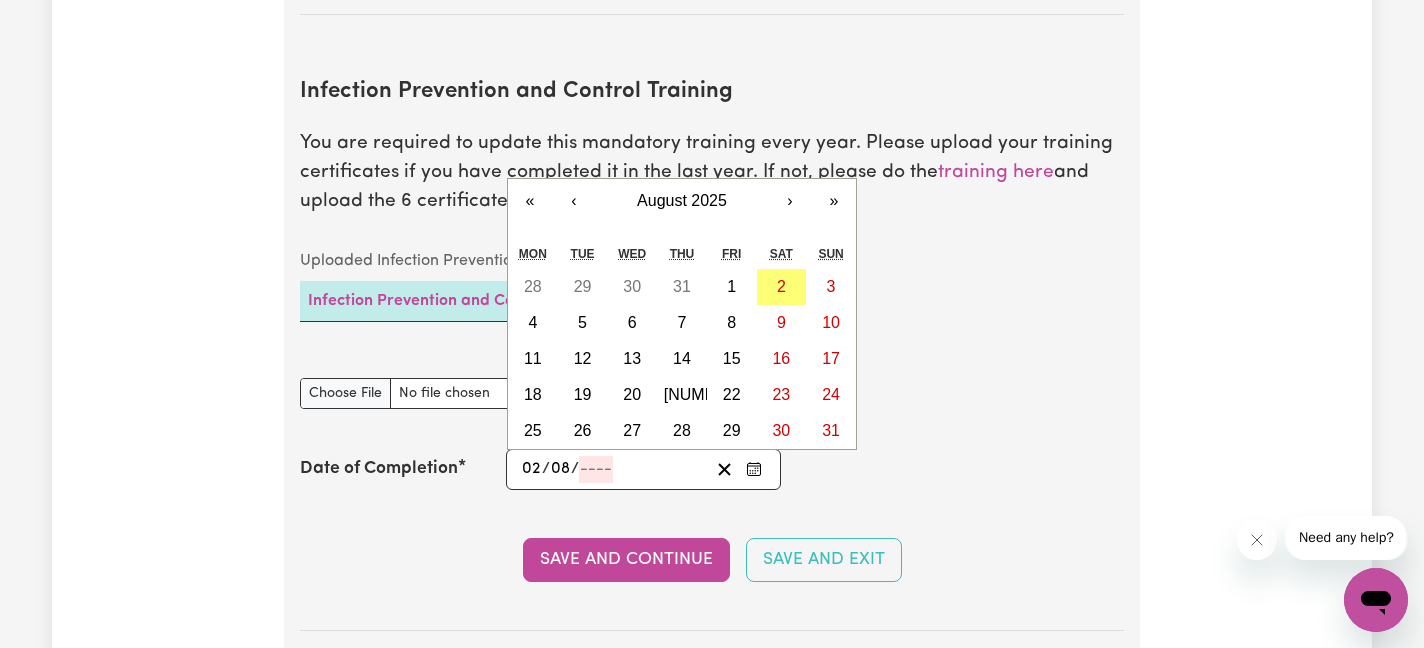 type on "[NUMBER]-[NUMBER]-[NUMBER]" 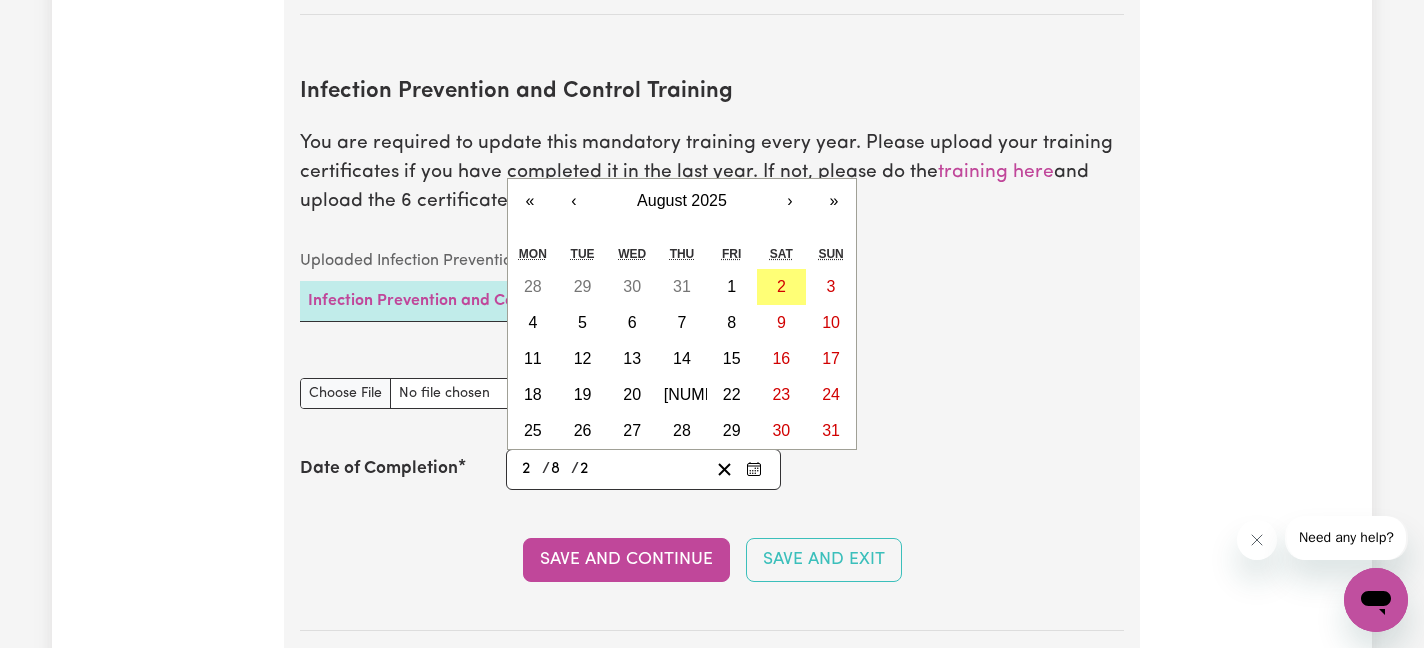 type on "[NUMBER]-[NUMBER]-[NUMBER]" 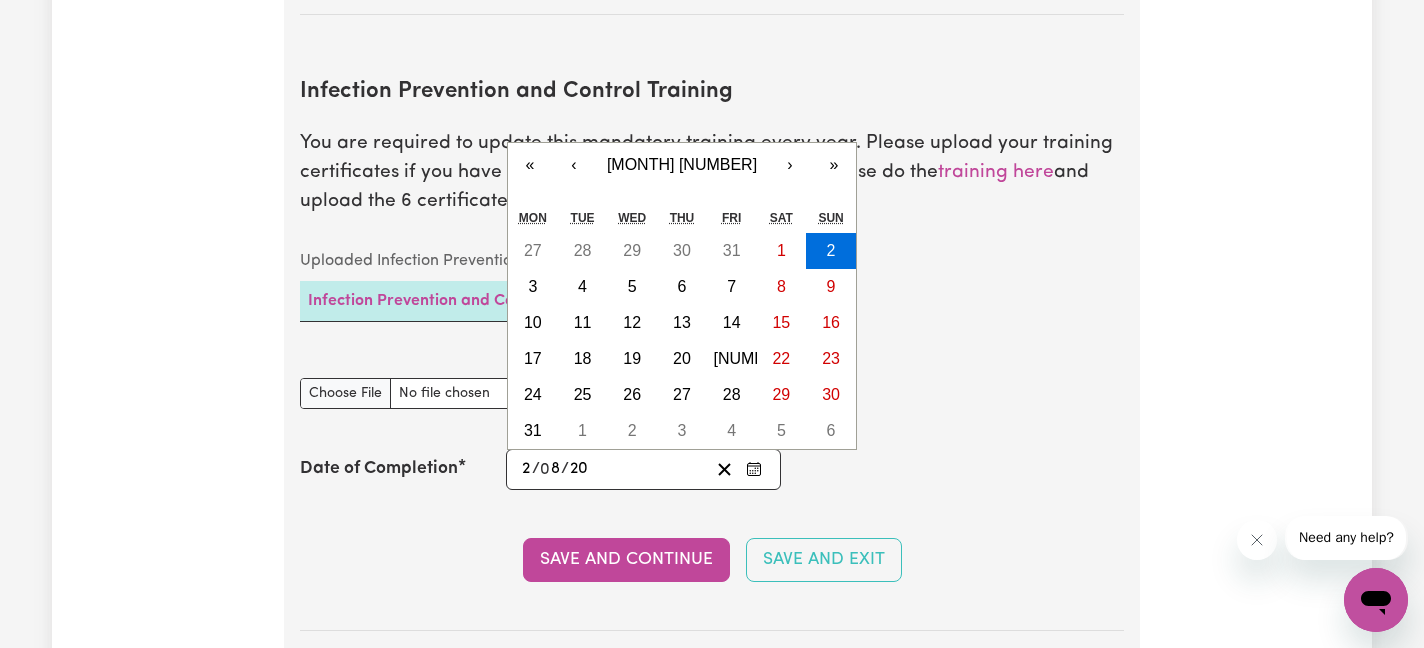 type on "[NUMBER]-[NUMBER]-[NUMBER]" 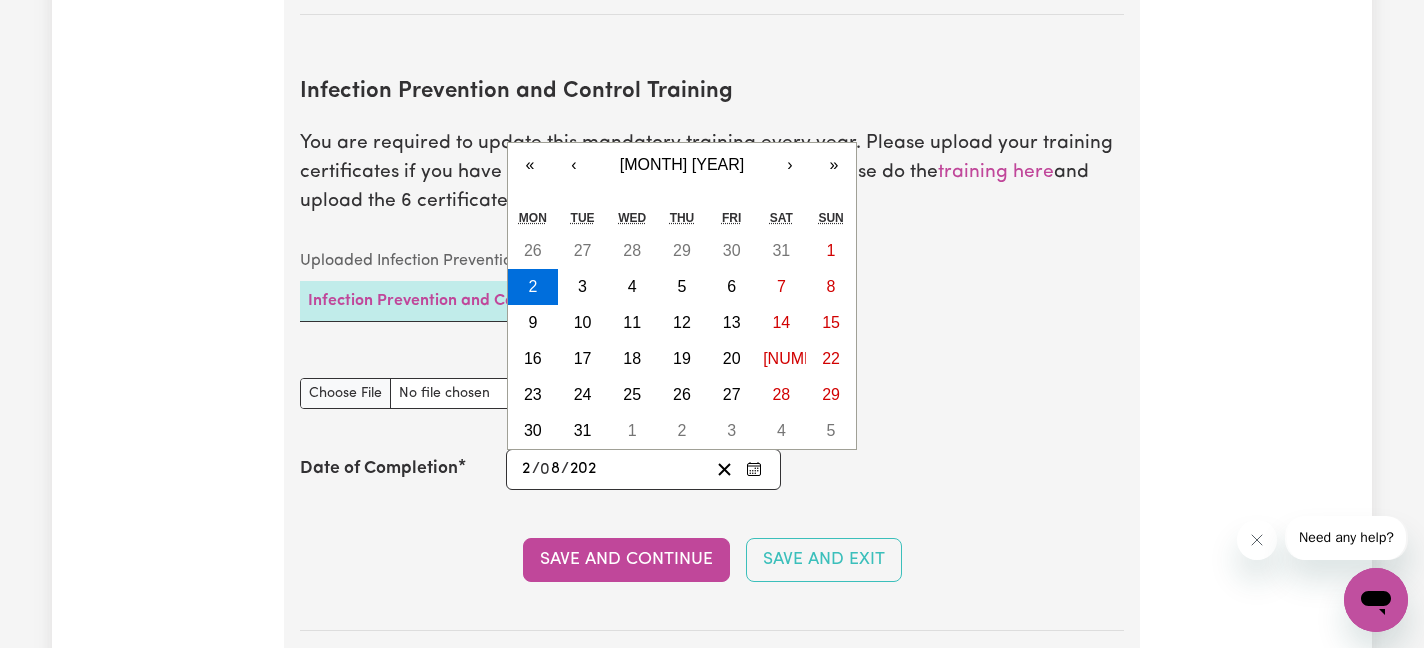 type on "[YEAR]-[NUMBER]-[NUMBER]" 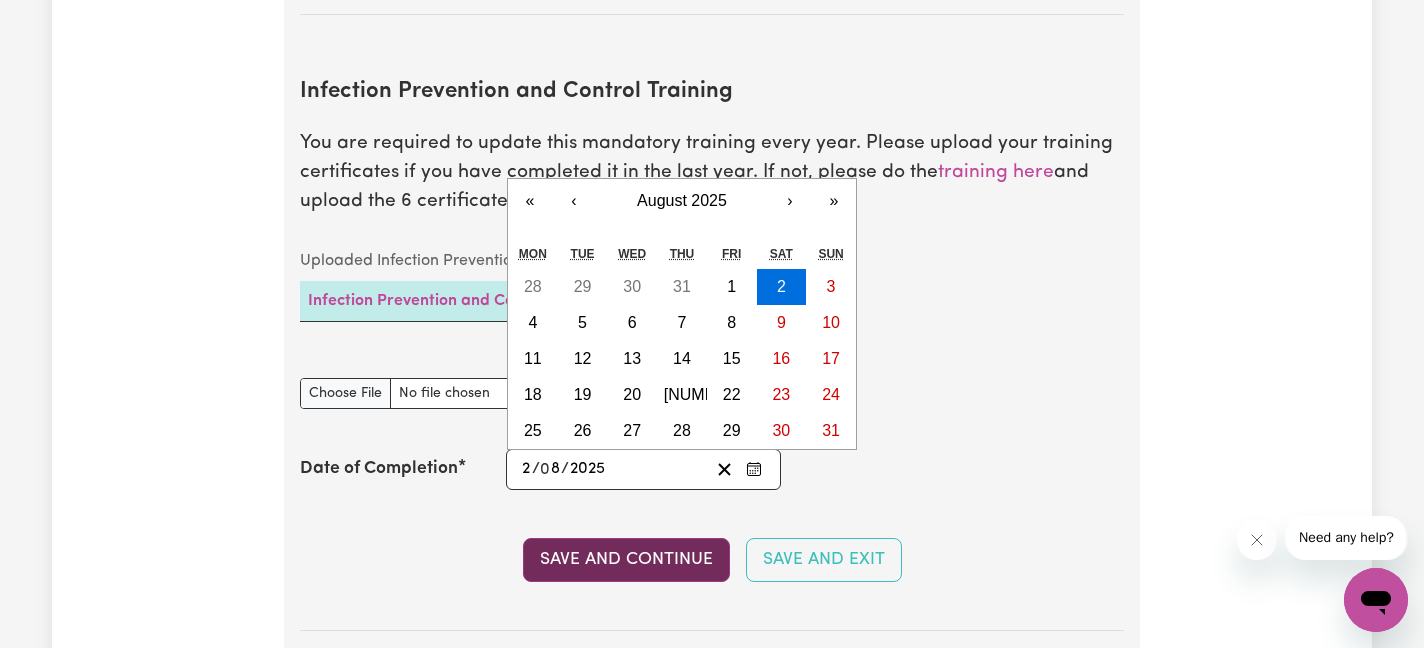 type on "2025" 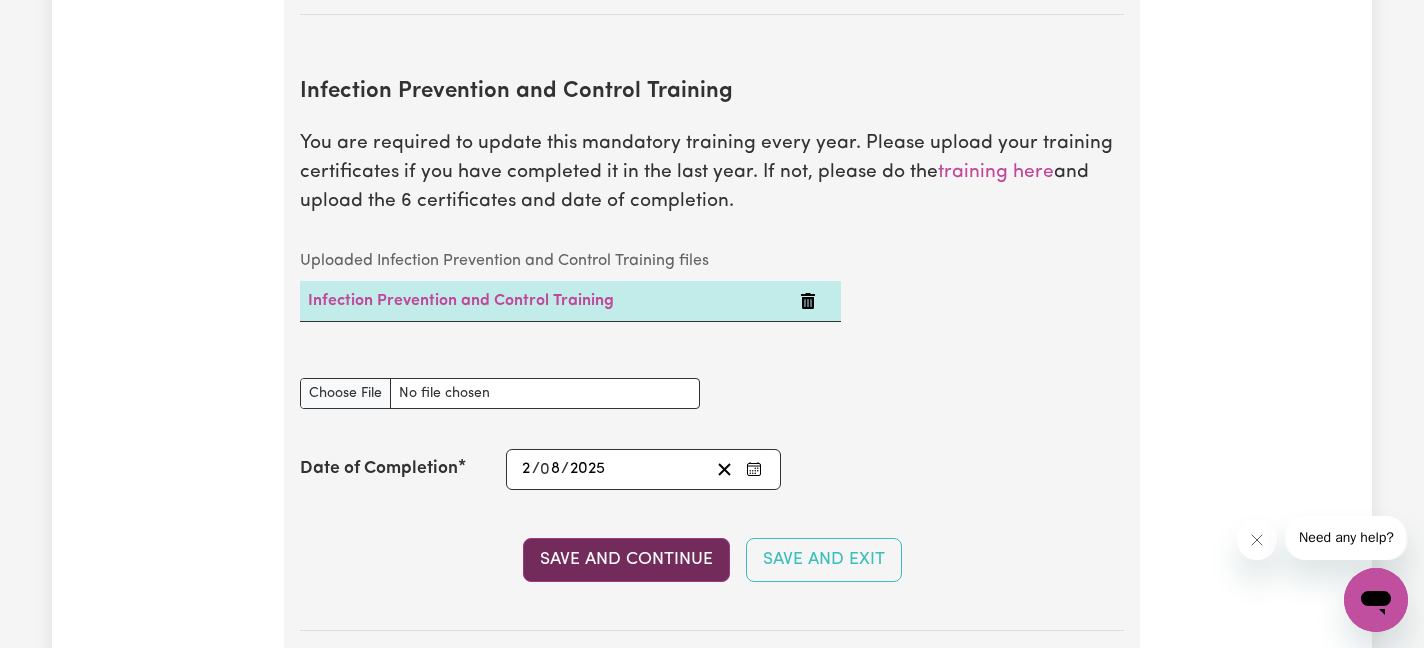 click on "Save and Continue" at bounding box center [626, 560] 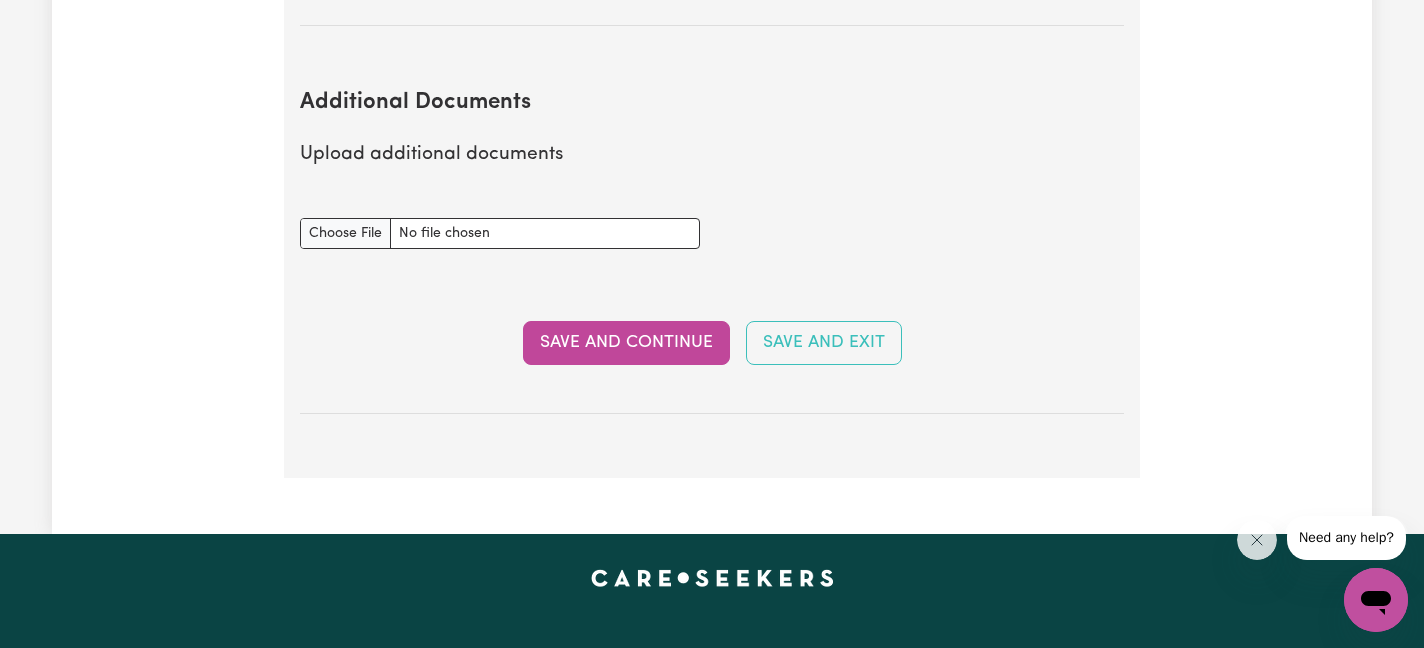 scroll, scrollTop: 3922, scrollLeft: 0, axis: vertical 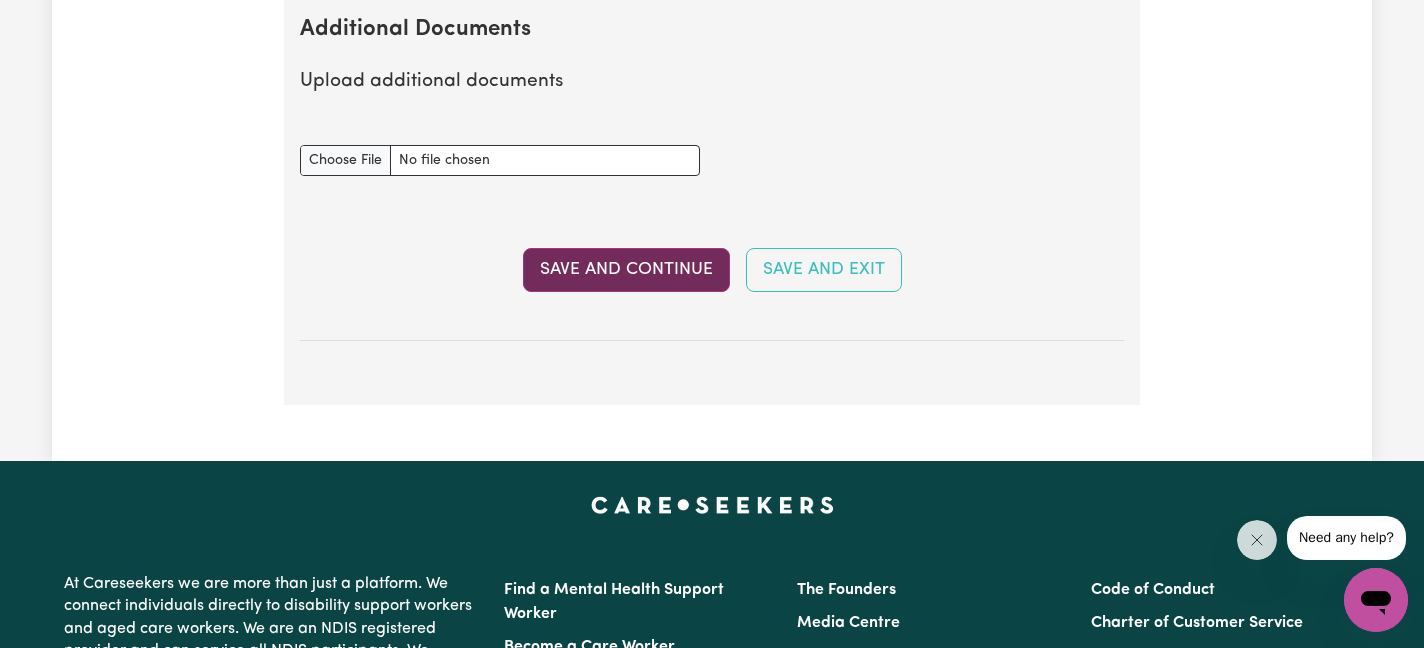 click on "Save and Continue" at bounding box center (626, 270) 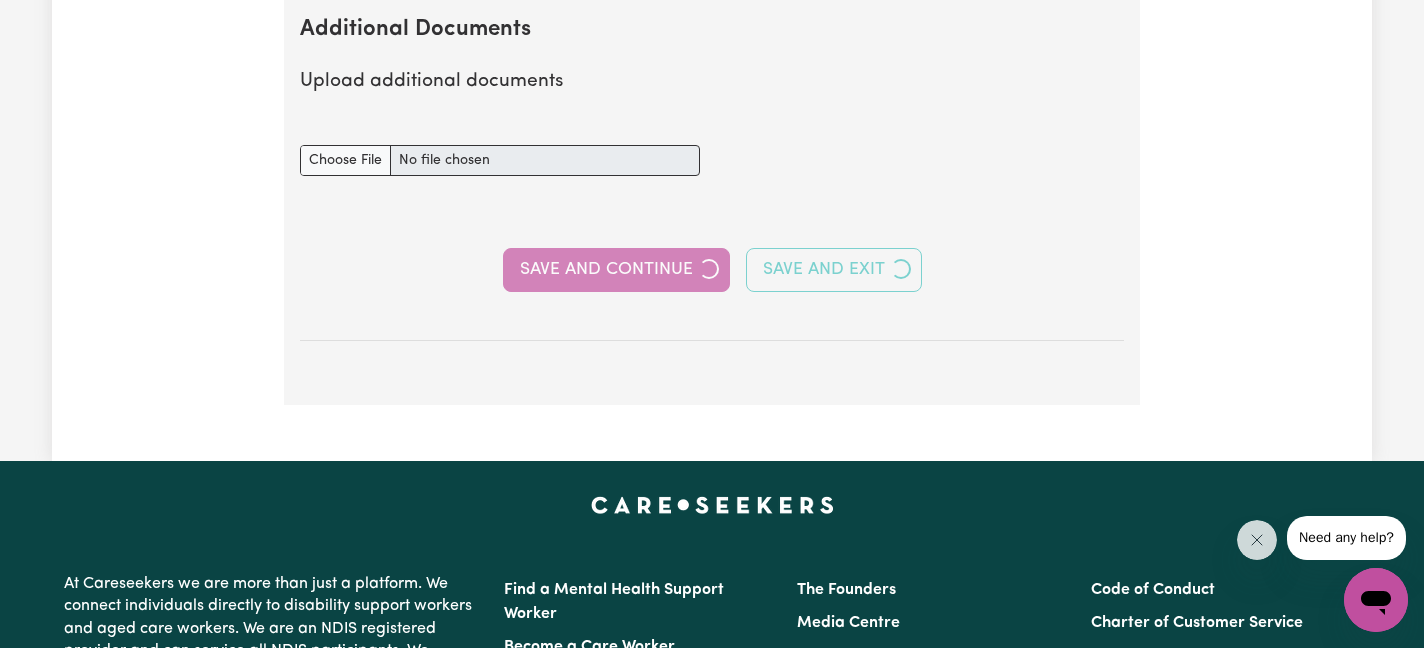 select on "2025" 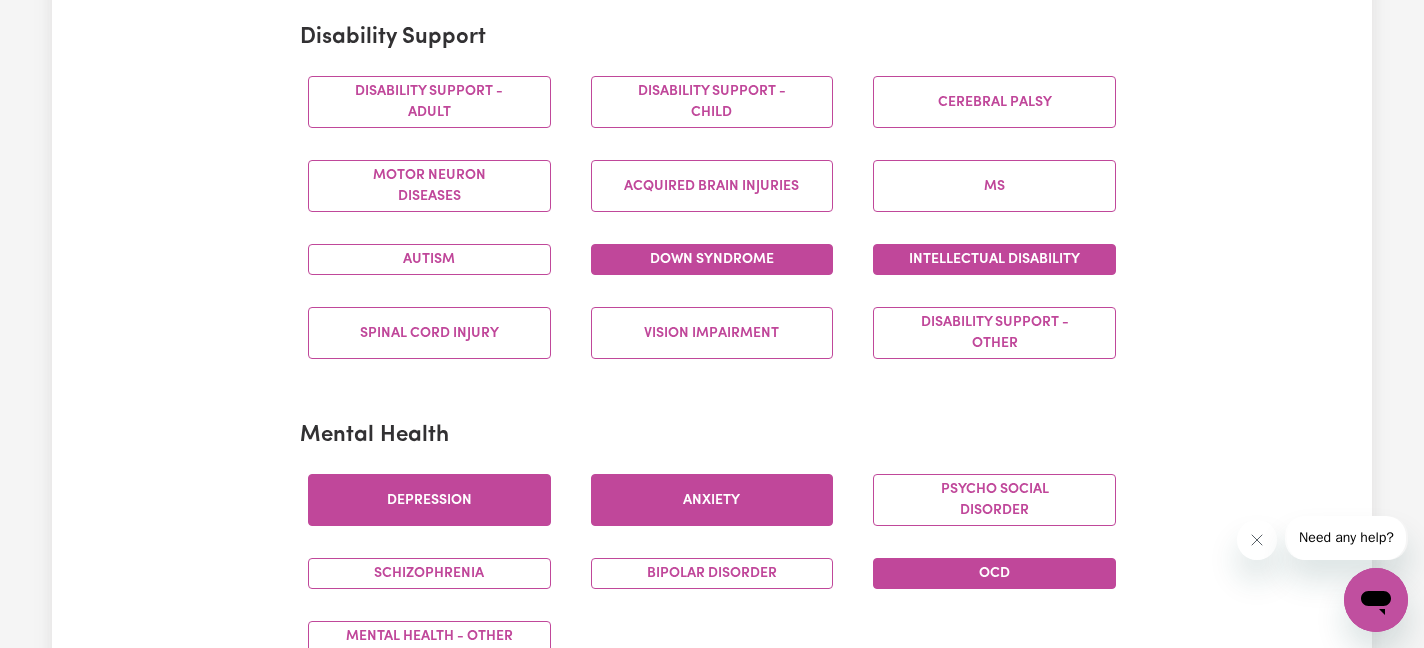 scroll, scrollTop: 834, scrollLeft: 0, axis: vertical 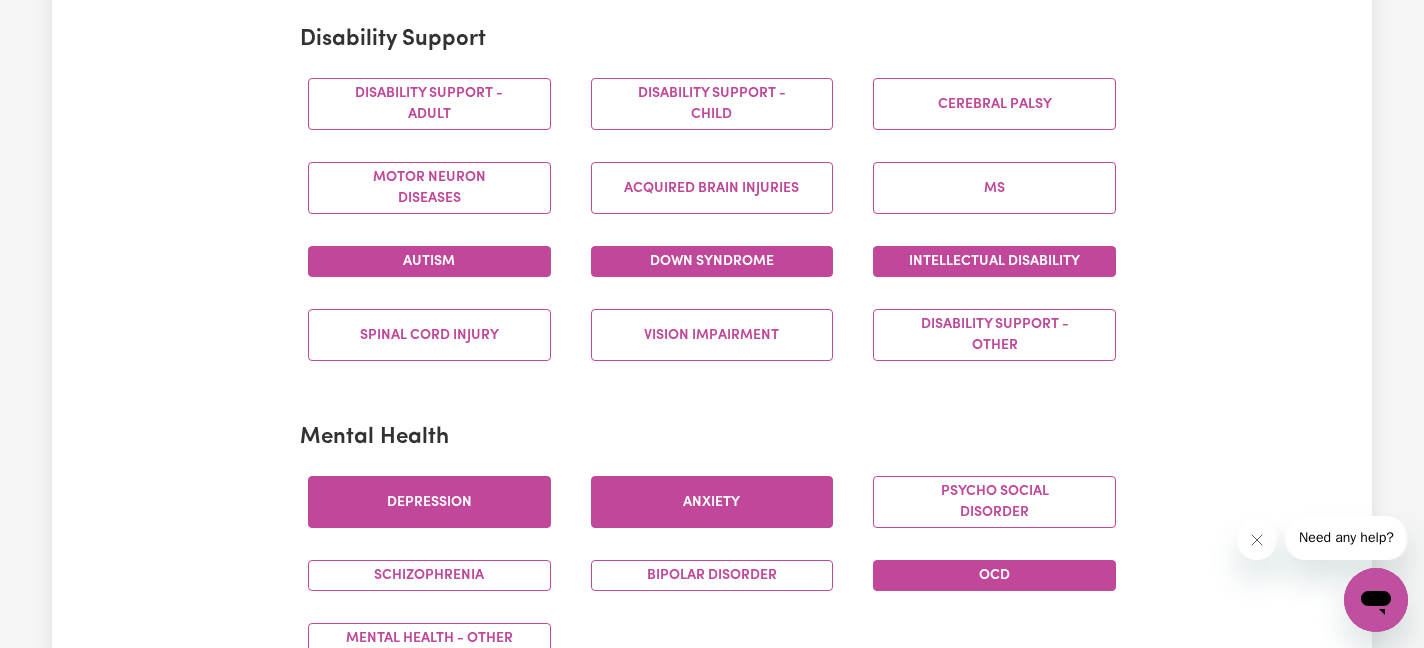 click on "Autism" at bounding box center [429, 261] 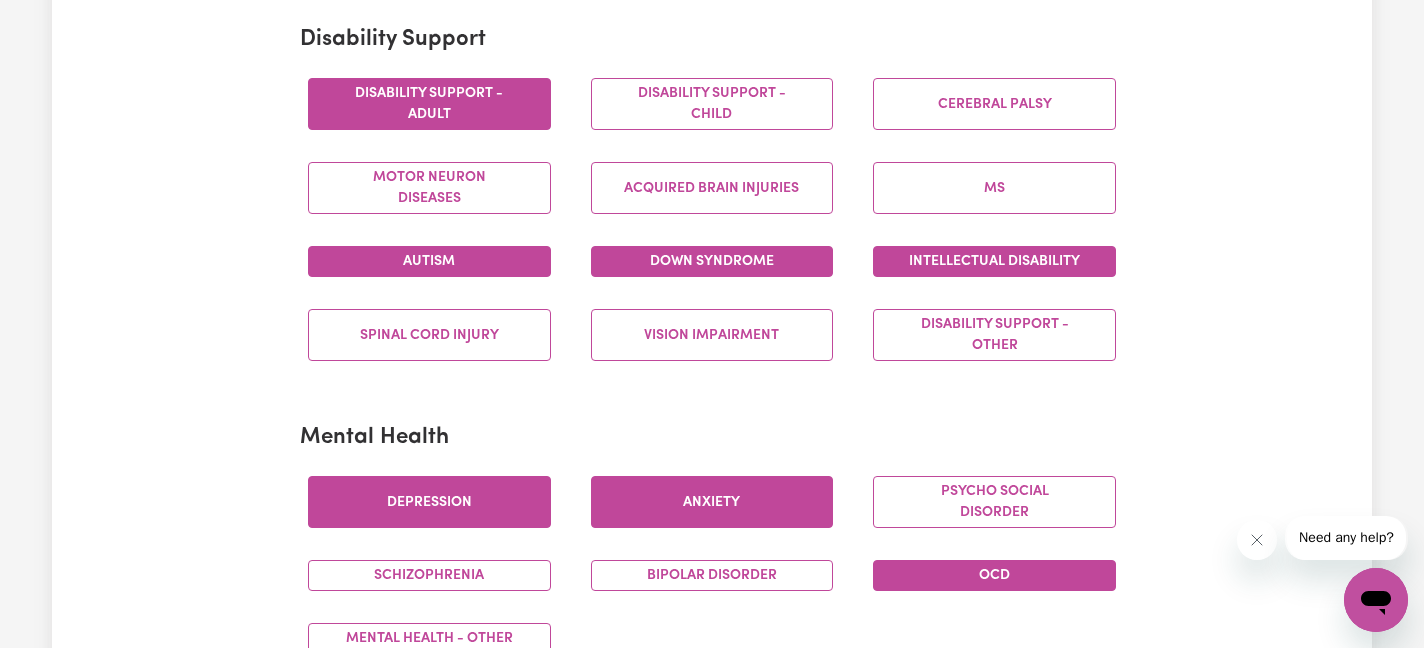 click on "Disability support - Adult" at bounding box center [429, 104] 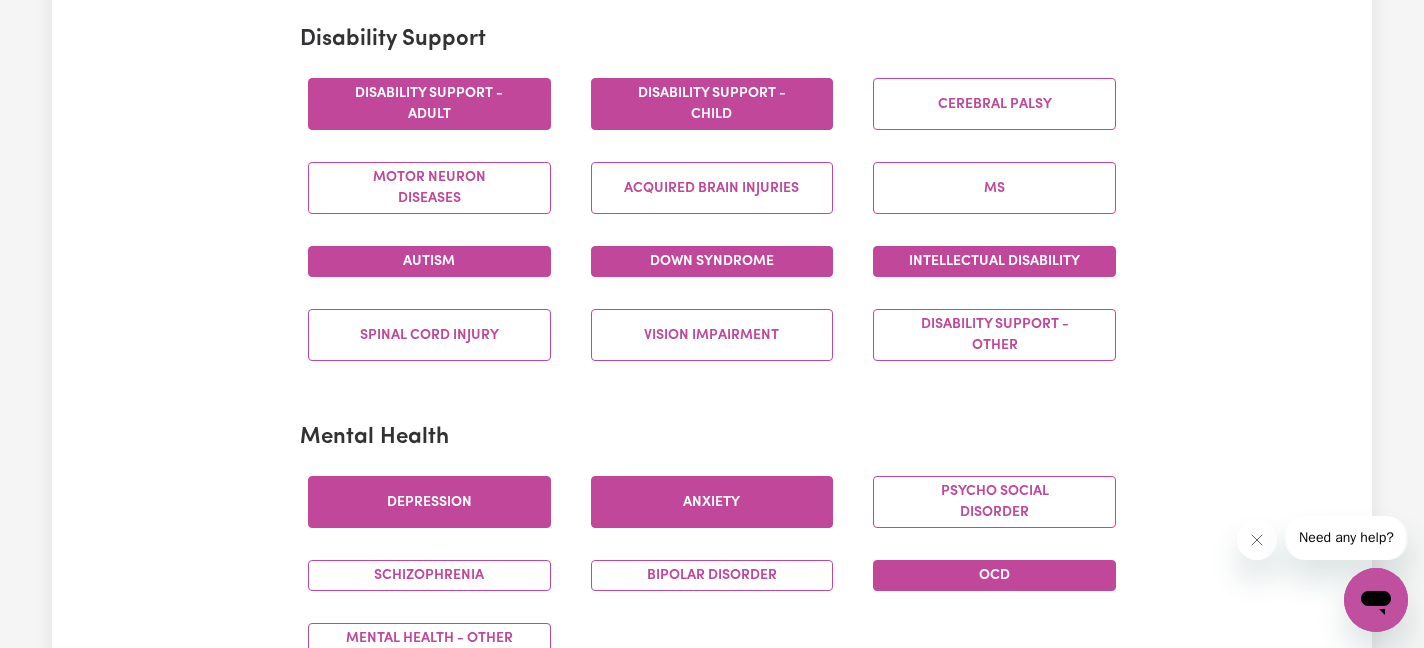 click on "Disability support - Child" at bounding box center (712, 104) 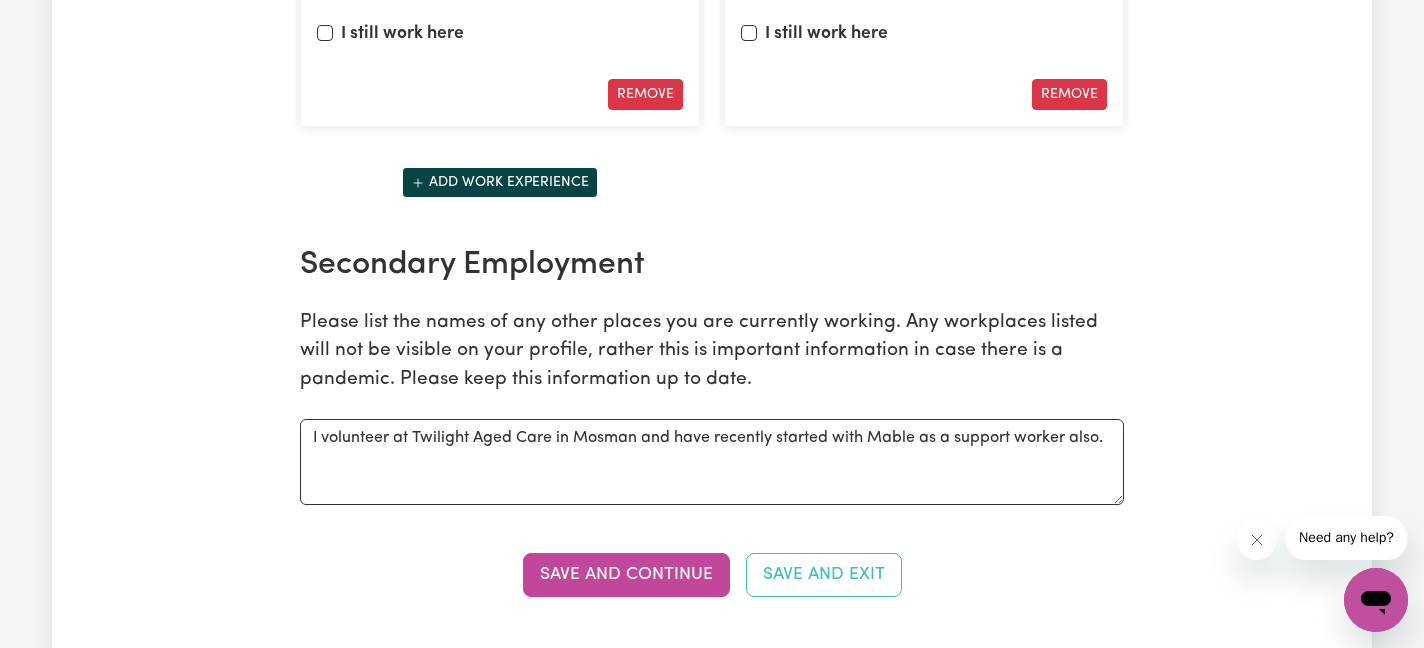 scroll, scrollTop: 3376, scrollLeft: 0, axis: vertical 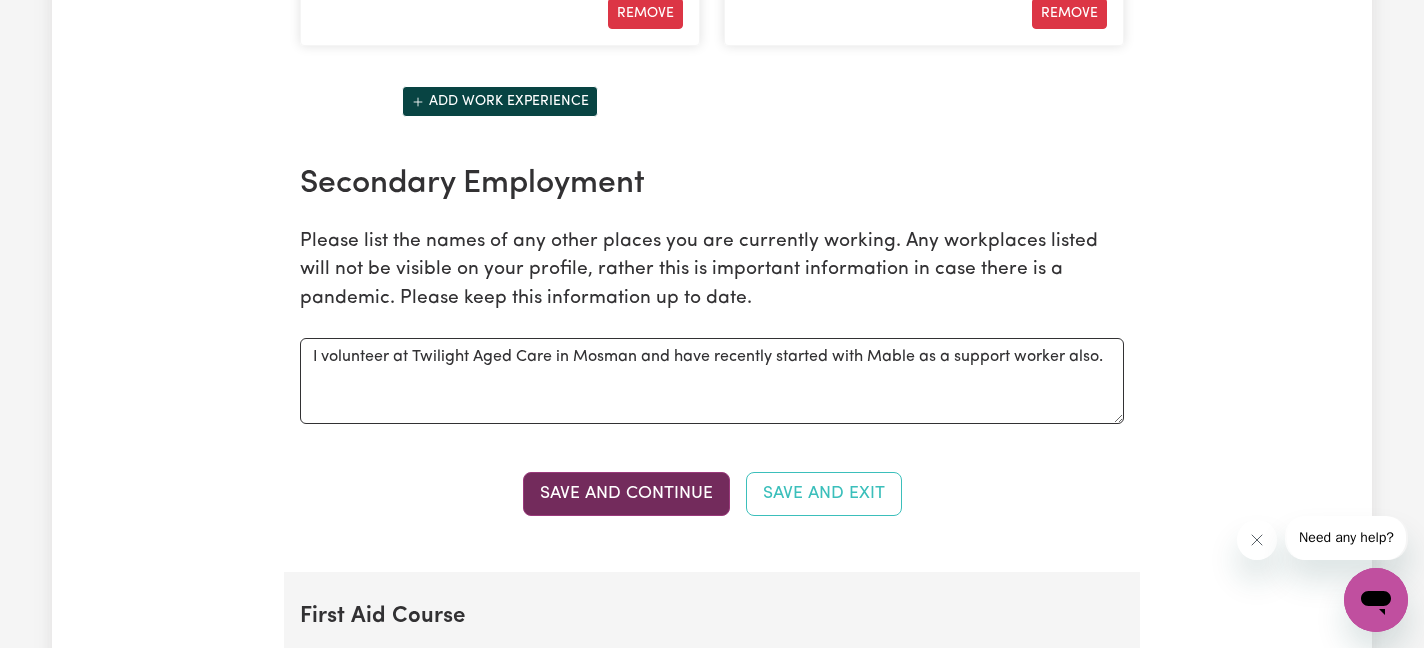 click on "Save and Continue" at bounding box center [626, 494] 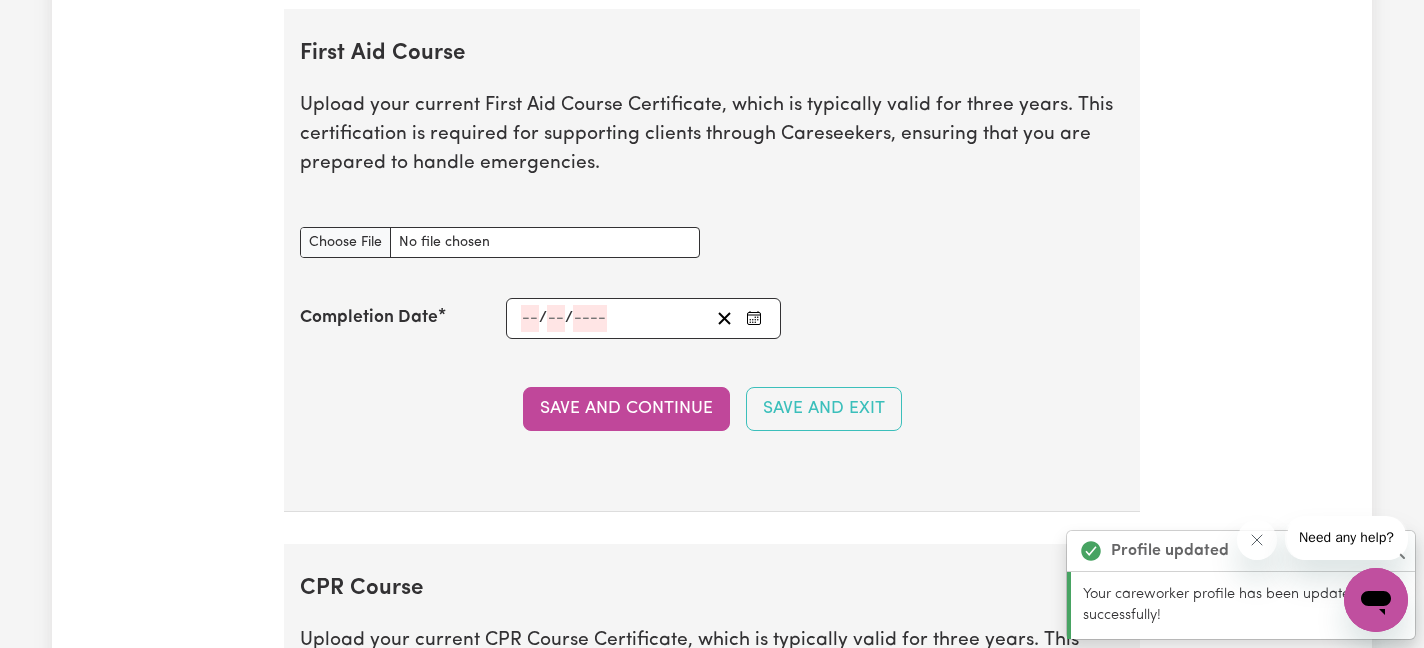 scroll, scrollTop: 3936, scrollLeft: 0, axis: vertical 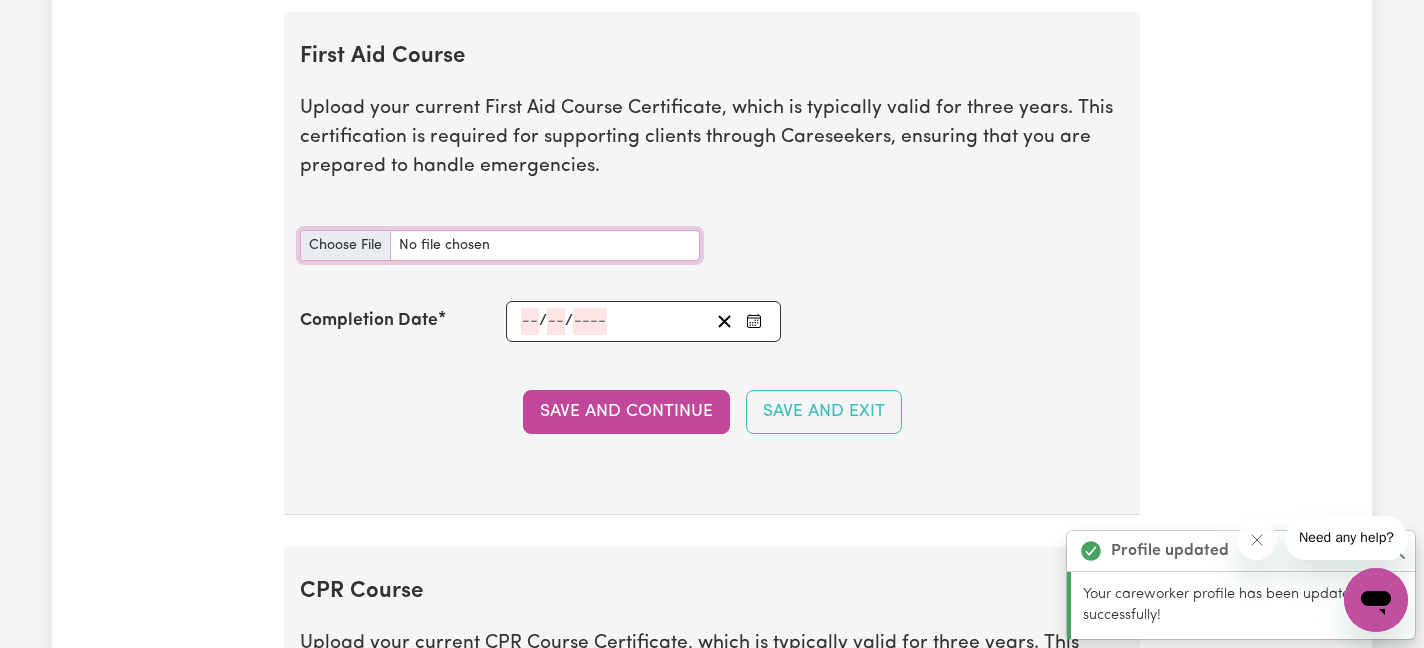 click on "First Aid Course  document" at bounding box center [500, 245] 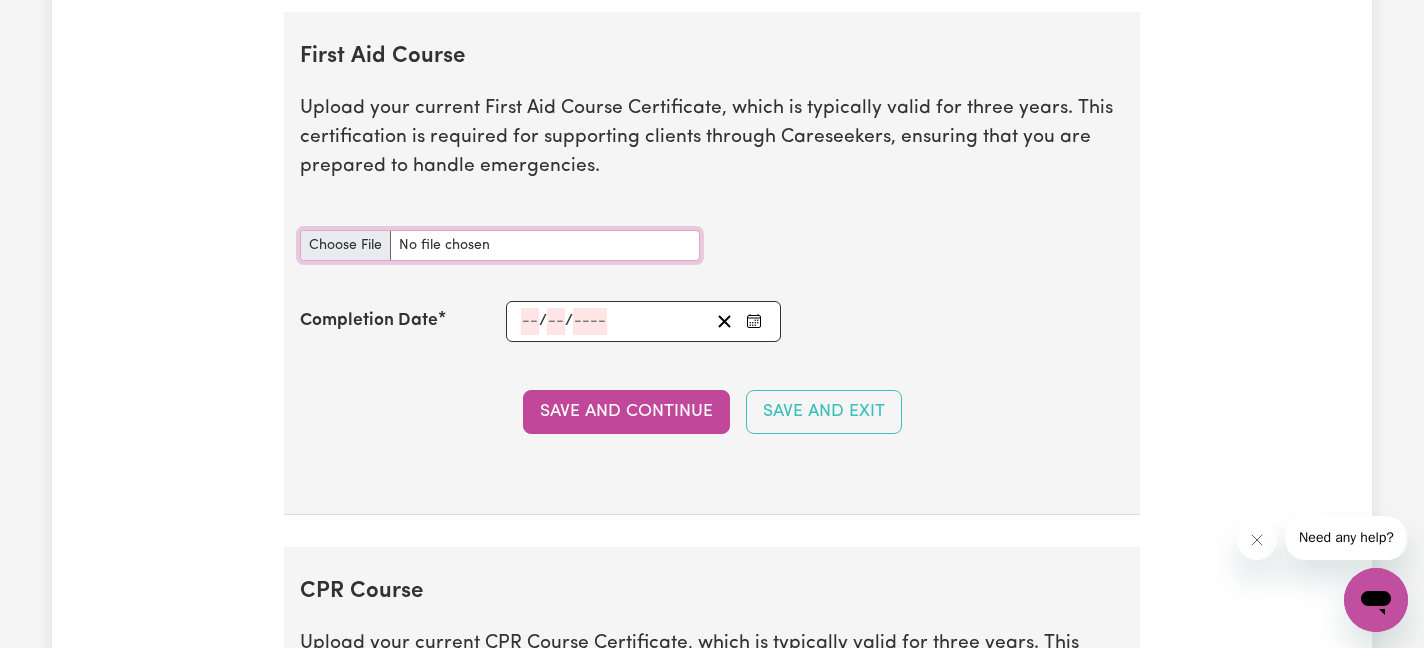 type on "C:\fakepath\First Aid .pdf" 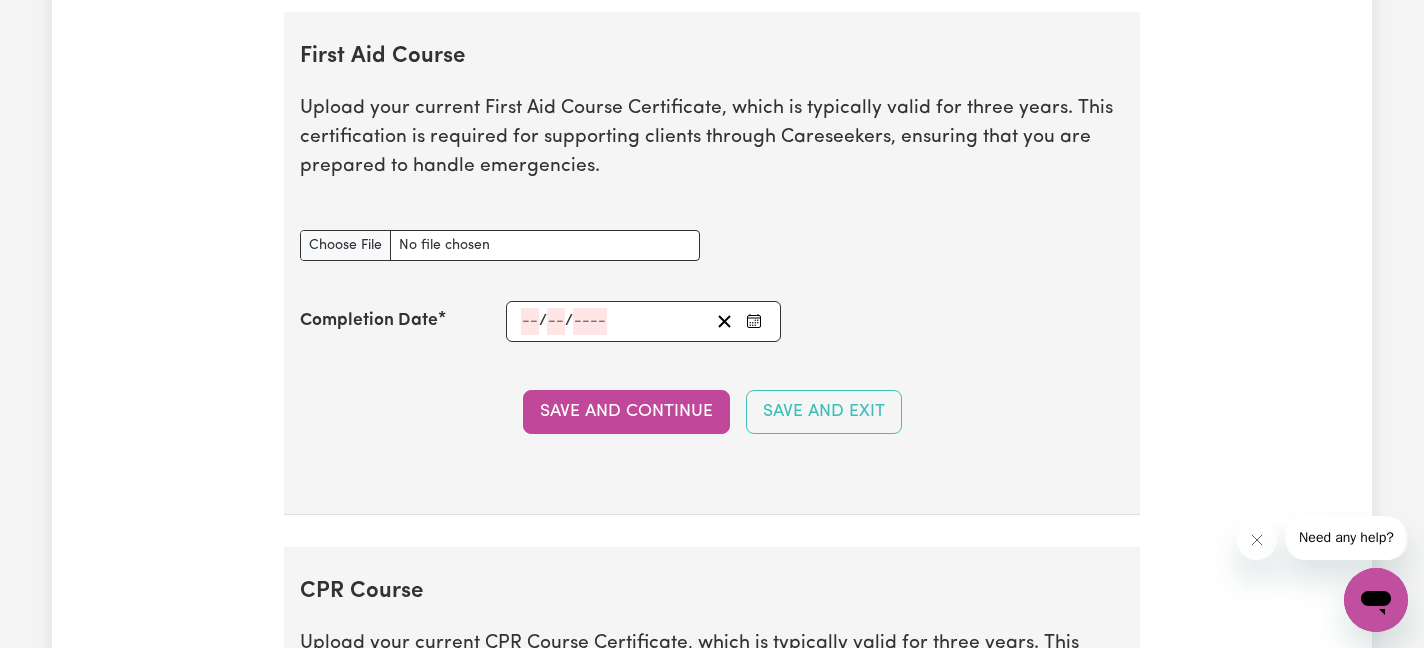 click 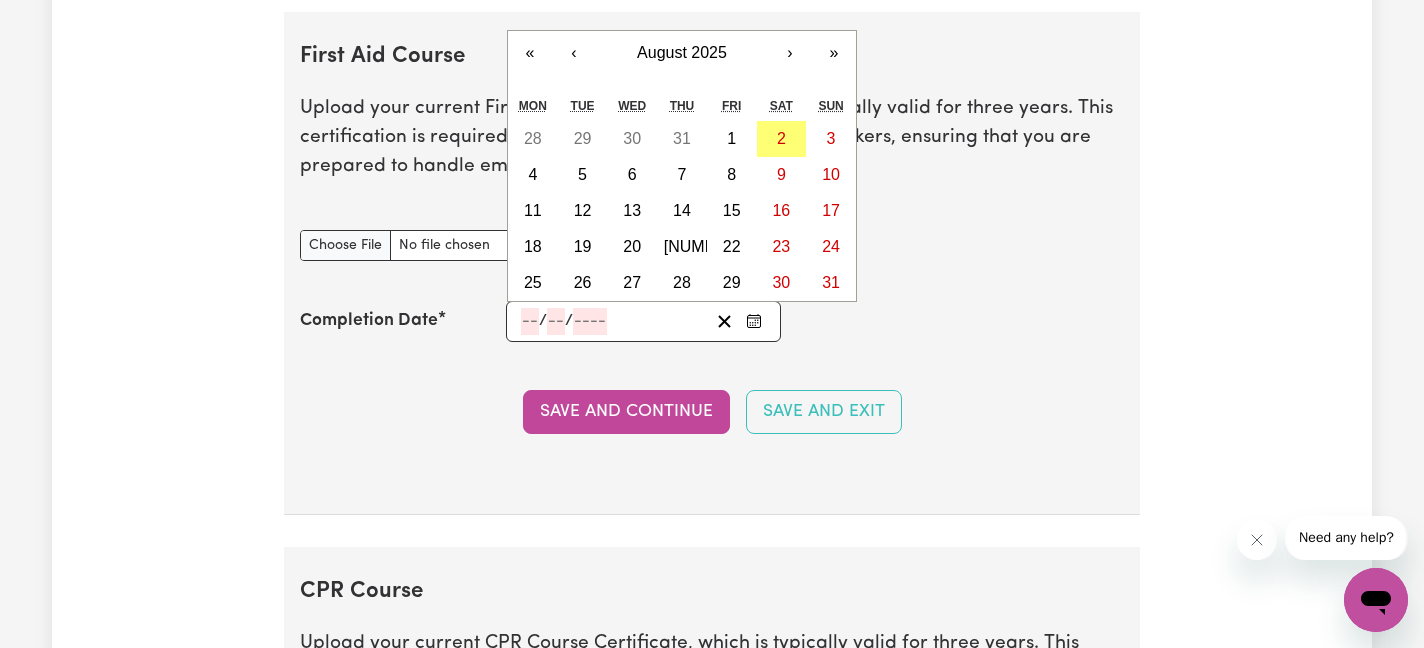 type on "2" 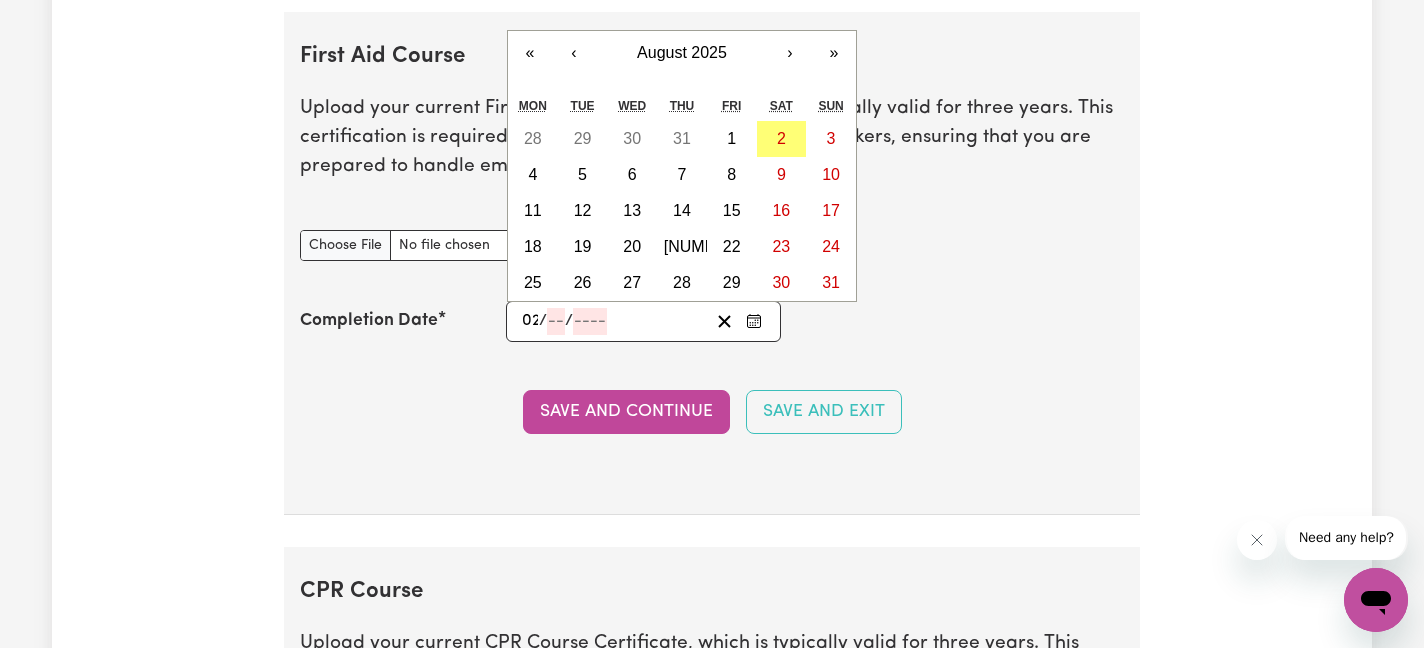 type on "02" 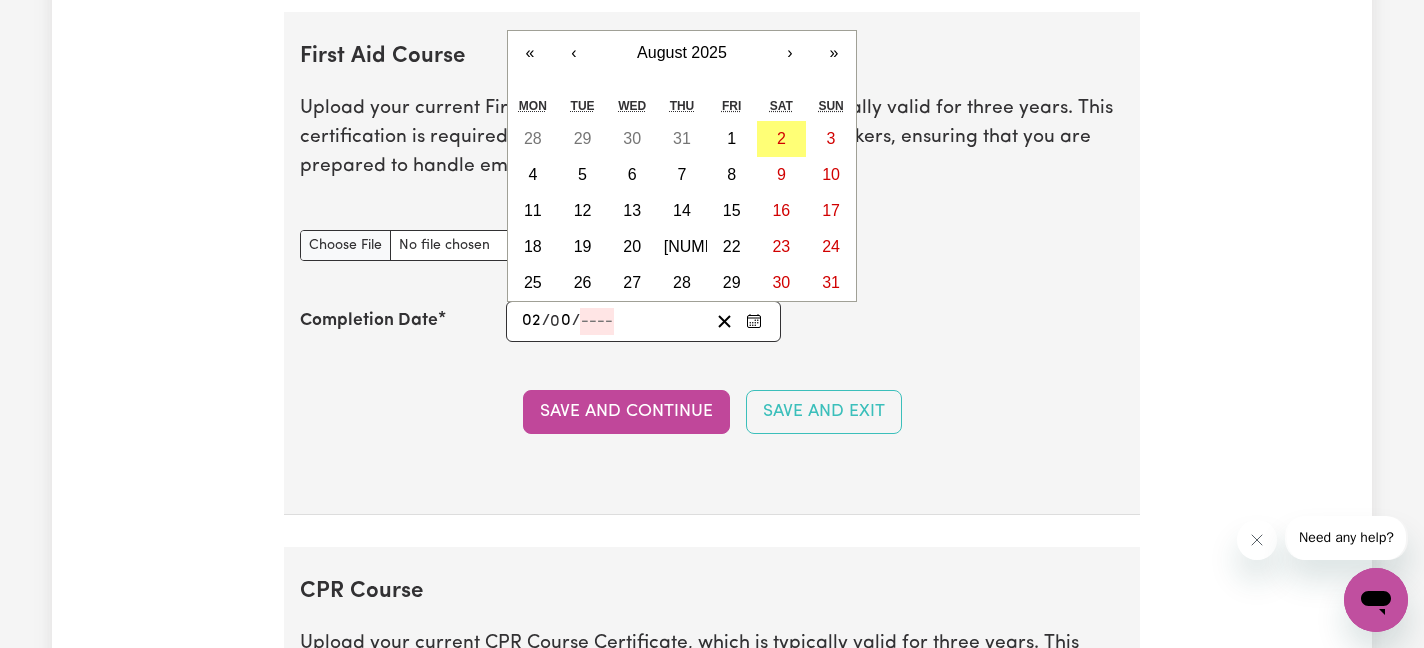 type on "08" 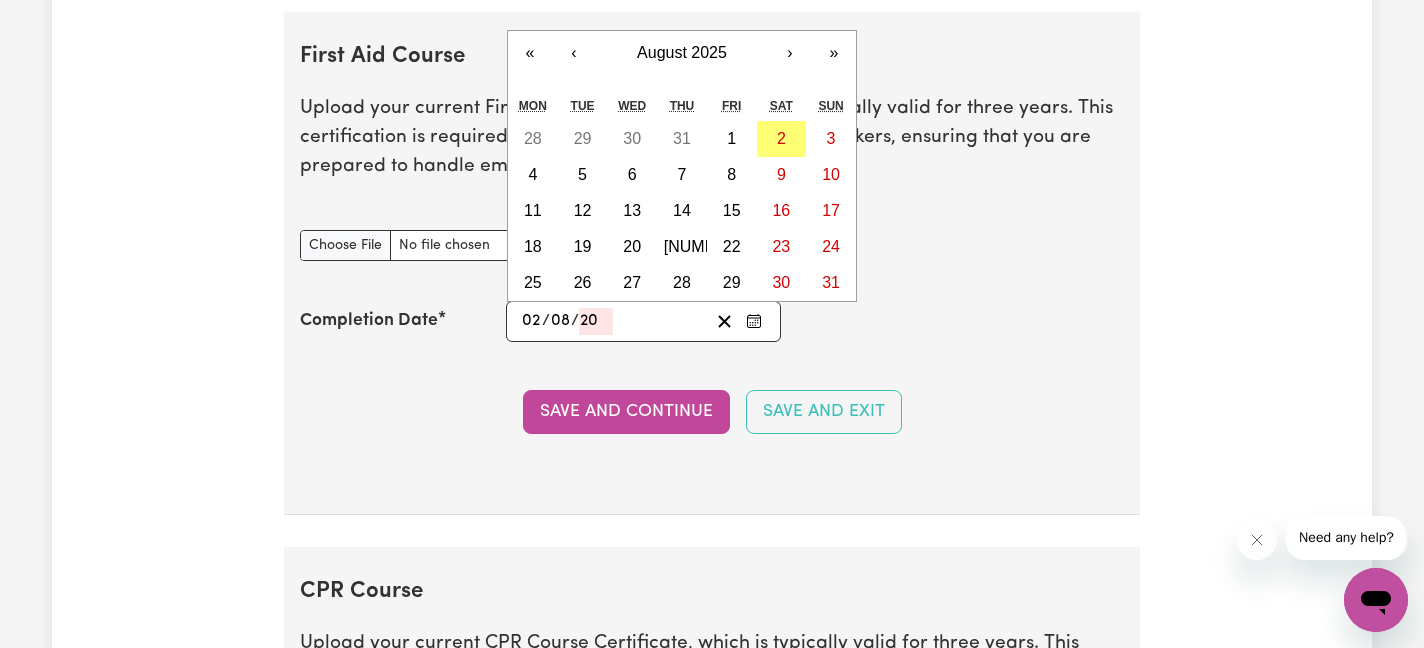 type on "202" 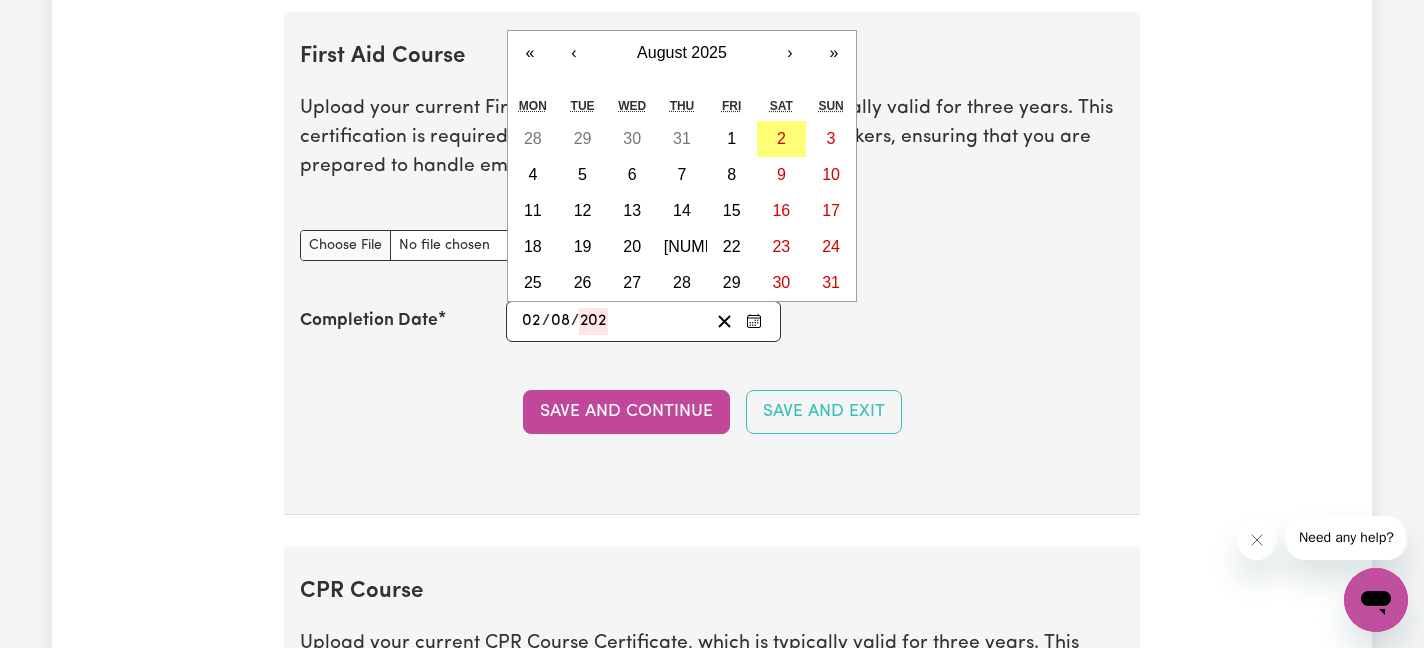 type on "[YEAR]-[NUMBER]-[NUMBER]" 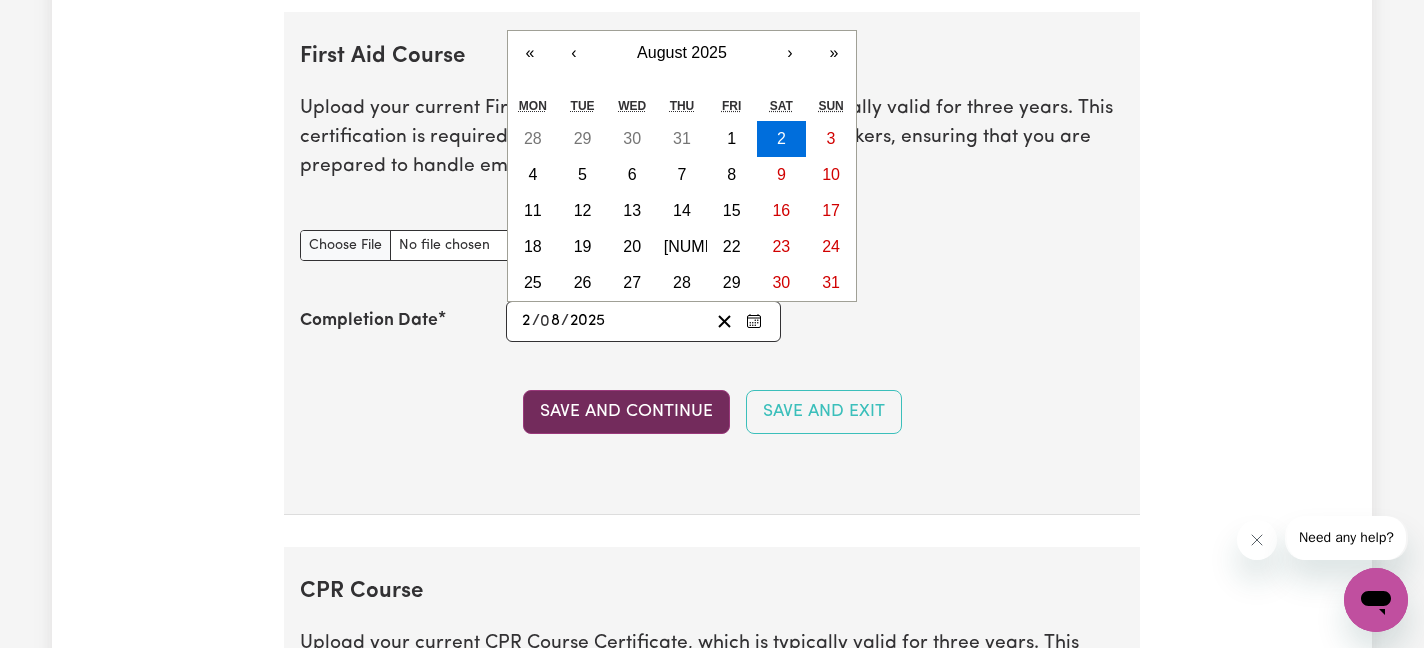 type on "2025" 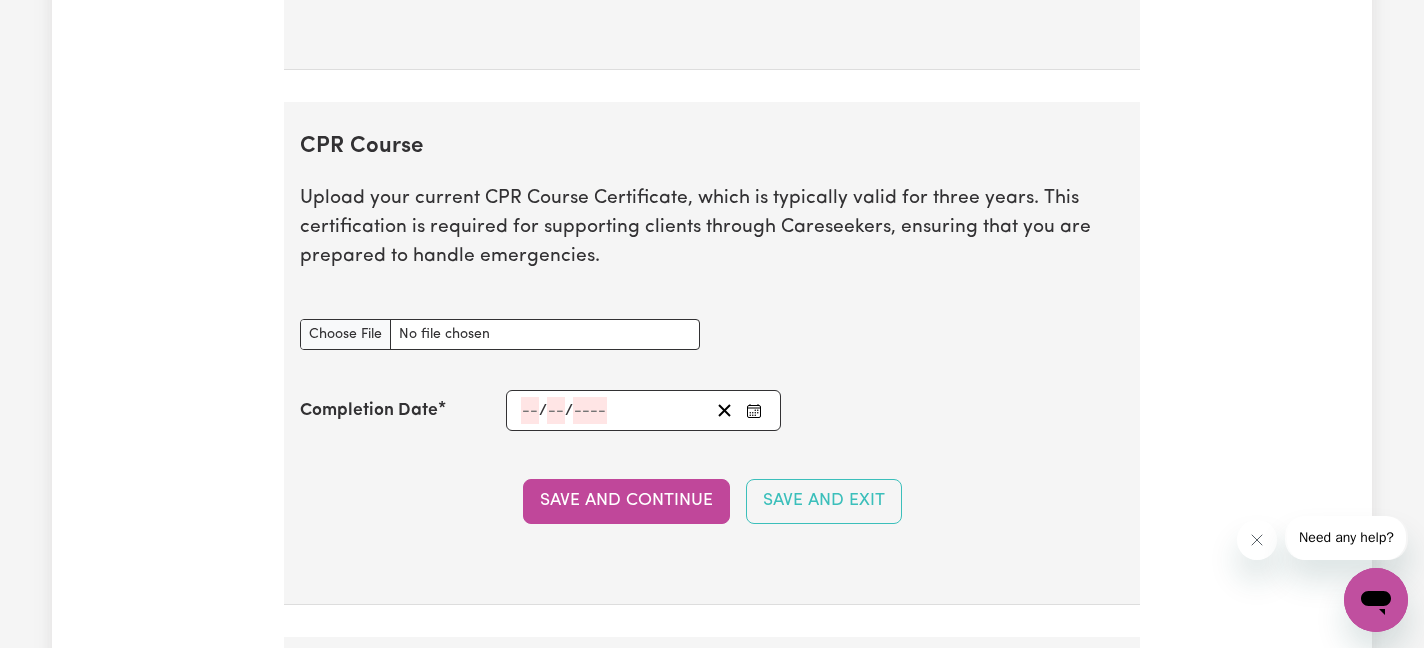 scroll, scrollTop: 4497, scrollLeft: 0, axis: vertical 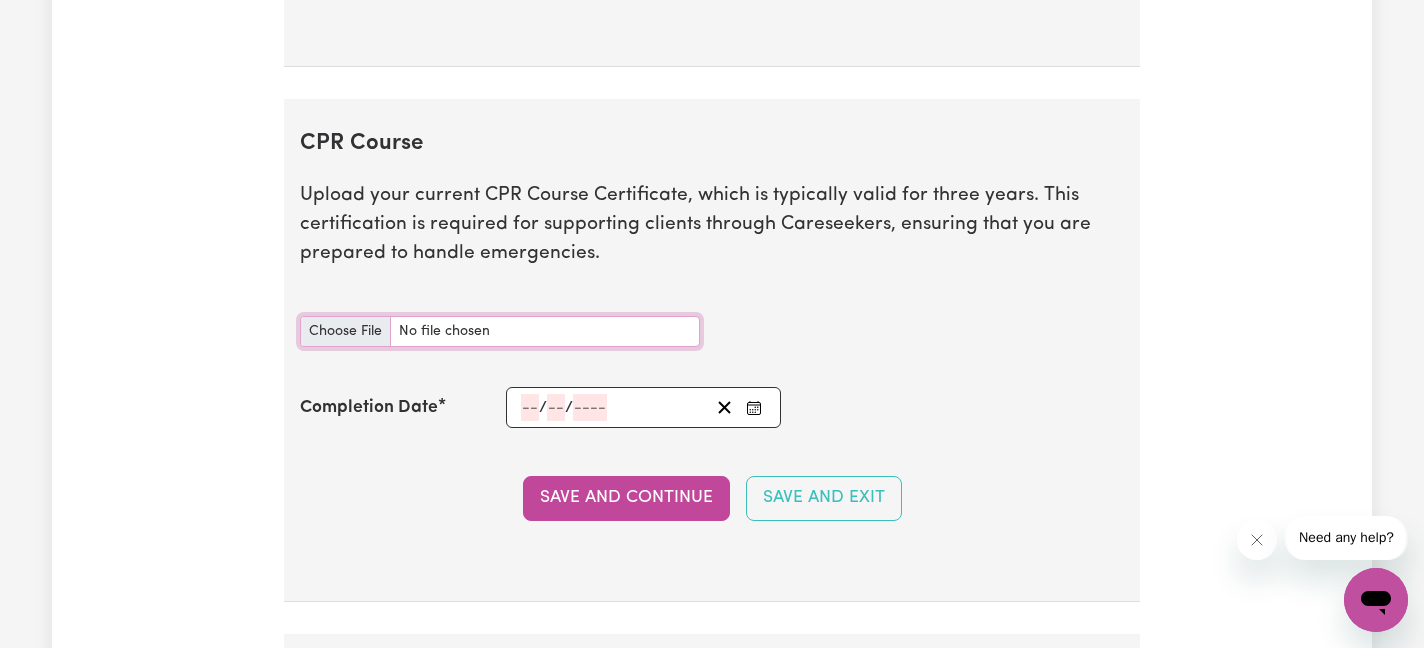 click on "CPR Course  document" at bounding box center (500, 331) 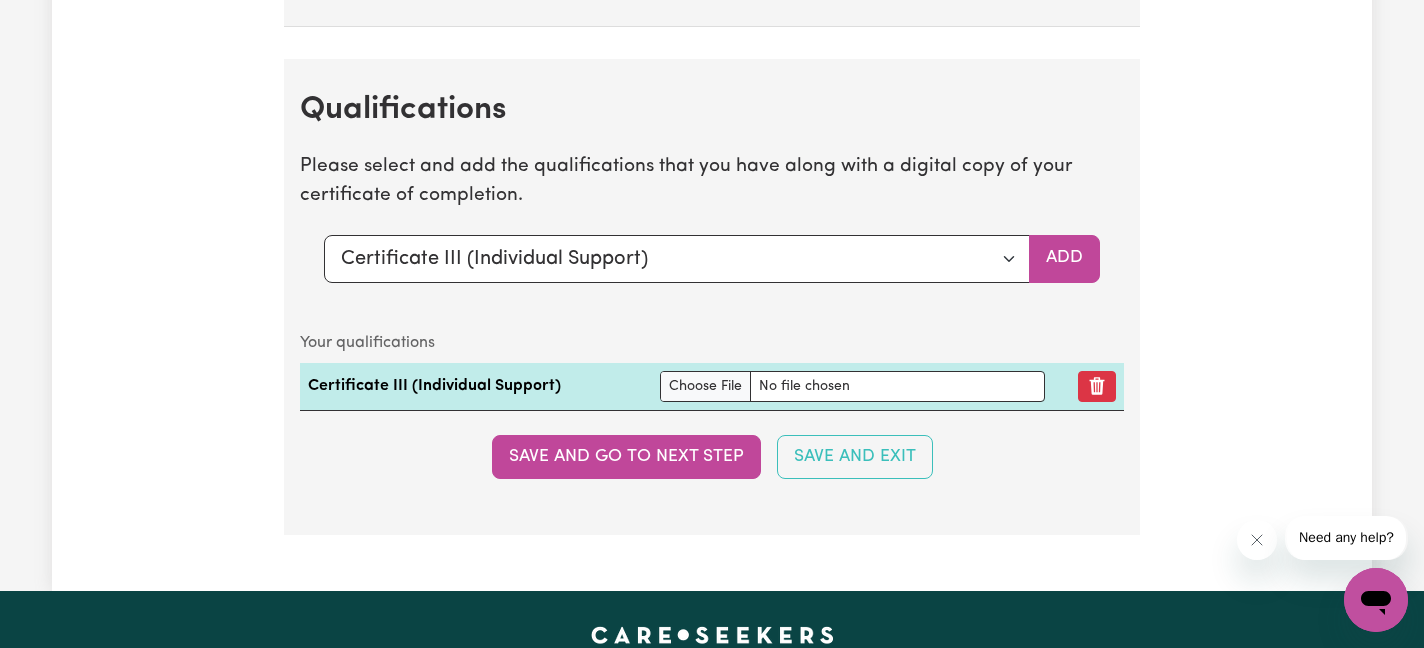 scroll, scrollTop: 5073, scrollLeft: 0, axis: vertical 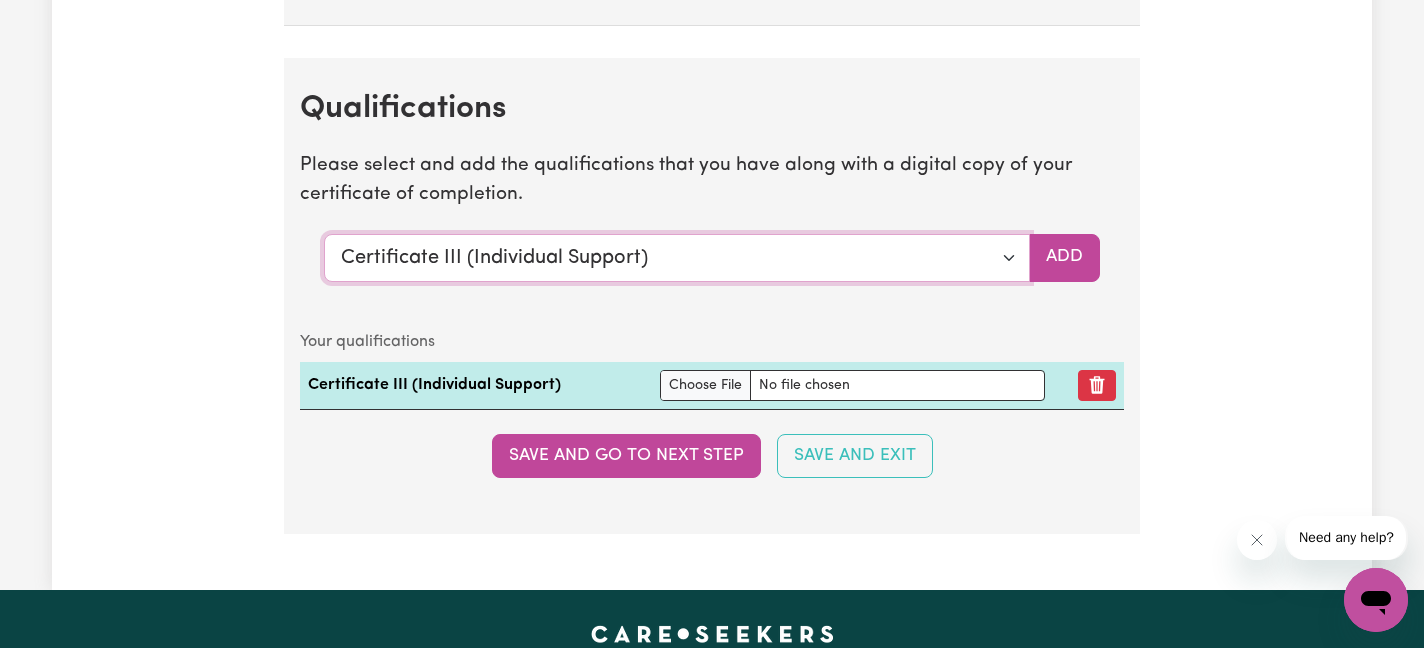 click on "Select a qualification to add... Certificate III (Individual Support) Certificate III in Community Services [CHC32015] Certificate IV (Disability Support) Certificate IV (Ageing Support) Certificate IV in Community Services [CHC42015] Certificate IV (Mental Health) Diploma of Nursing Diploma of Nursing (EEN) Diploma of Community Services Diploma Mental Health Master of Science (Dementia Care) Assist clients with medication [HLTHPS006] CPR Course [HLTAID009-12] Course in First Aid Management of Anaphylaxis [22300VIC] Course in the Management of Asthma Risks and Emergencies in the Workplace [22556VIC] Epilepsy Management Manual Handling Medication Management Bachelor of Nursing - Australian registered nurse Bachelor of Nursing - Overseas qualification Bachelor of Nursing (Not Registered Under APHRA) Bachelor of social work Bachelor of social work - overseas qualification Bachelor of psychology Bachelor of psychology - overseas qualification Bachelor of applied science (OT, Speech, Physio)" at bounding box center (677, 258) 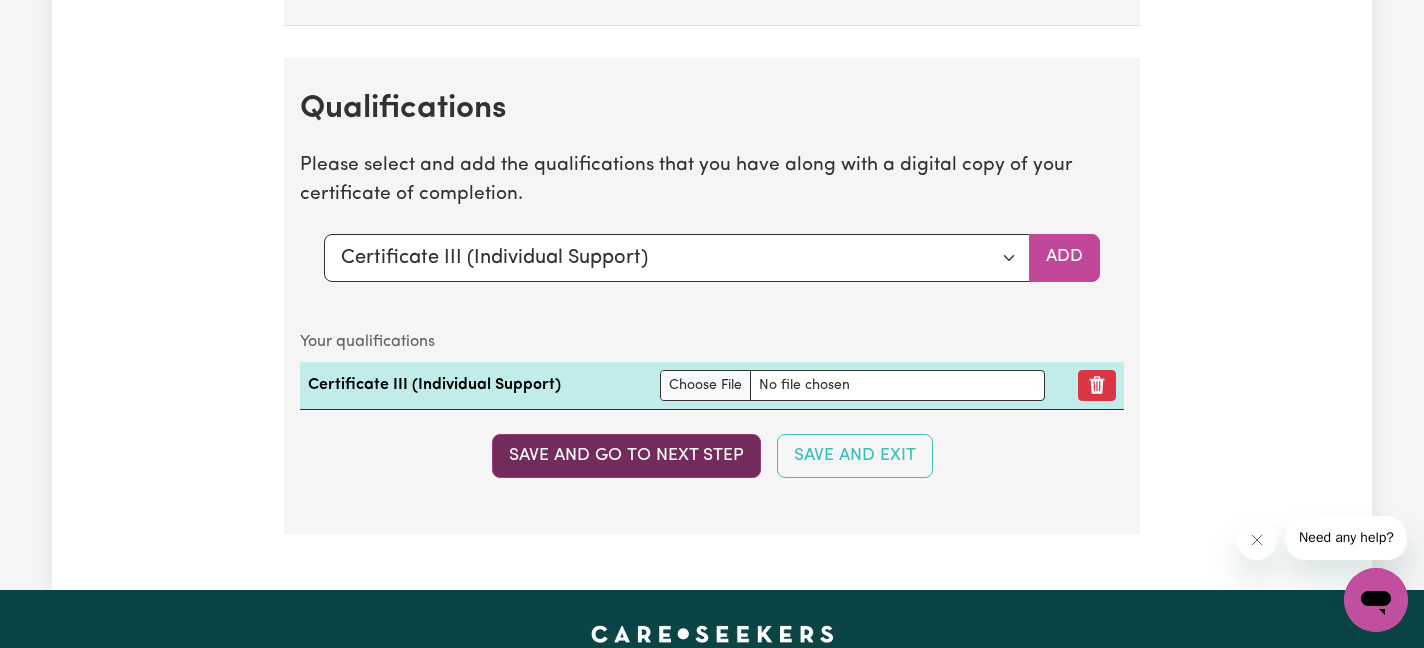 click on "Save and go to next step" at bounding box center [626, 456] 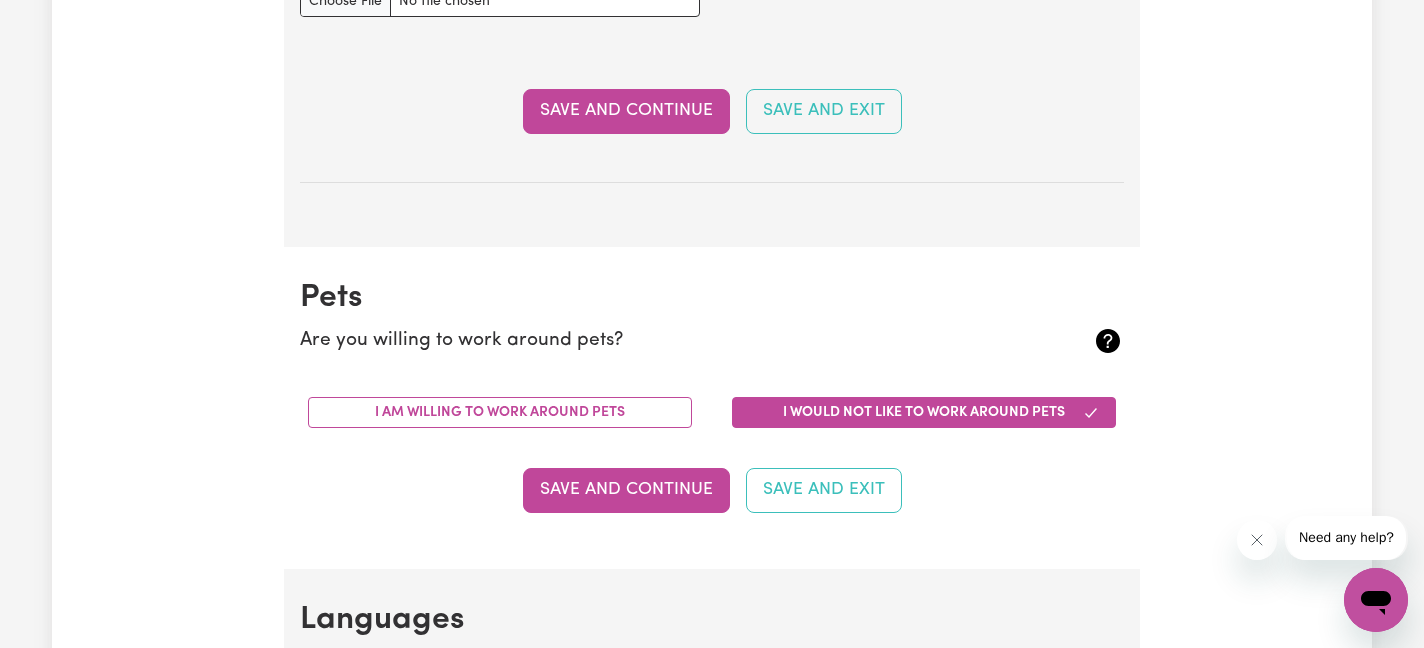 scroll, scrollTop: 1717, scrollLeft: 0, axis: vertical 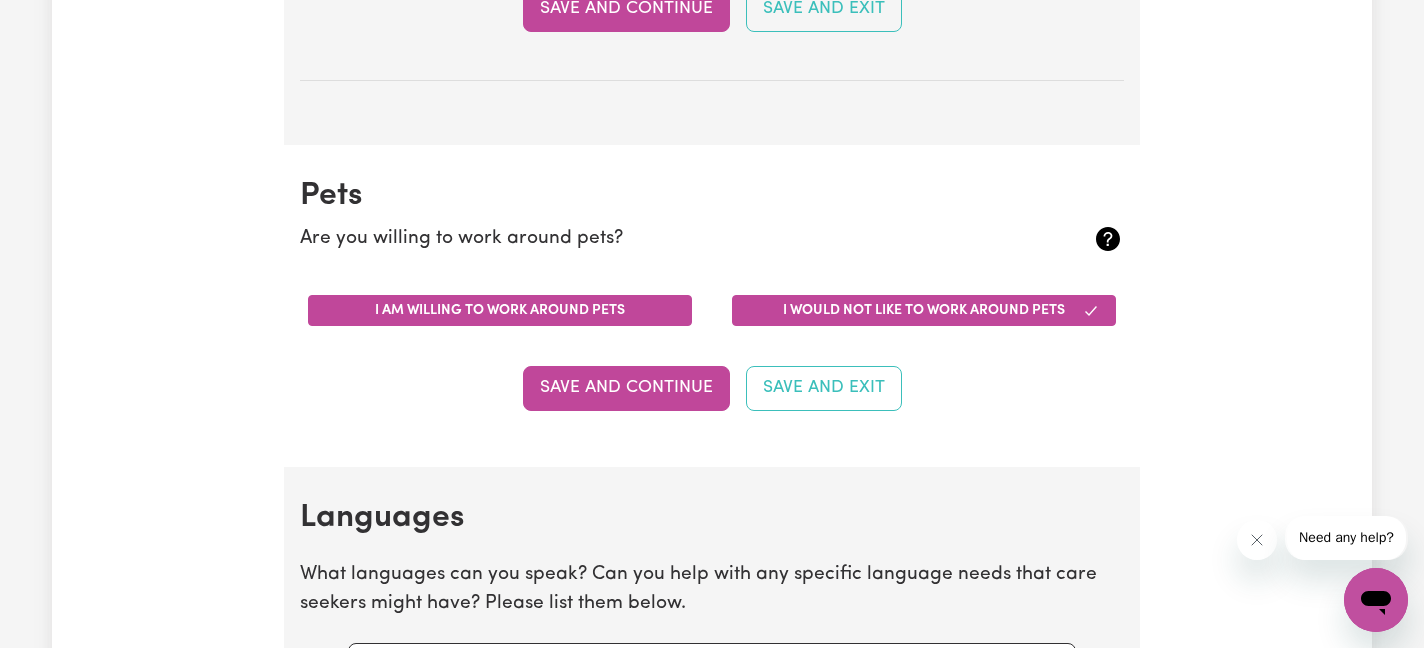 click on "I am willing to work around pets" at bounding box center (500, 310) 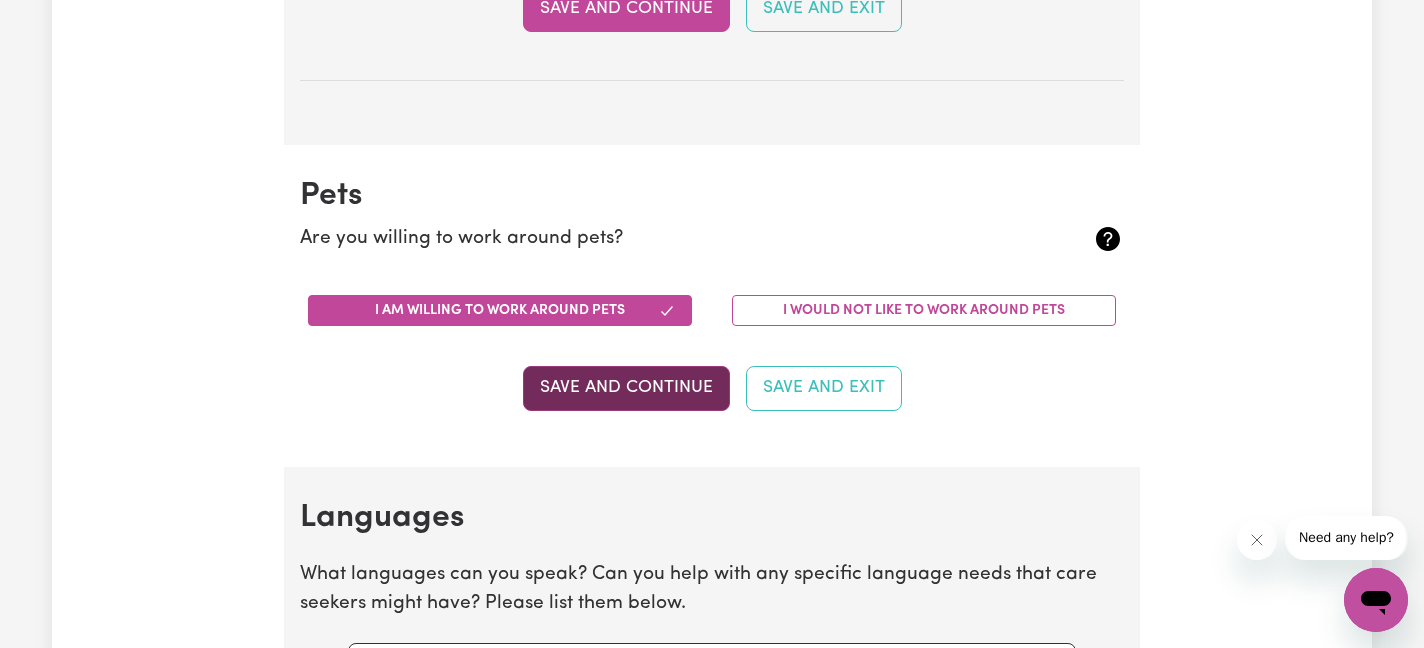 click on "Save and Continue" at bounding box center (626, 388) 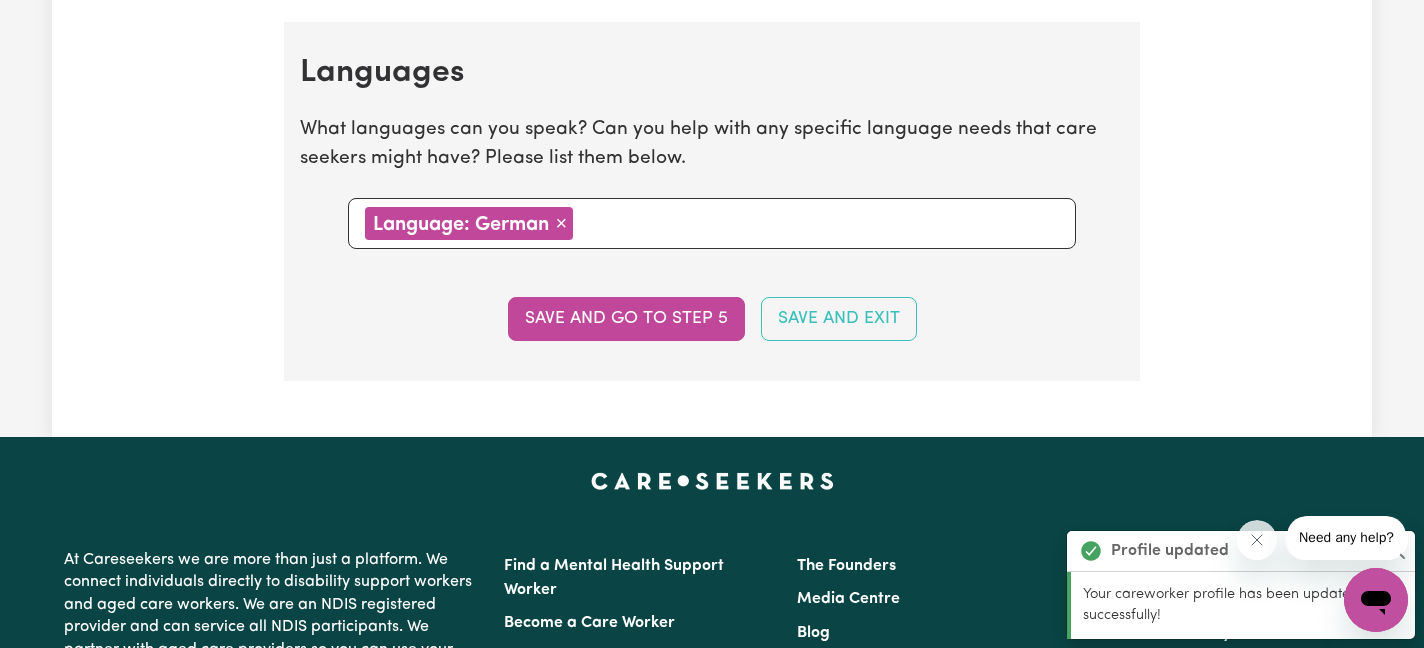 scroll, scrollTop: 2184, scrollLeft: 0, axis: vertical 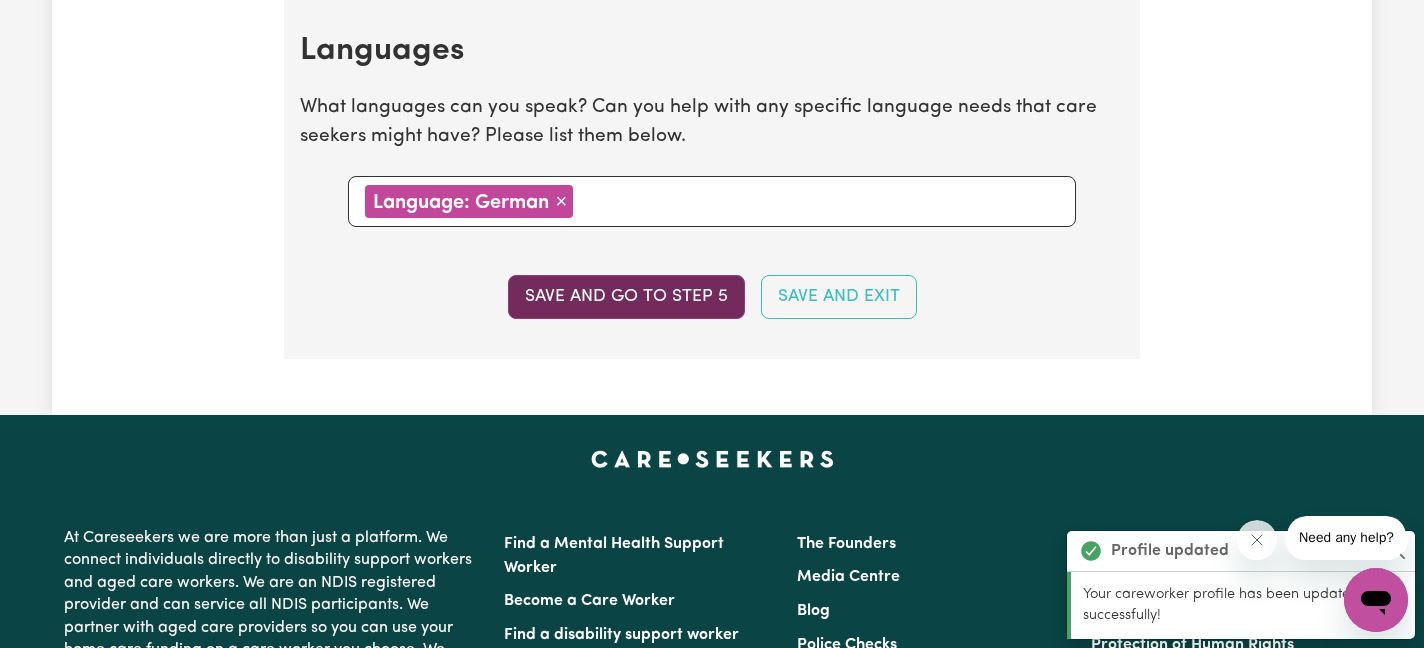click on "Save and go to step 5" at bounding box center (626, 297) 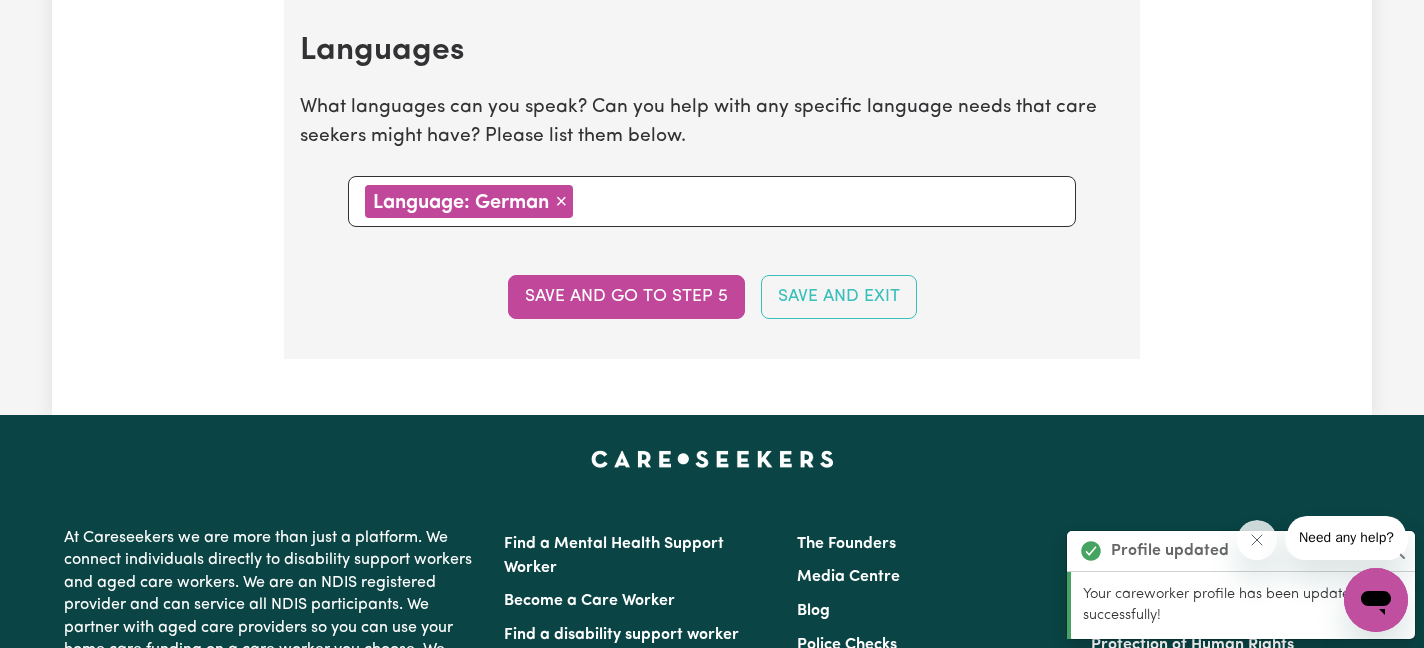 select on "I am providing services through another platform" 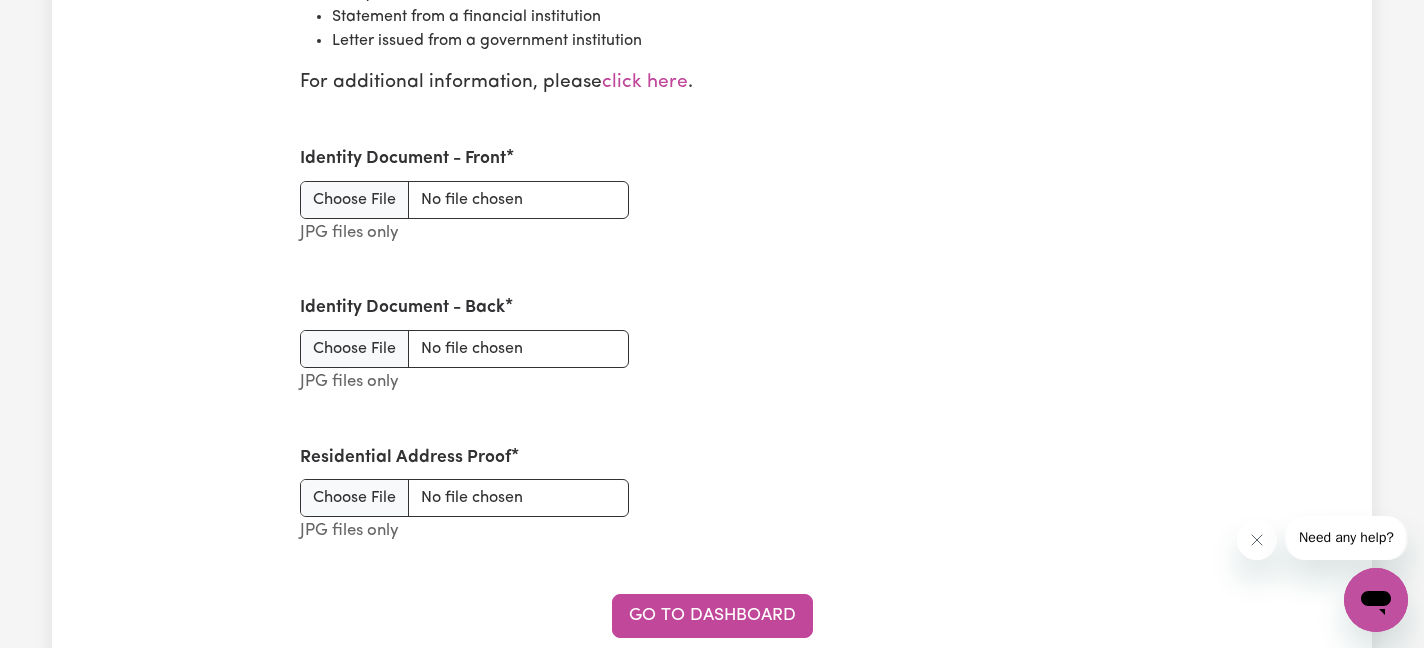 scroll, scrollTop: 2583, scrollLeft: 0, axis: vertical 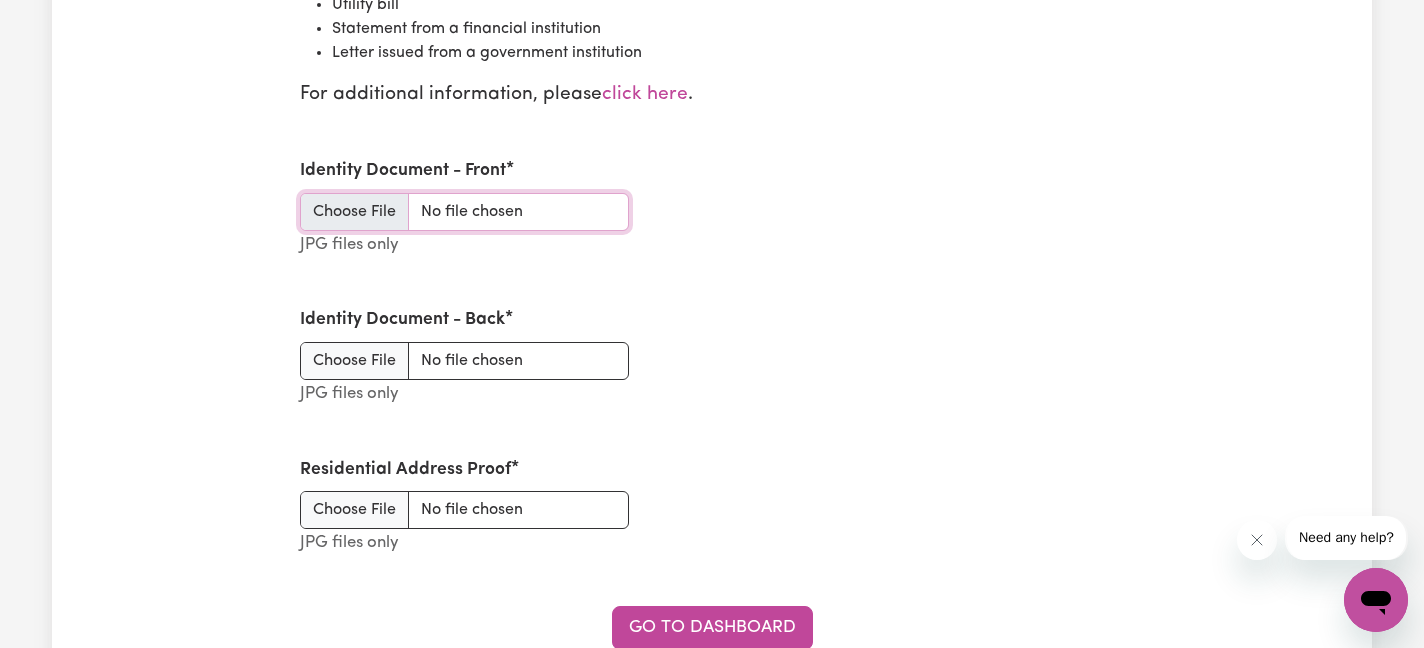 click on "Identity Document - Front" at bounding box center (464, 212) 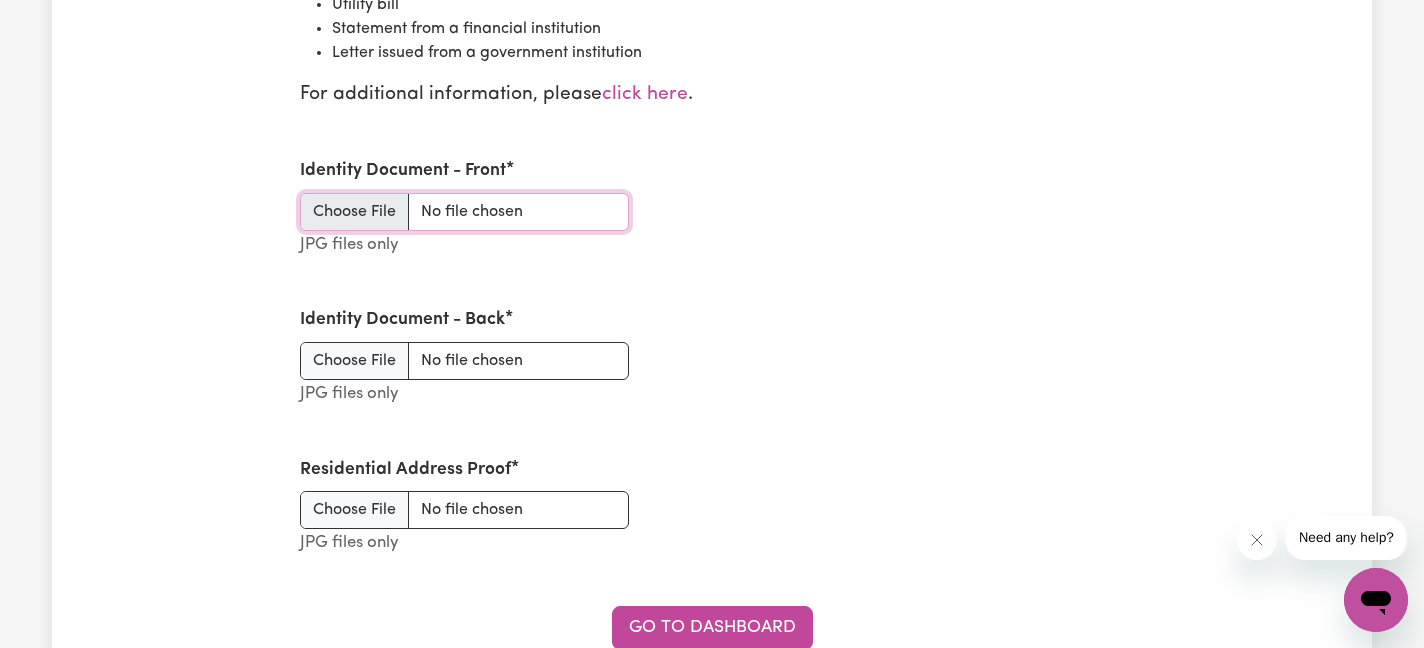 type on "C:\fakepath\Licence1.jpg" 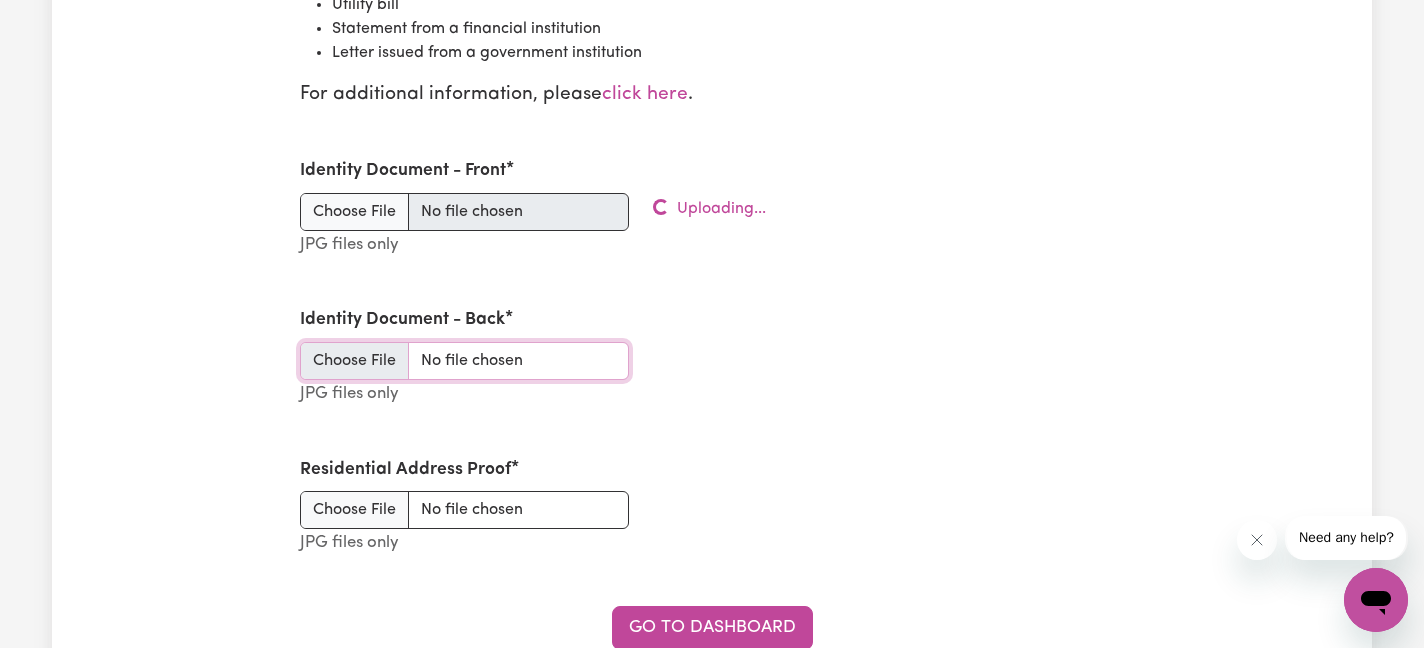 click on "Identity Document - Back" at bounding box center (464, 361) 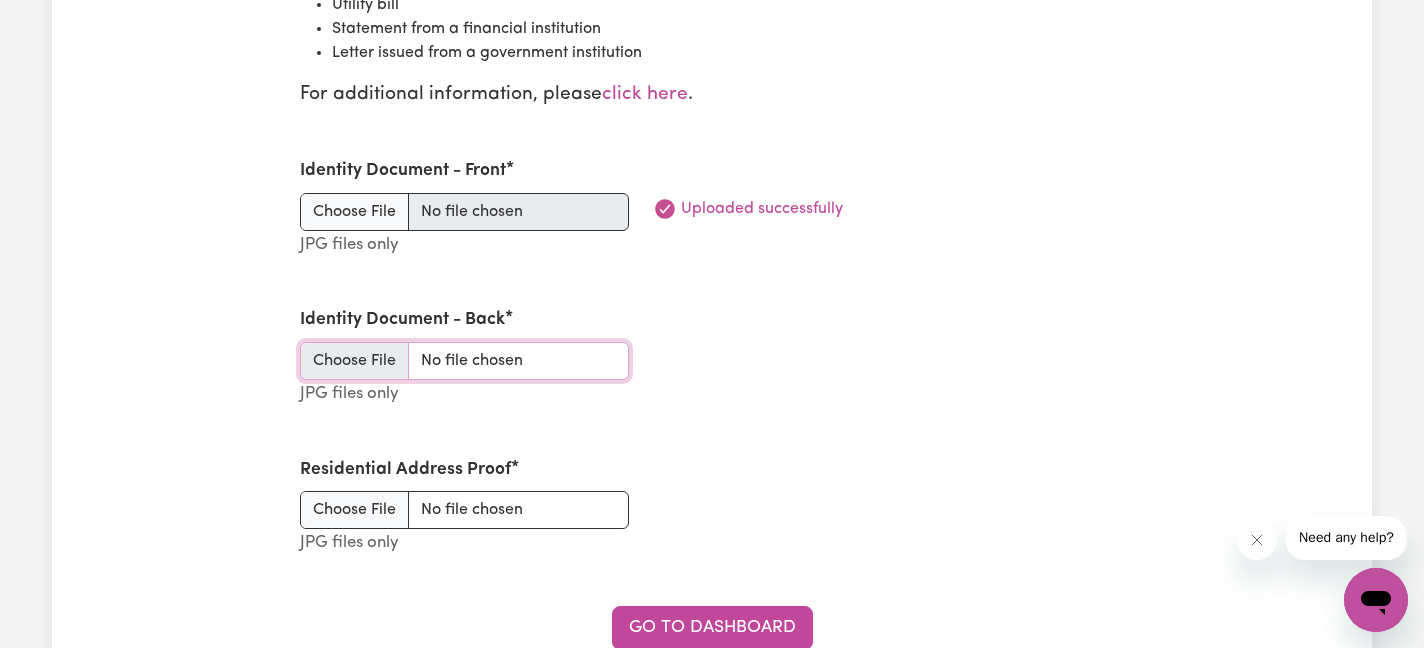 click on "Identity Document - Back" at bounding box center (464, 361) 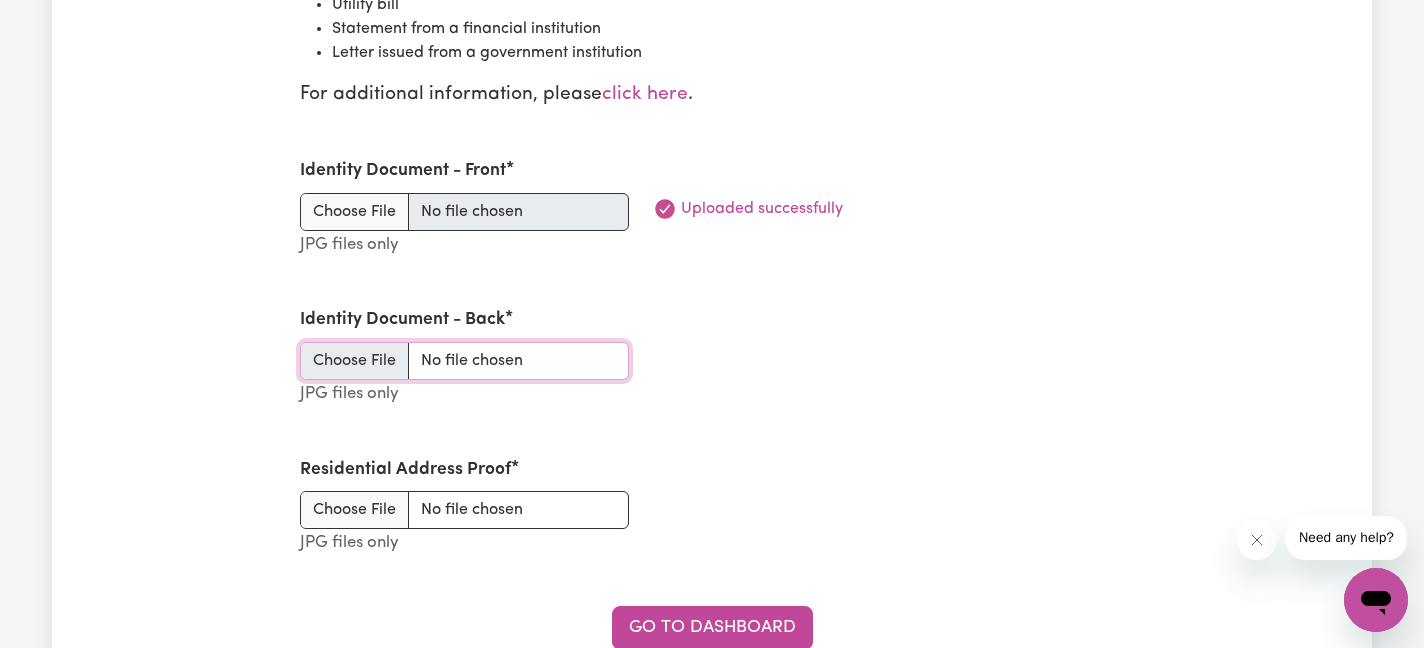 type on "C:\fakepath\IMG_1699.jpeg" 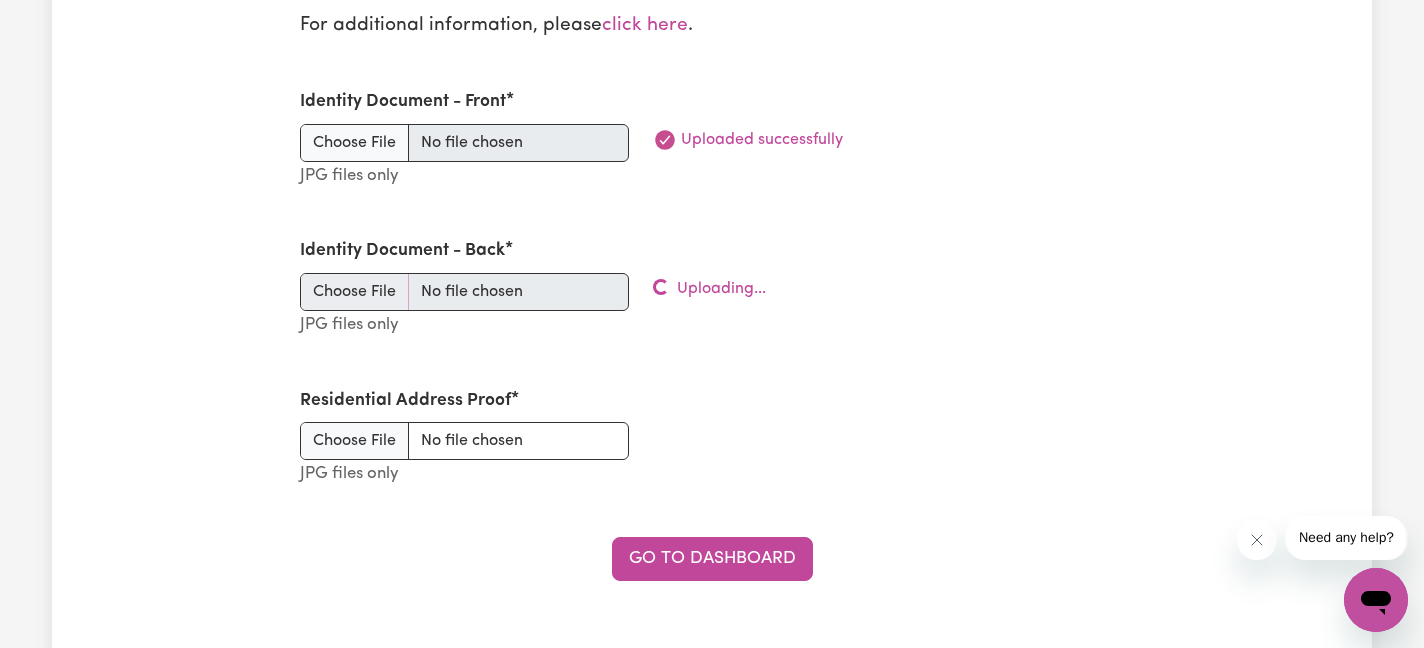 scroll, scrollTop: 2654, scrollLeft: 0, axis: vertical 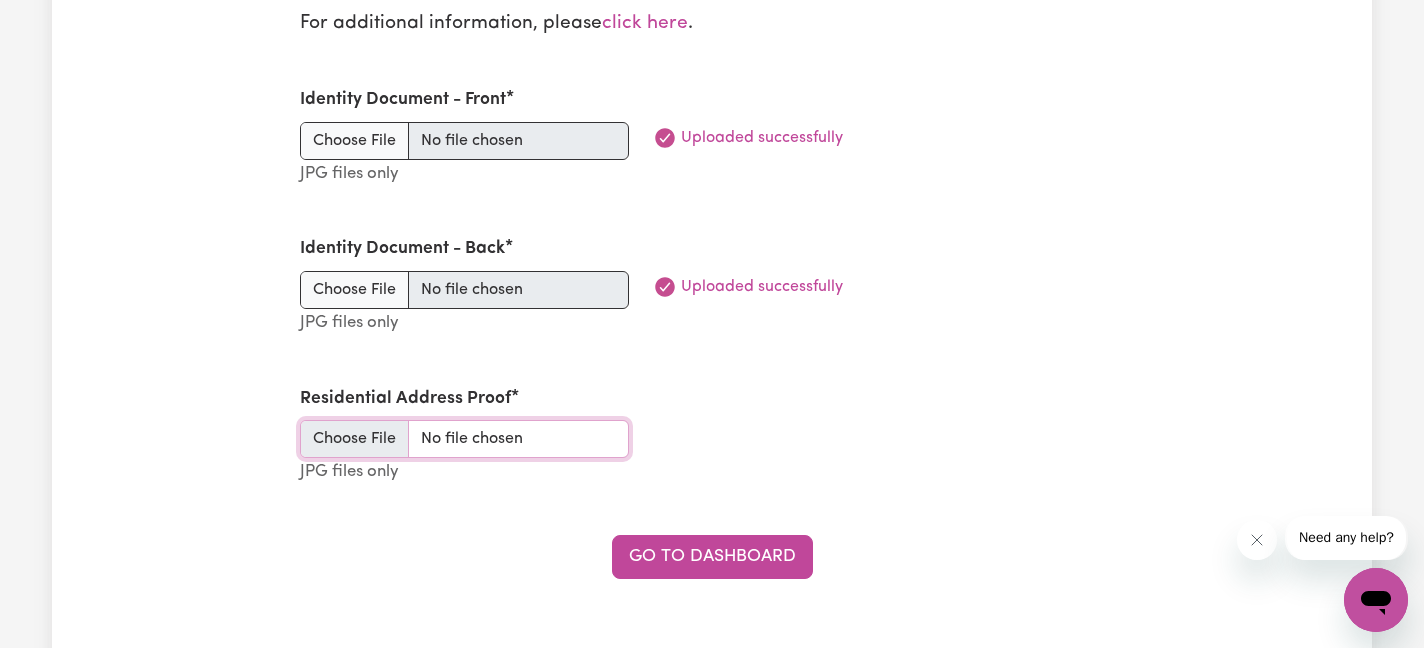 click on "Residential Address Proof" at bounding box center [464, 439] 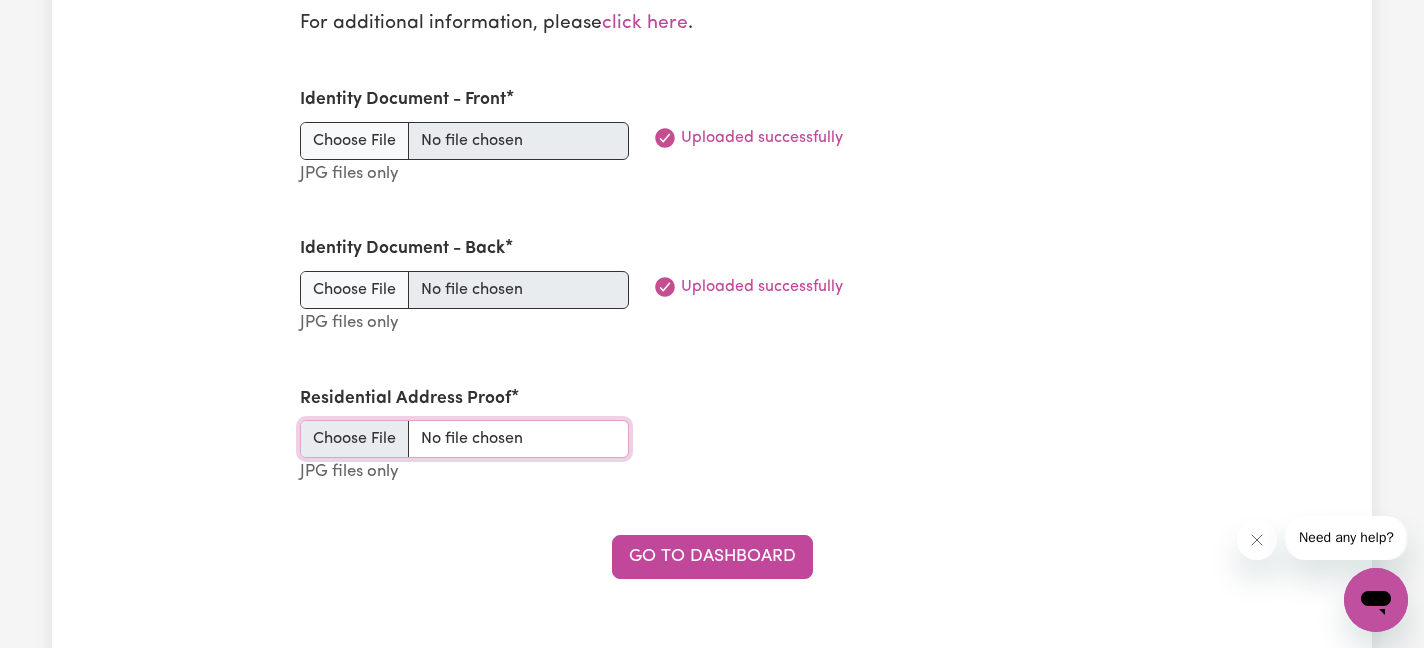 type on "C:\fakepath\Proof of Address.JPG" 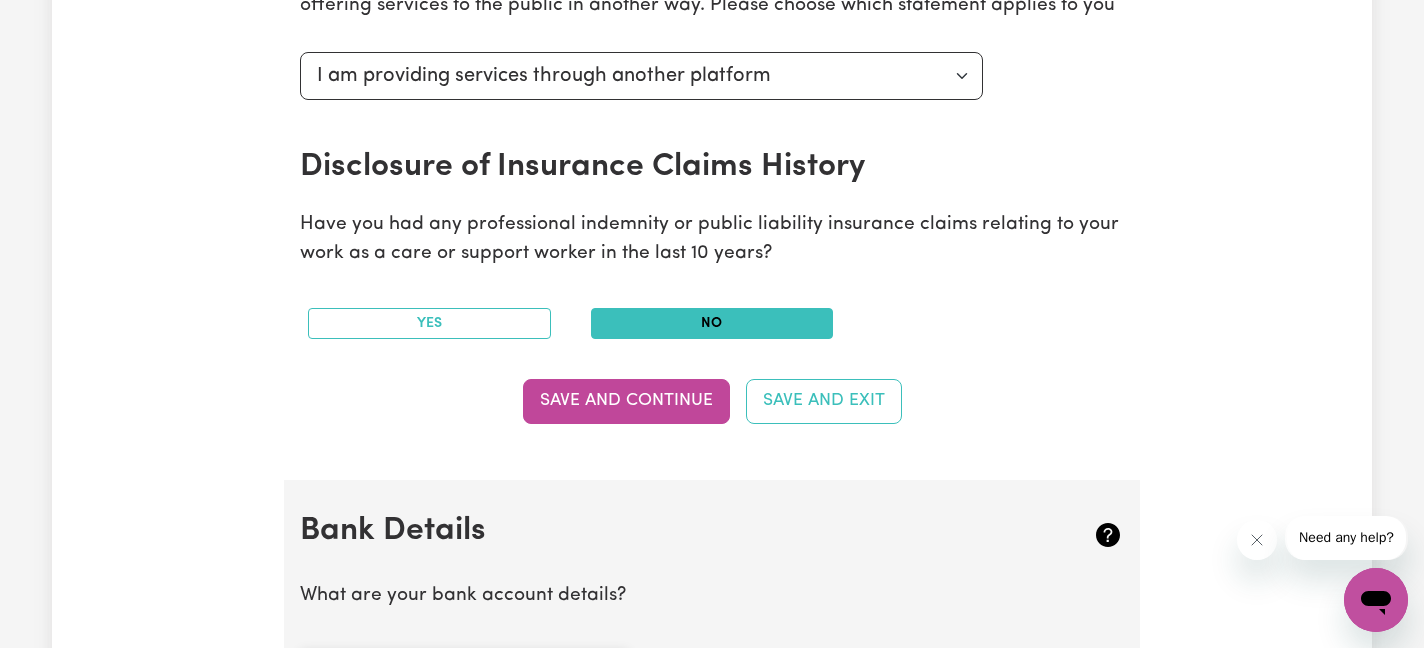 scroll, scrollTop: 899, scrollLeft: 0, axis: vertical 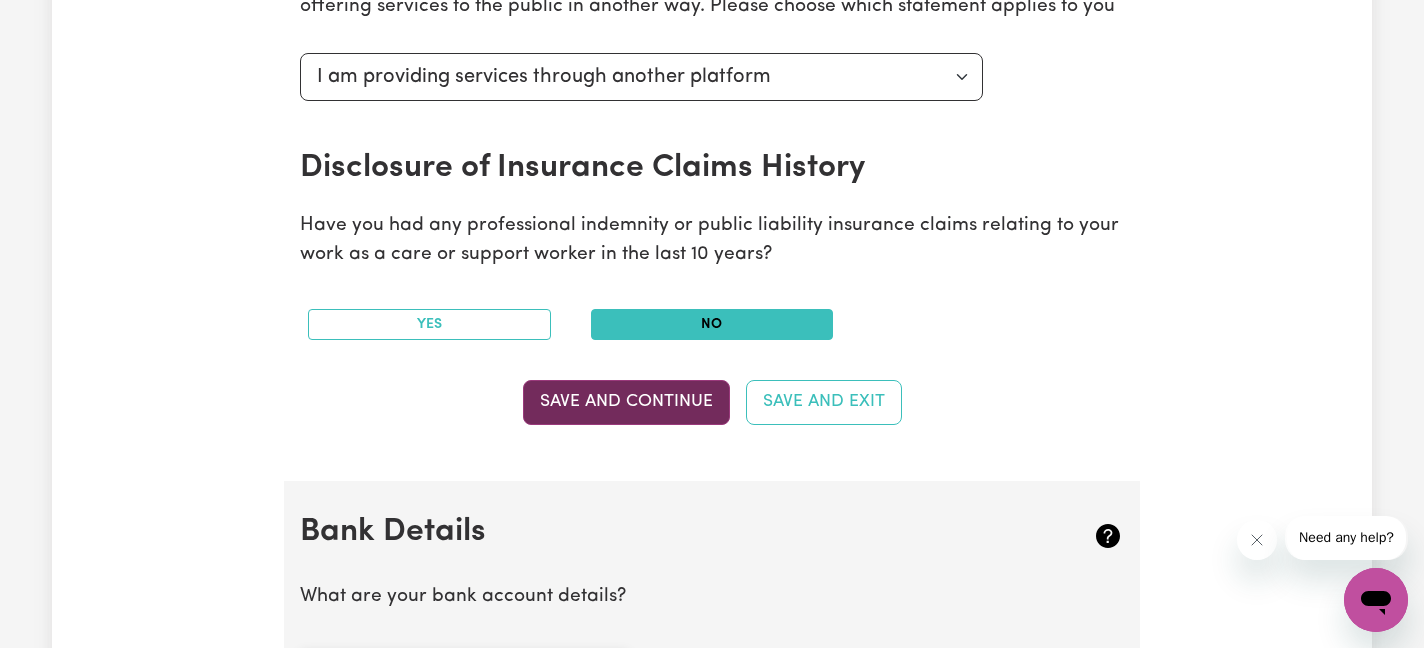 click on "Save and Continue" at bounding box center [626, 402] 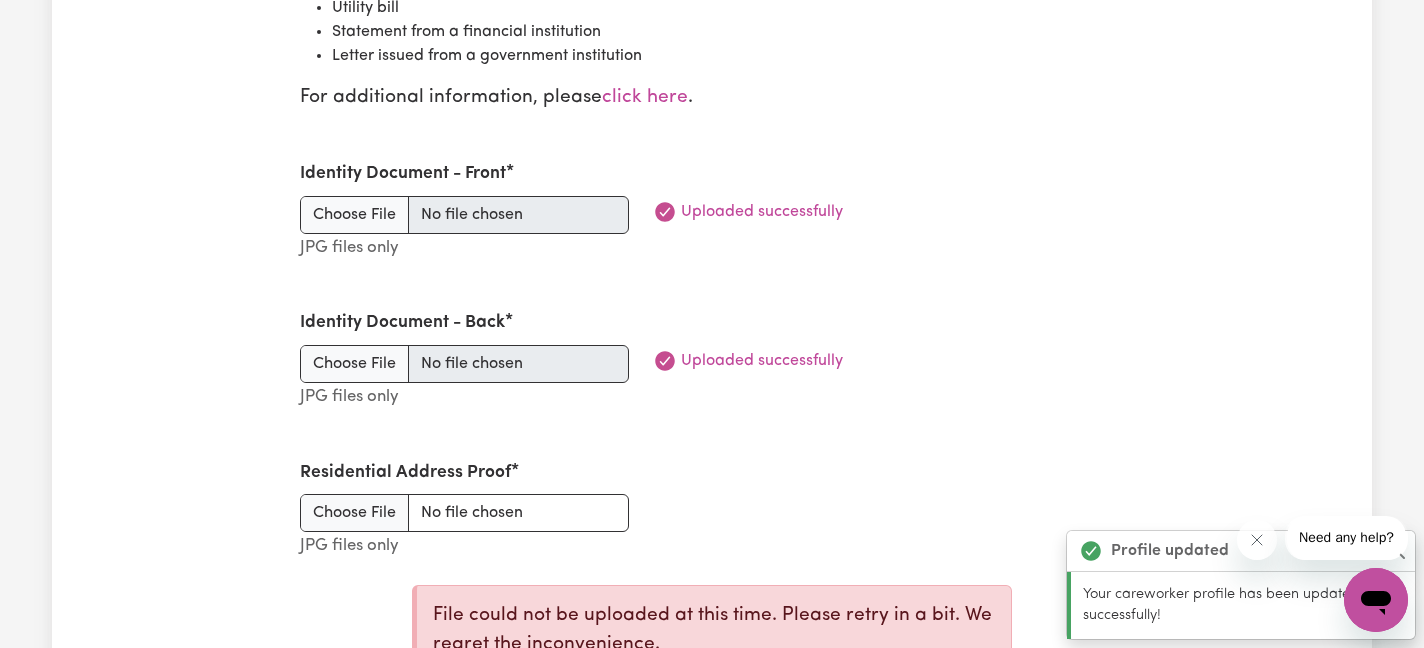 scroll, scrollTop: 2673, scrollLeft: 0, axis: vertical 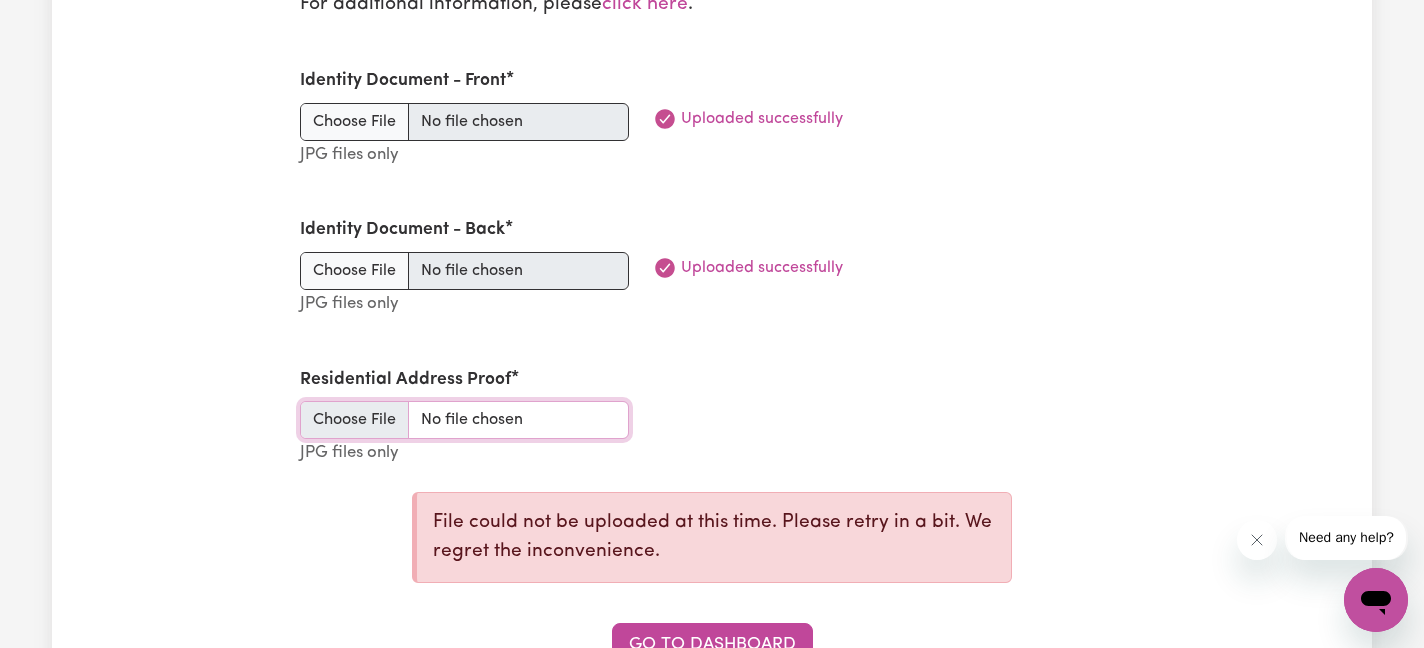 click on "Residential Address Proof" at bounding box center [464, 420] 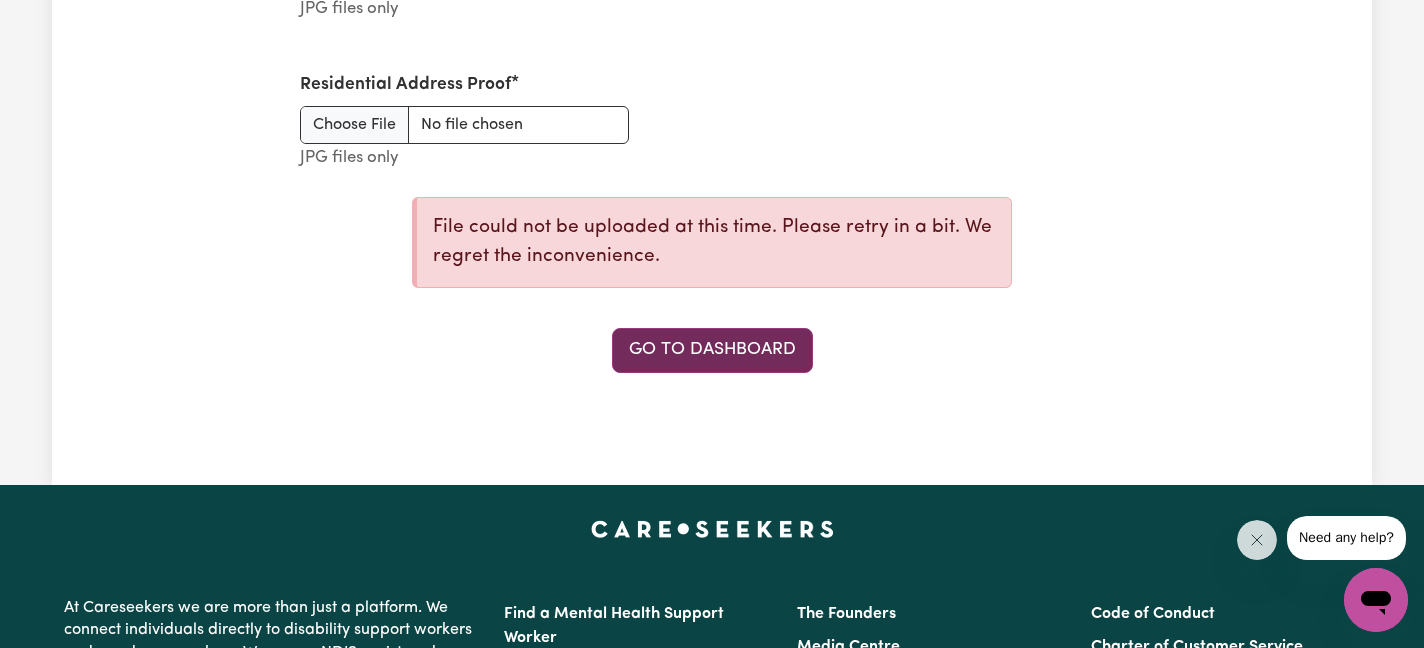 click on "Go to Dashboard" at bounding box center (712, 350) 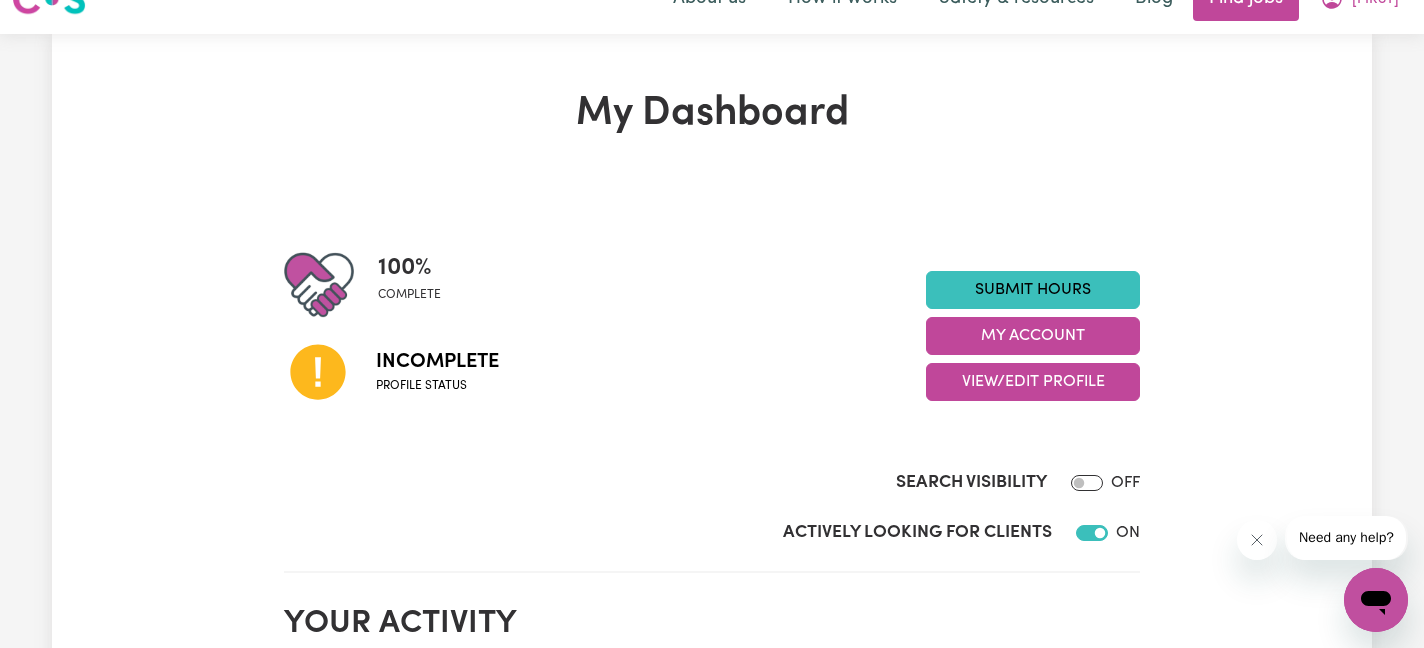 scroll, scrollTop: 0, scrollLeft: 0, axis: both 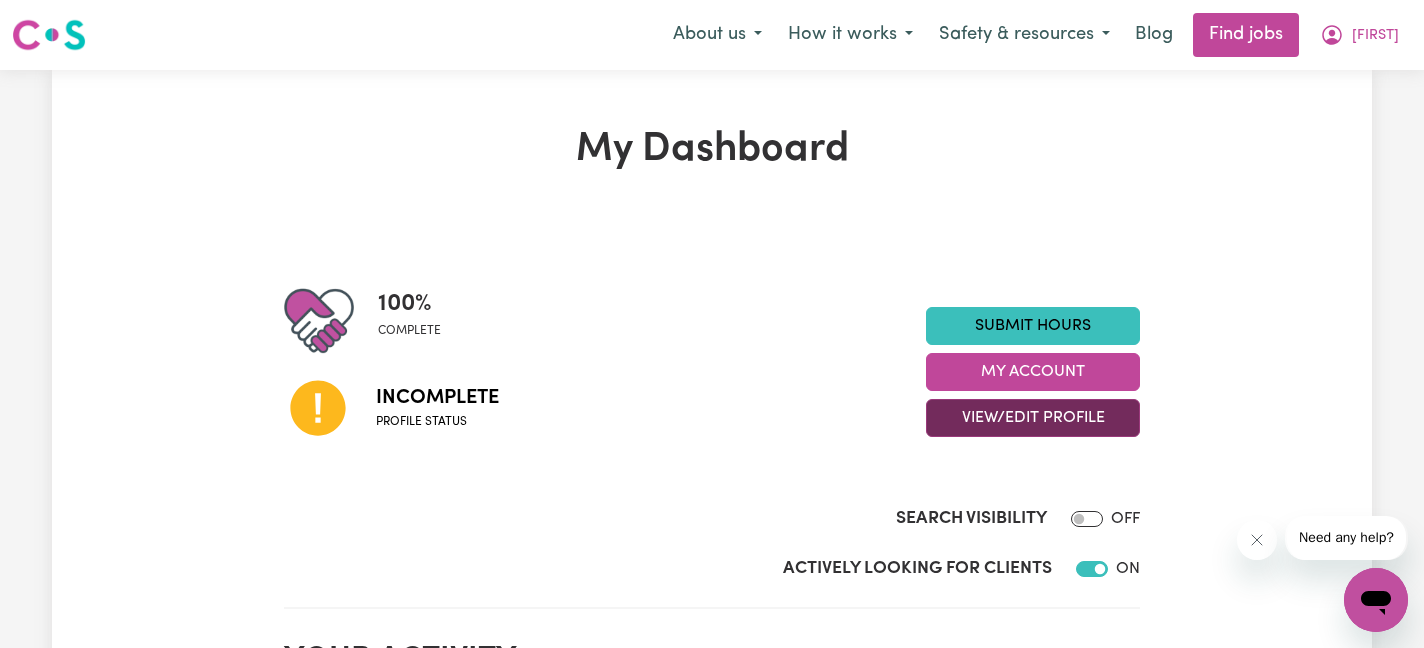 click on "View/Edit Profile" at bounding box center [1033, 418] 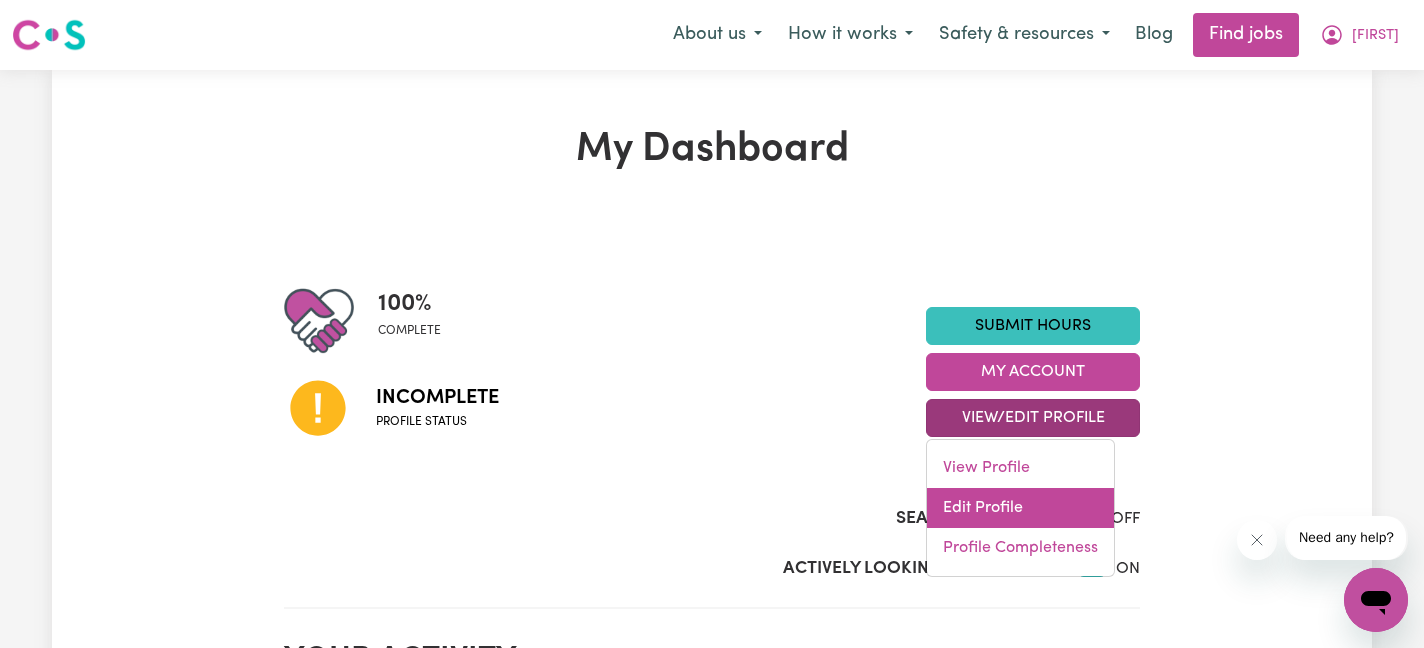 click on "Edit Profile" at bounding box center [1020, 508] 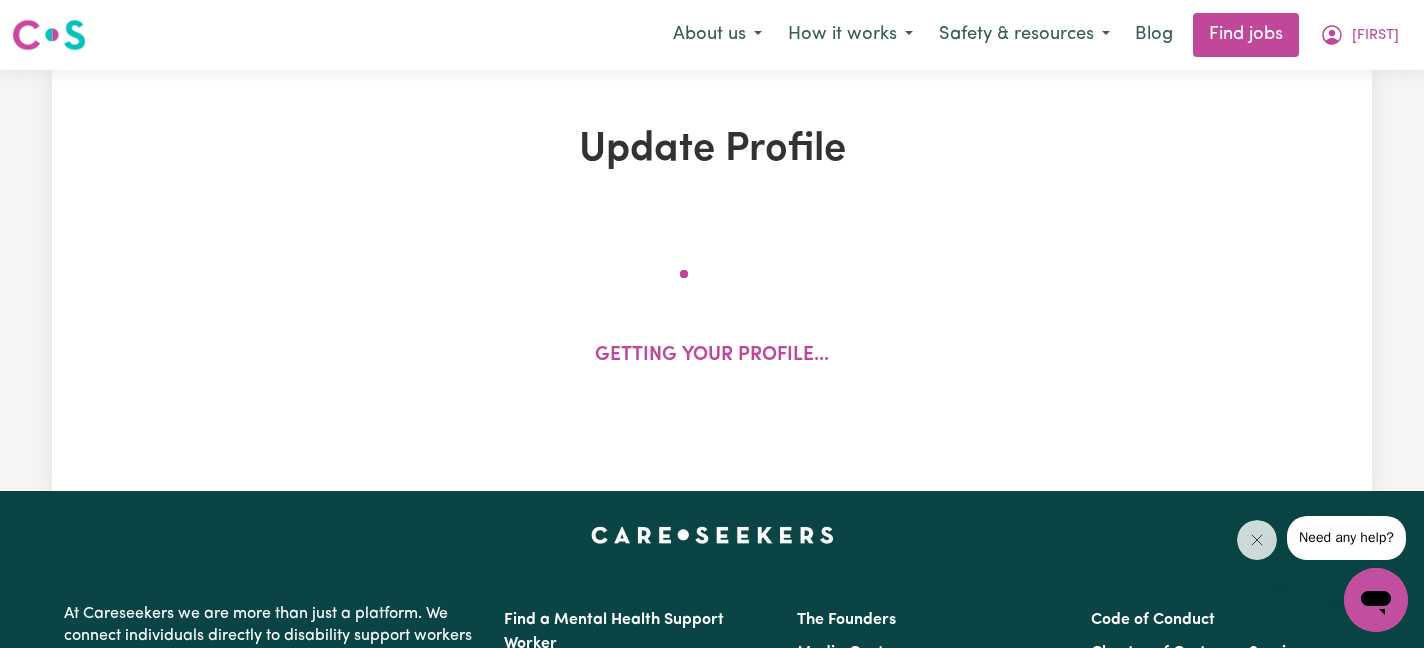 select on "female" 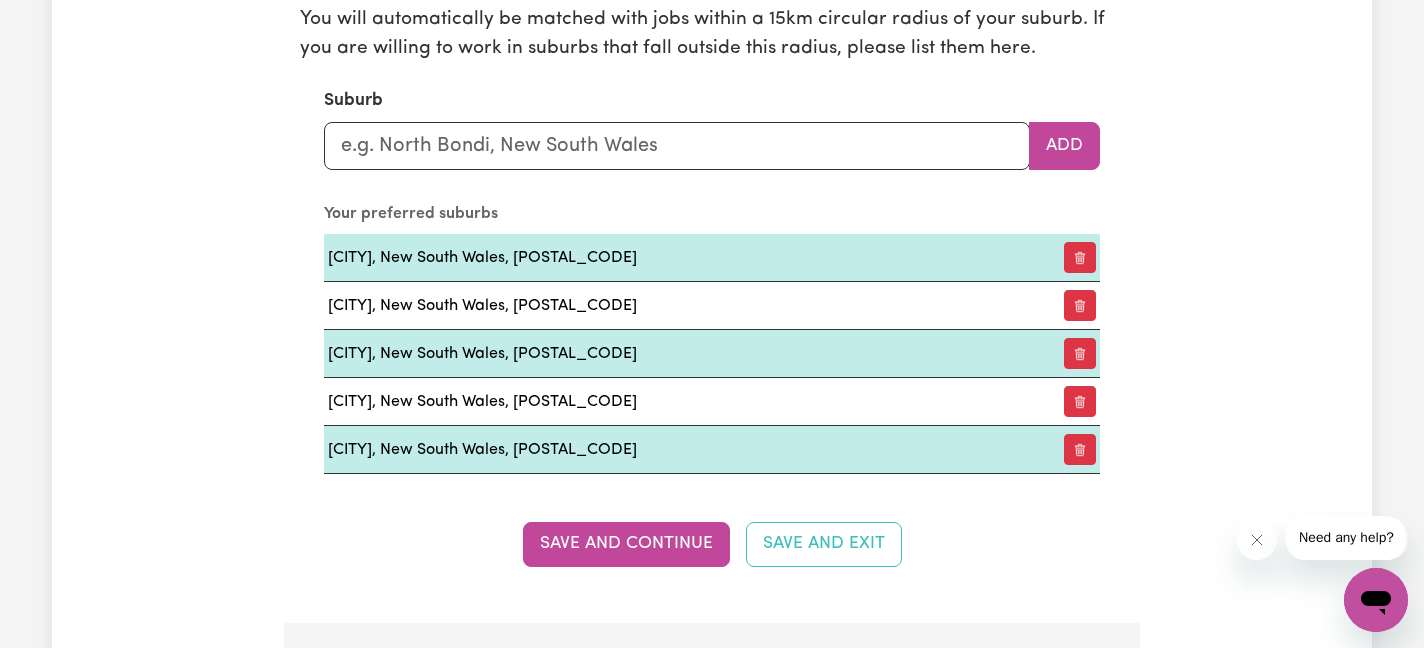 scroll, scrollTop: 2725, scrollLeft: 0, axis: vertical 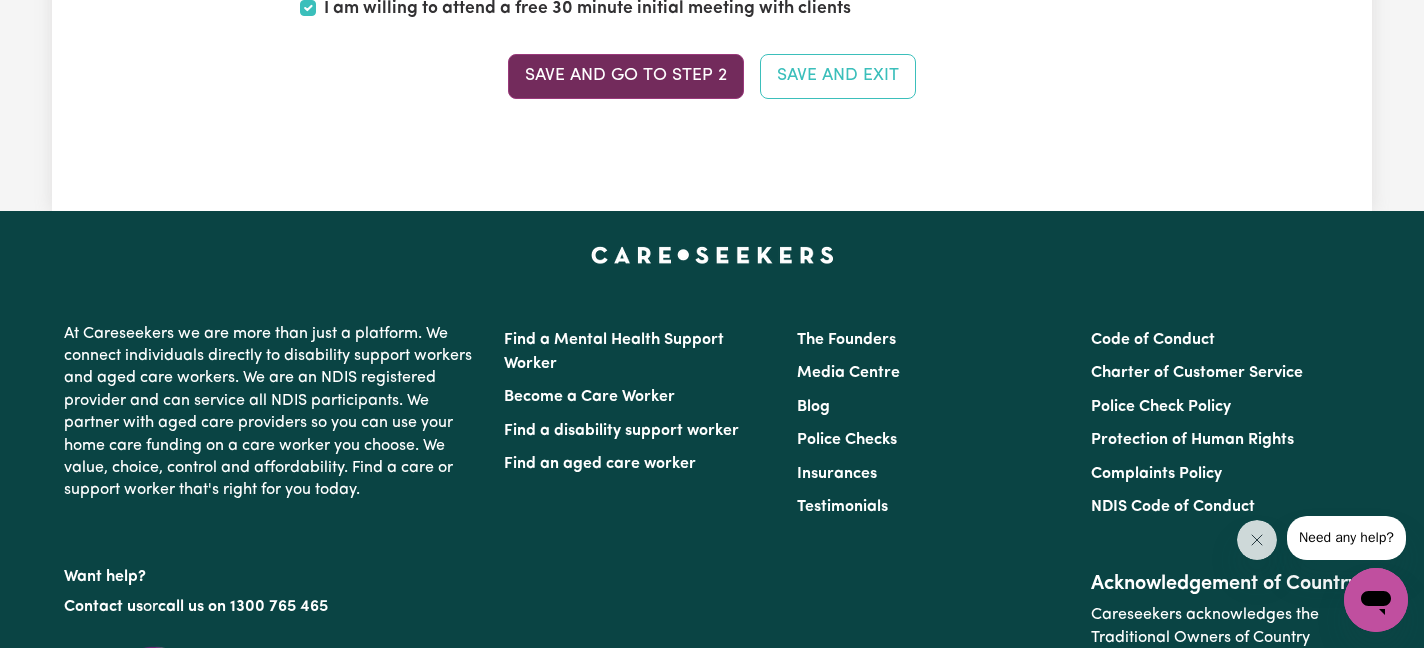 click on "Save and go to Step 2" at bounding box center (626, 76) 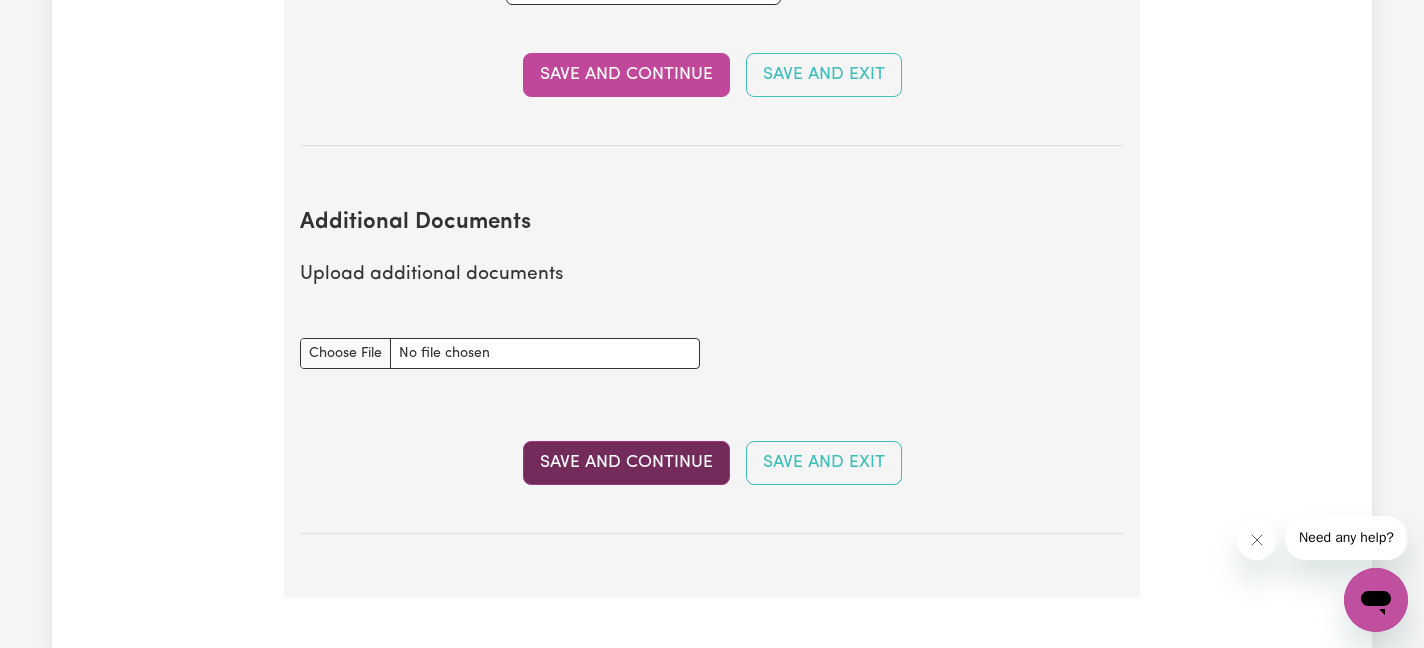 scroll, scrollTop: 3725, scrollLeft: 0, axis: vertical 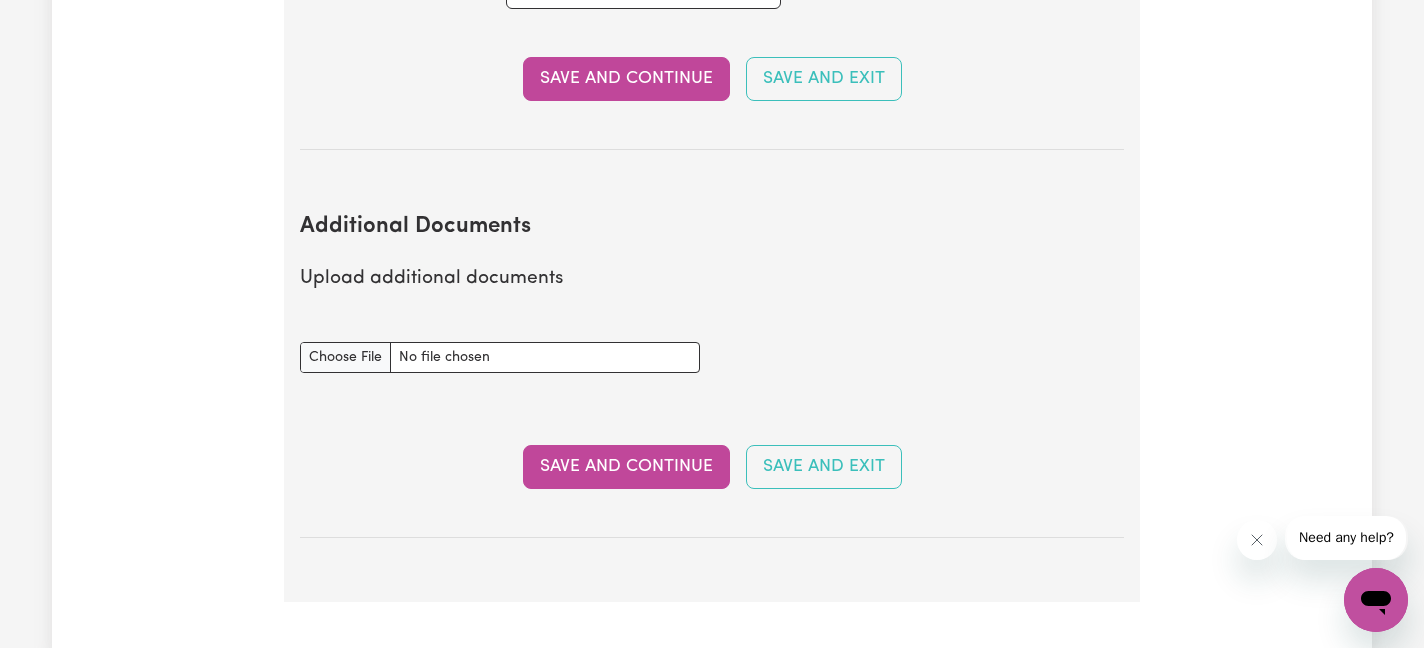 click on "Additional Documents Upload additional documents Additional Documents  document Save and Continue Save and Exit" at bounding box center [712, 360] 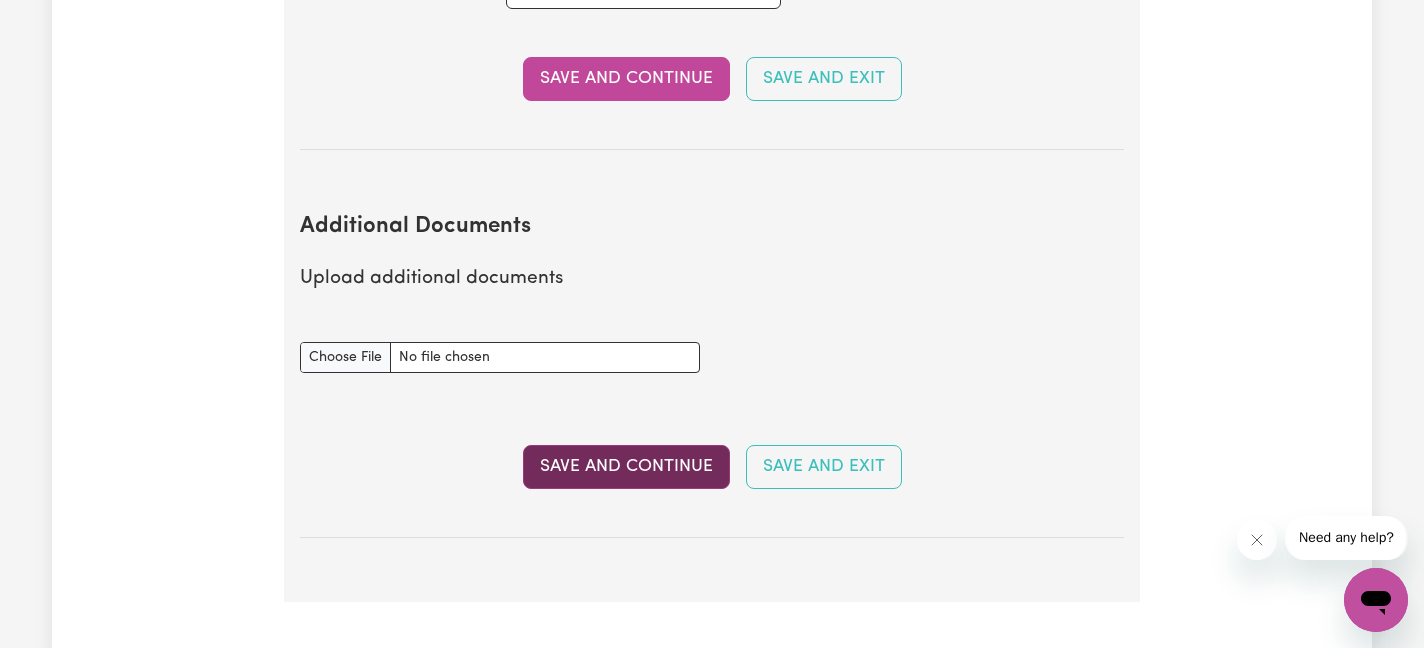 click on "Save and Continue" at bounding box center [626, 467] 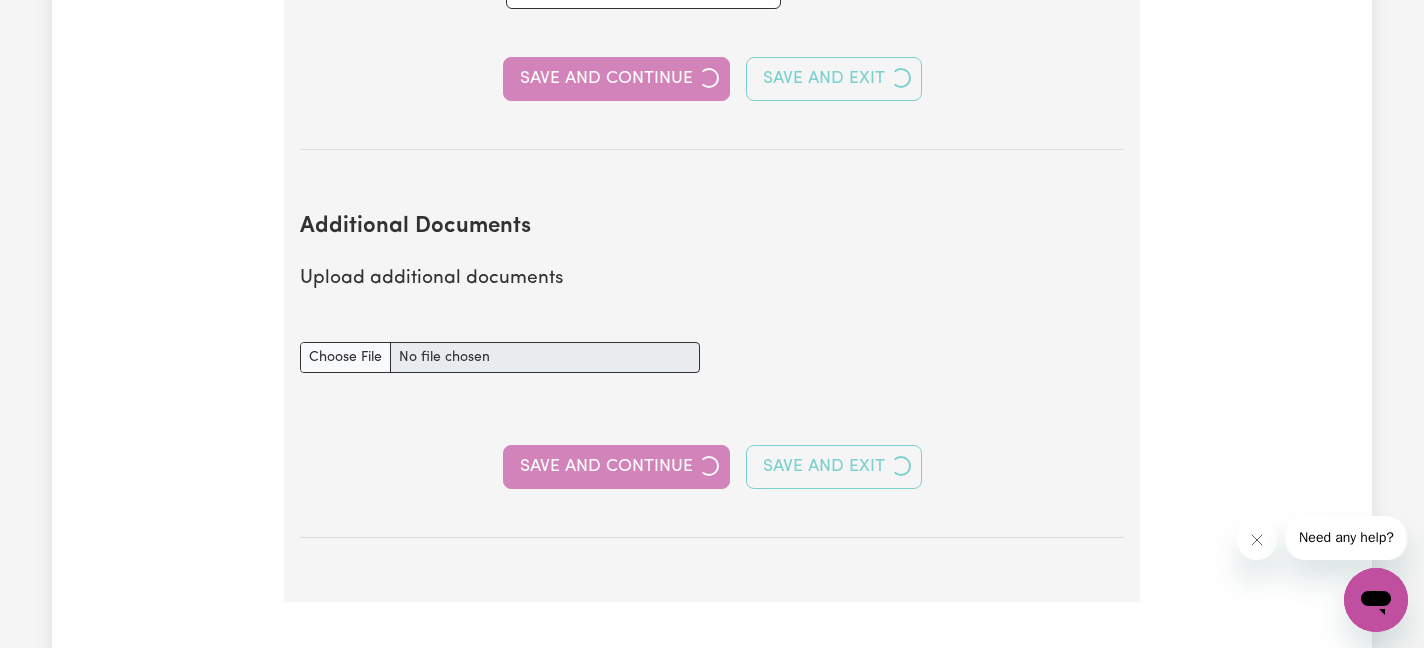 select on "2025" 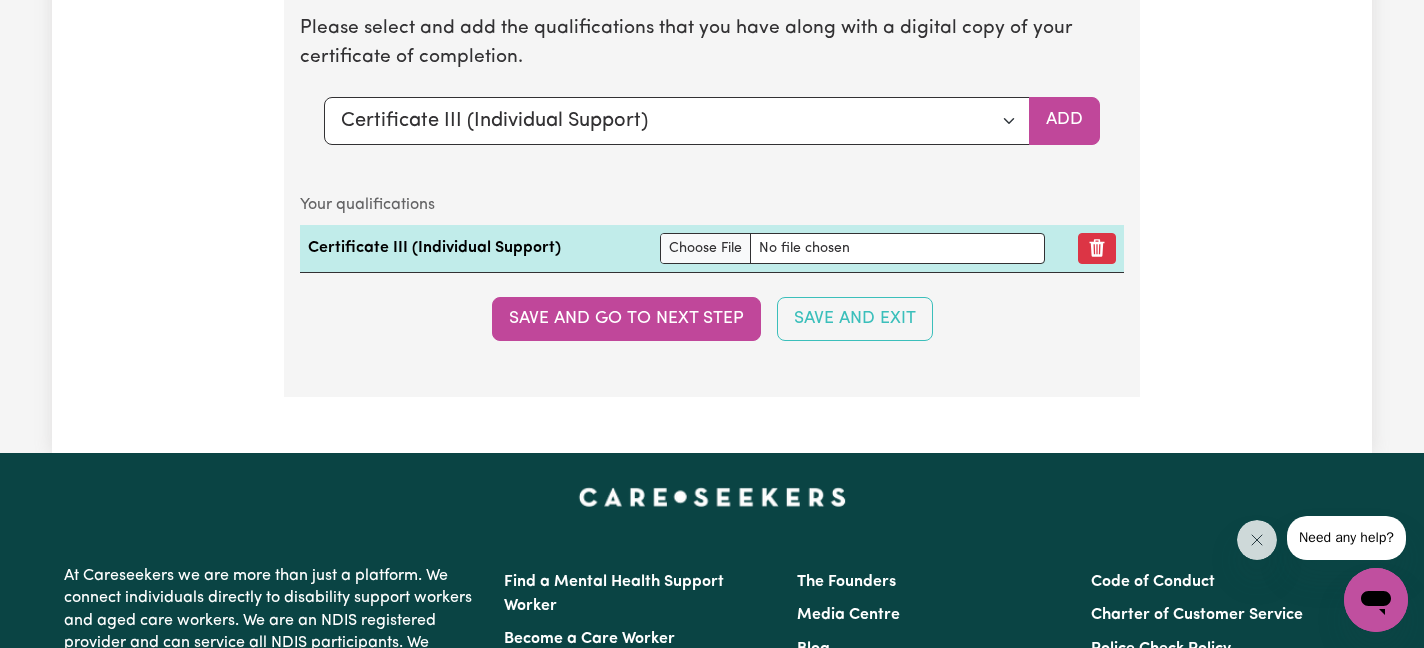 scroll, scrollTop: 5234, scrollLeft: 0, axis: vertical 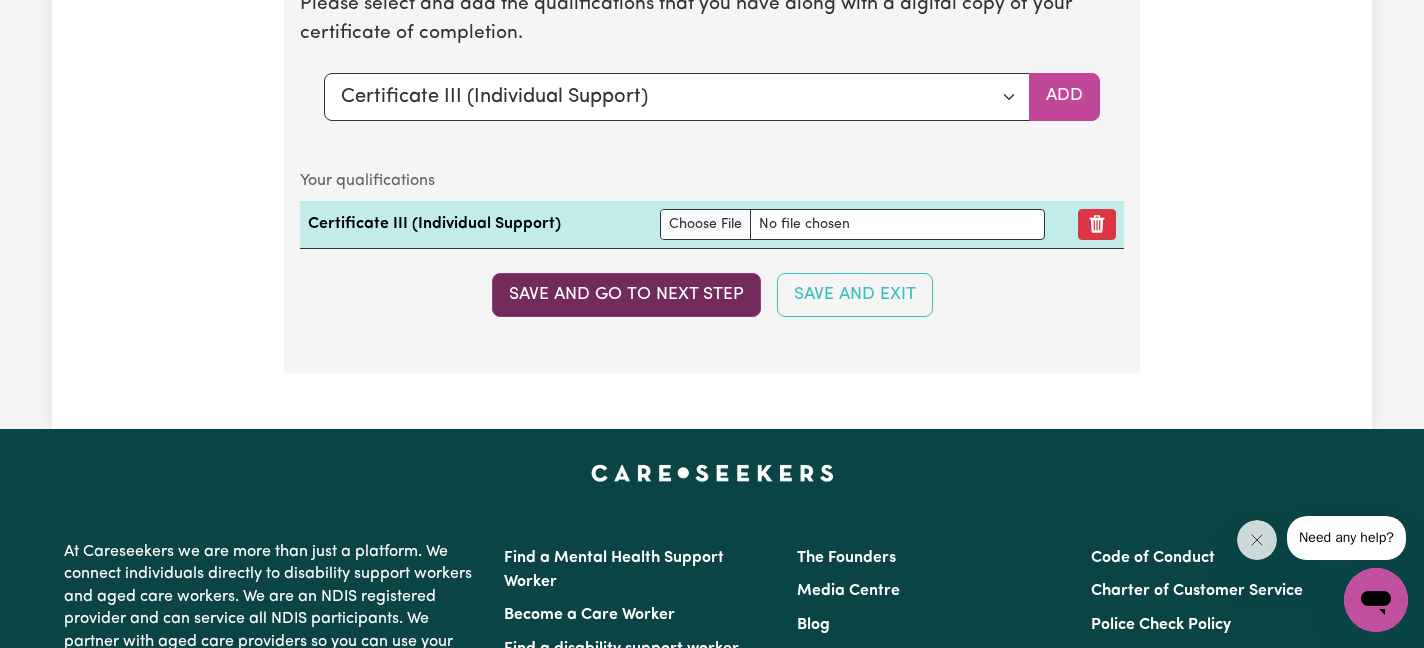 click on "Save and go to next step" at bounding box center [626, 295] 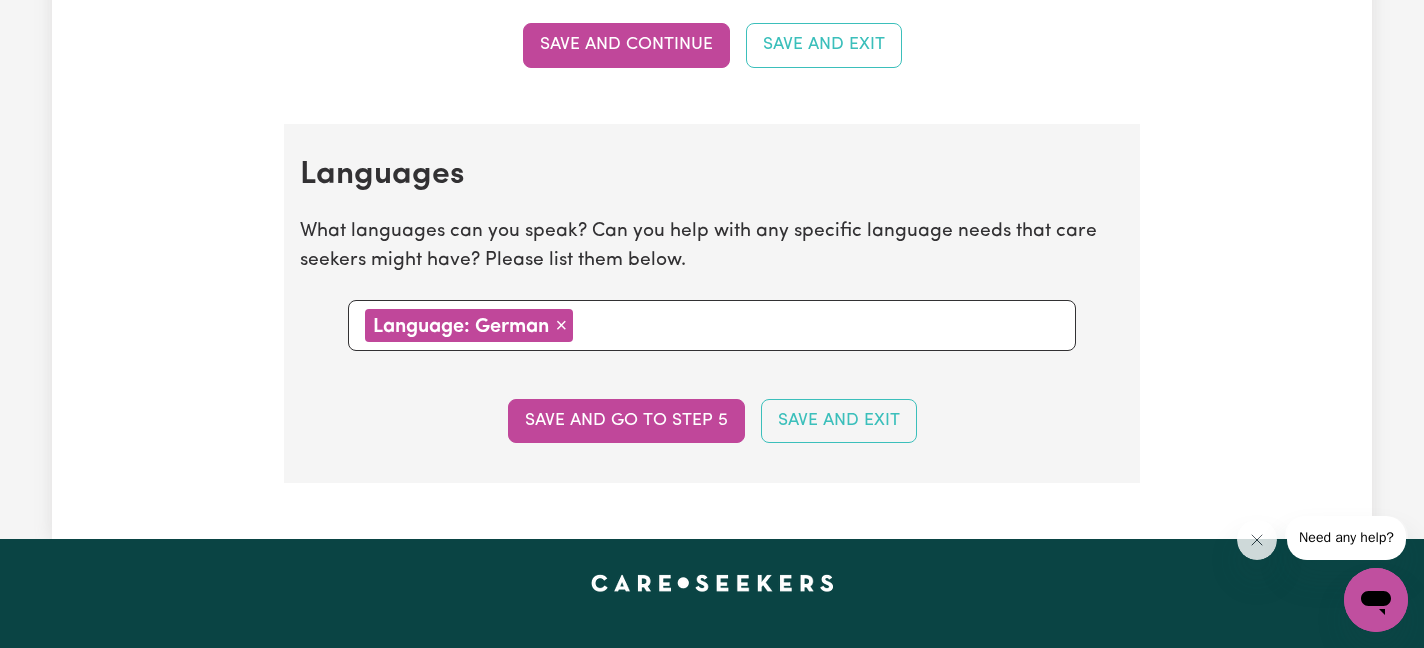 scroll, scrollTop: 2175, scrollLeft: 0, axis: vertical 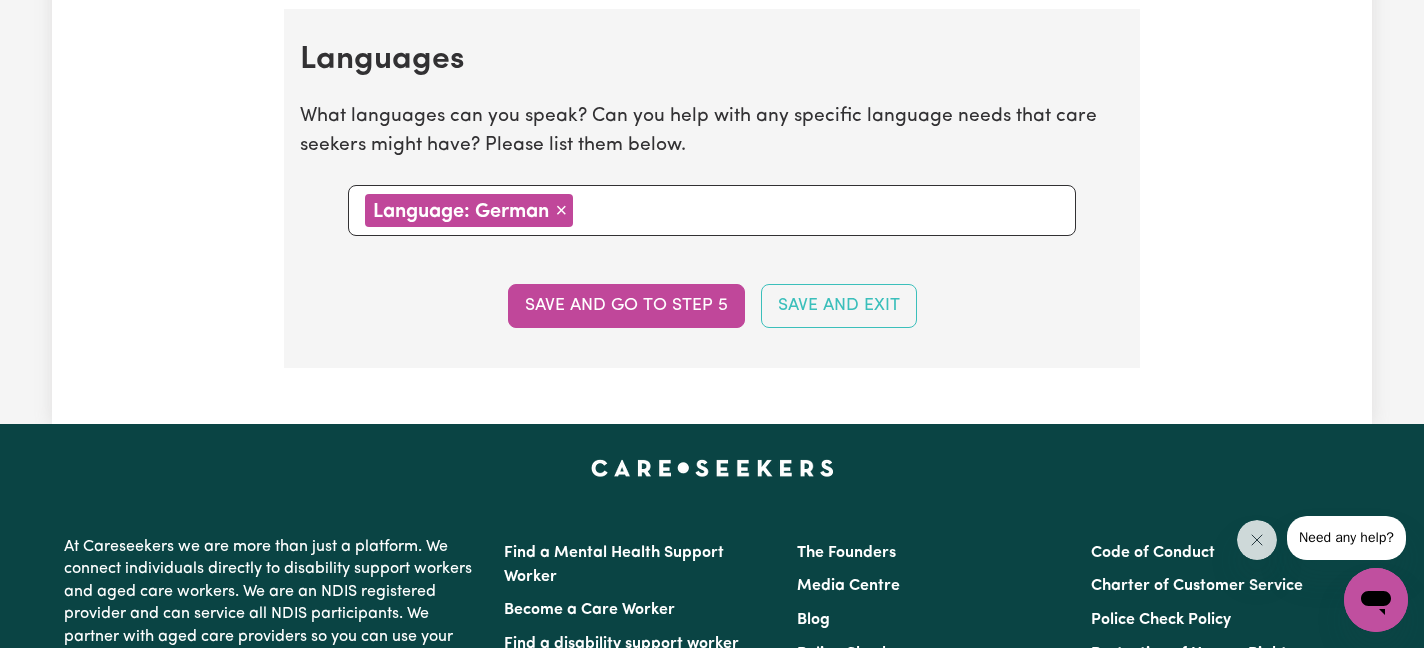 click on "Languages What languages can you speak? Can you help with any specific language needs that care seekers might have? Please list them below. Language: German × Remove Save and go to step 5 Save and Exit" at bounding box center (712, 188) 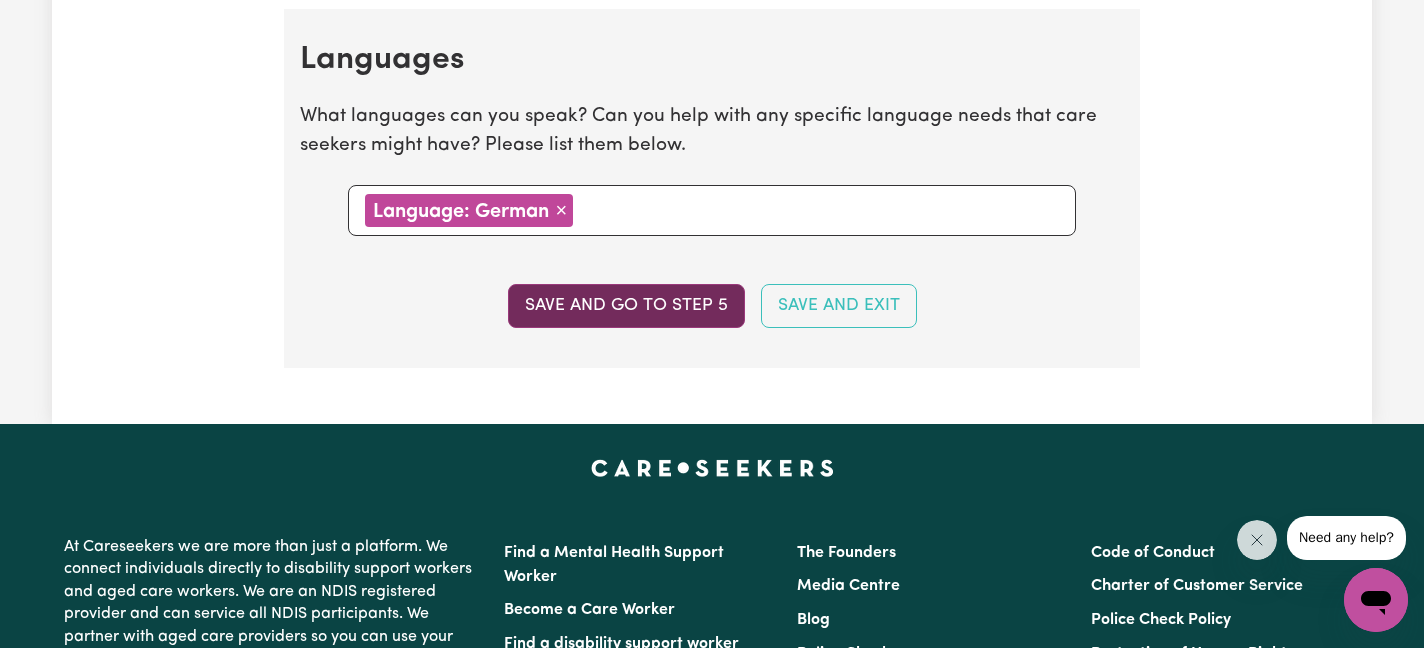 click on "Save and go to step 5" at bounding box center [626, 306] 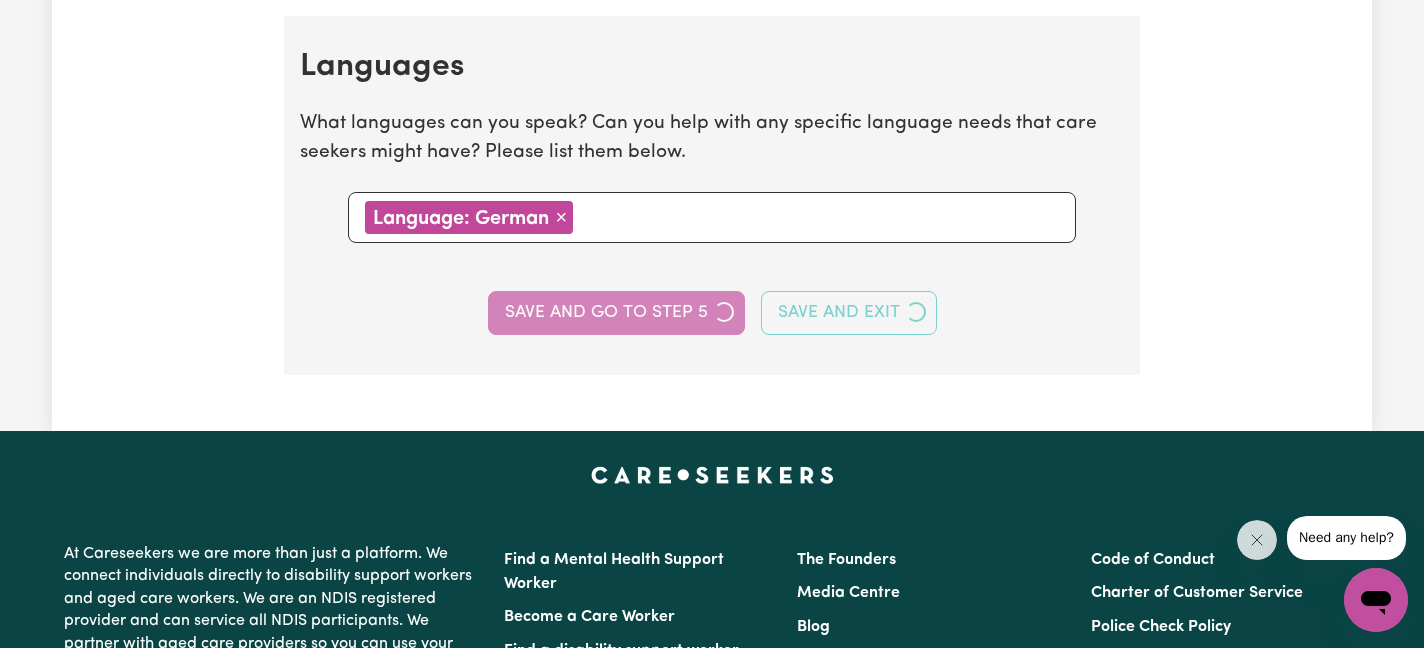 select on "I am providing services through another platform" 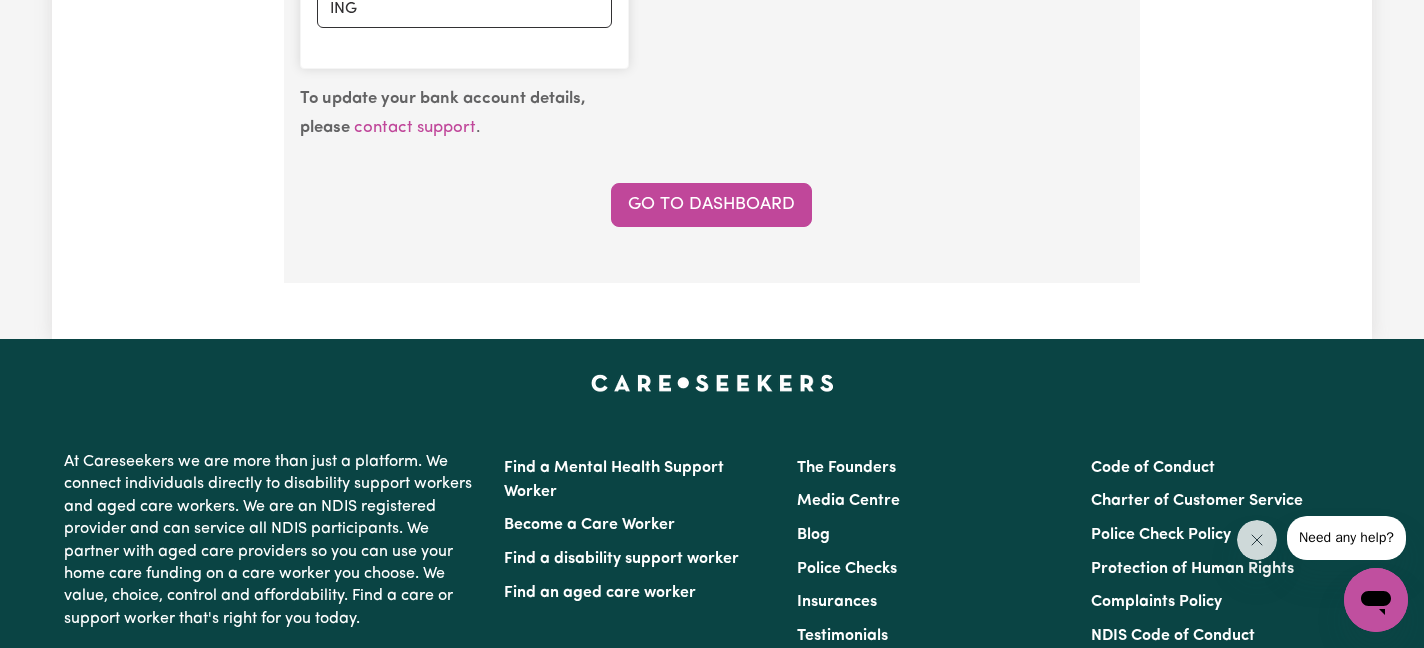 scroll, scrollTop: 1963, scrollLeft: 0, axis: vertical 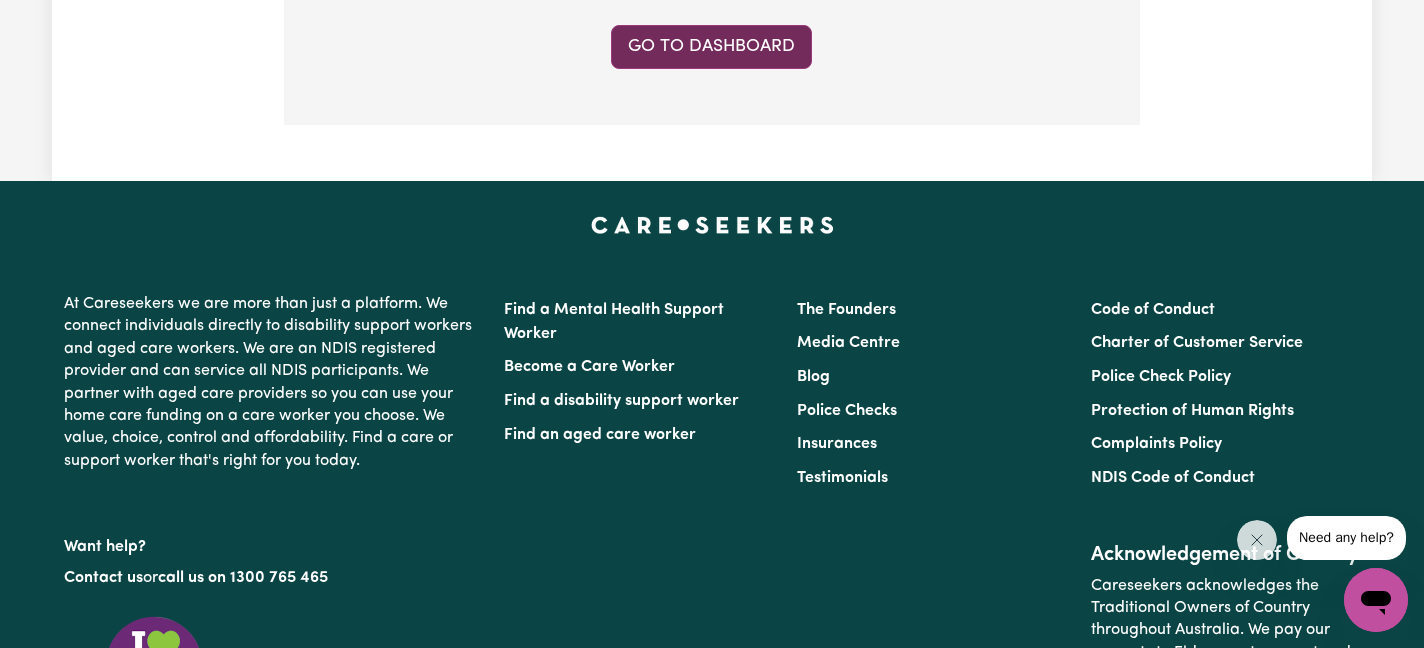 click on "Go to Dashboard" at bounding box center (711, 47) 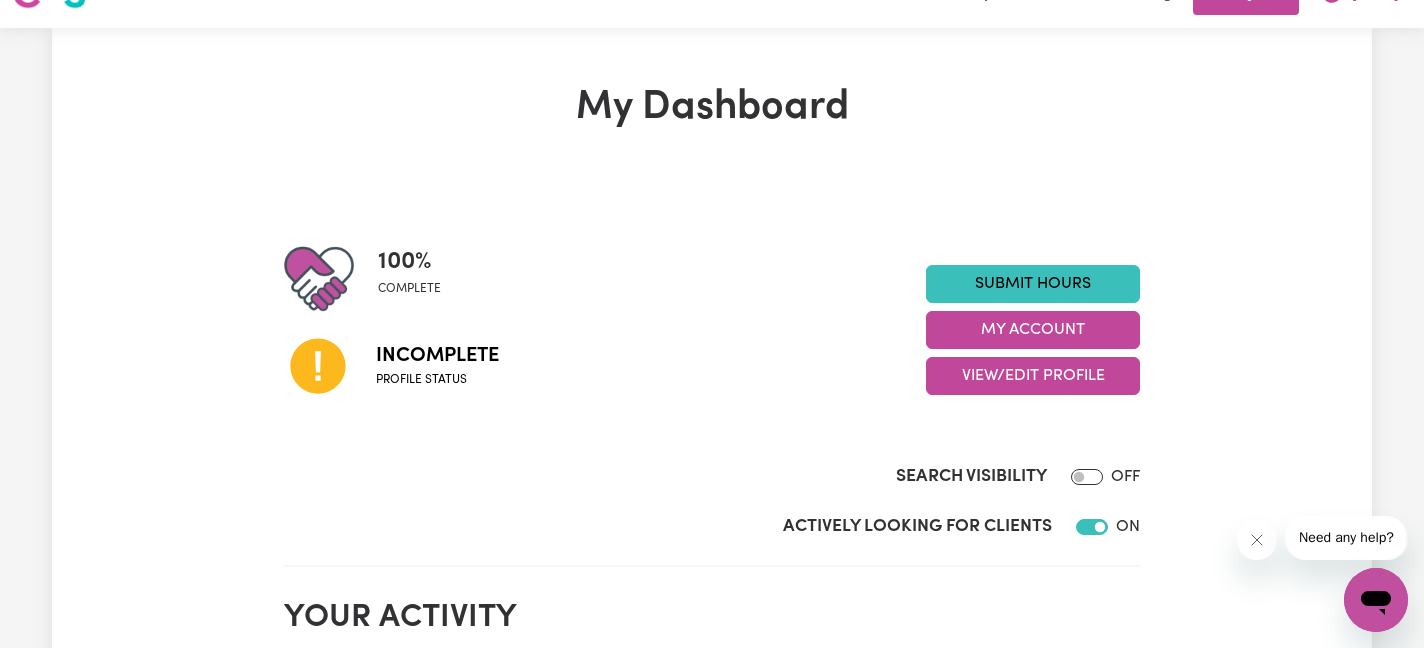 scroll, scrollTop: 49, scrollLeft: 0, axis: vertical 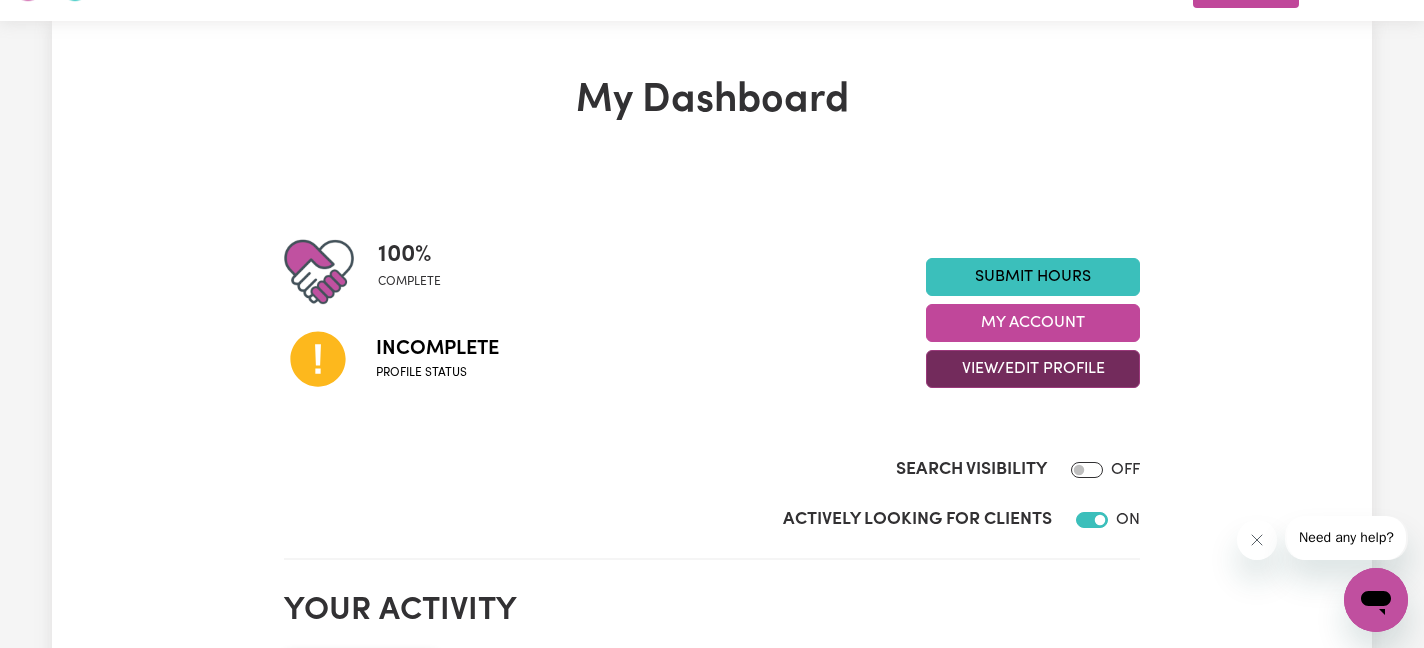 click on "View/Edit Profile" at bounding box center (1033, 369) 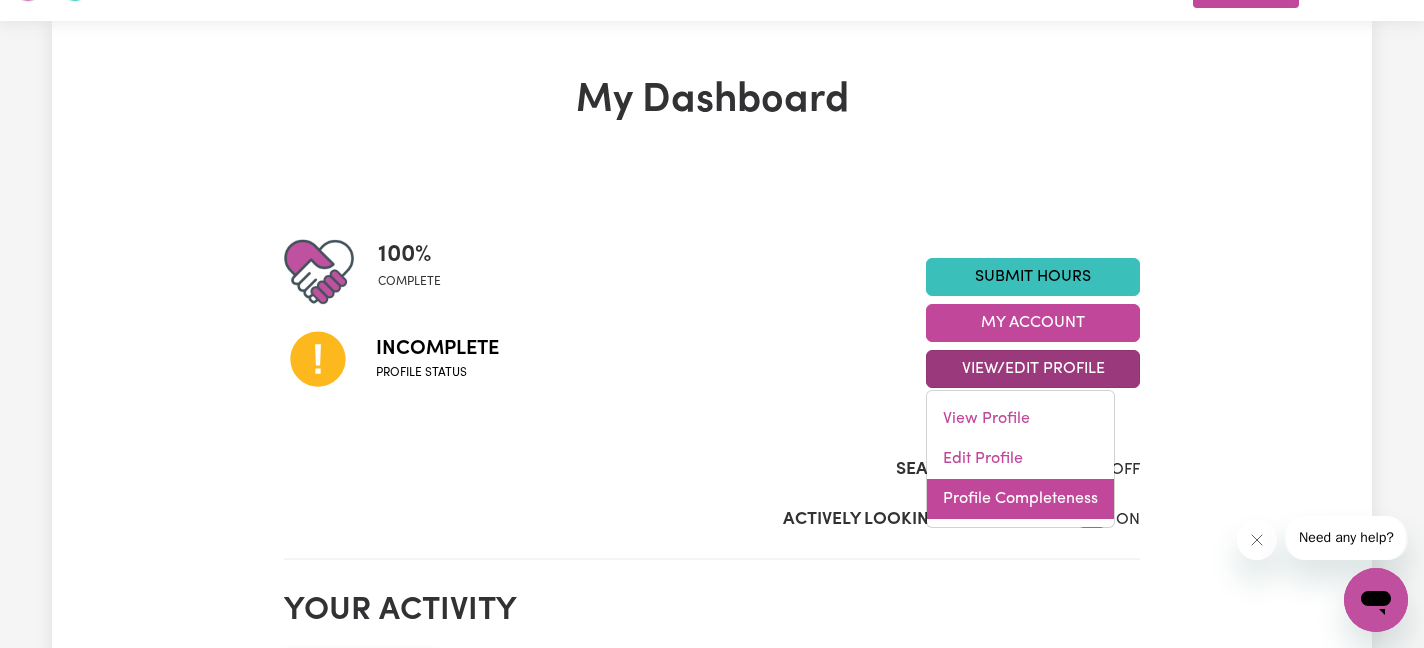 click on "Profile Completeness" at bounding box center [1020, 499] 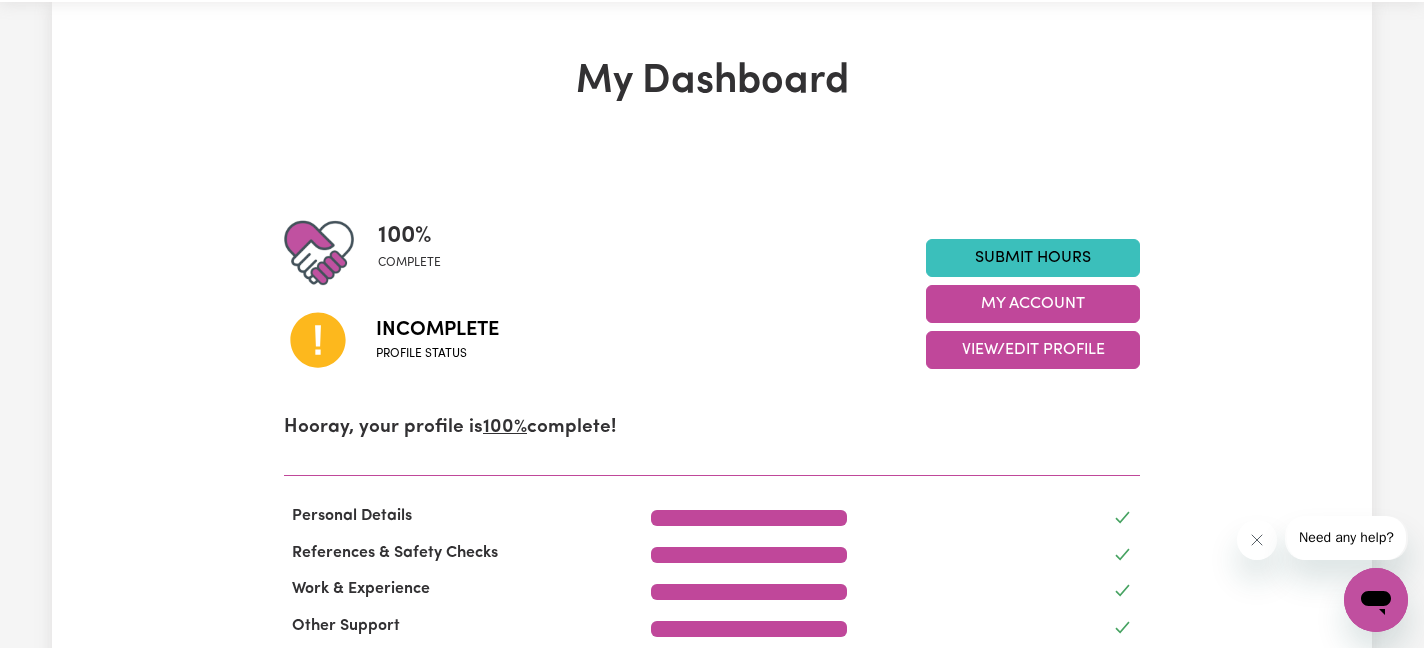 scroll, scrollTop: 16, scrollLeft: 0, axis: vertical 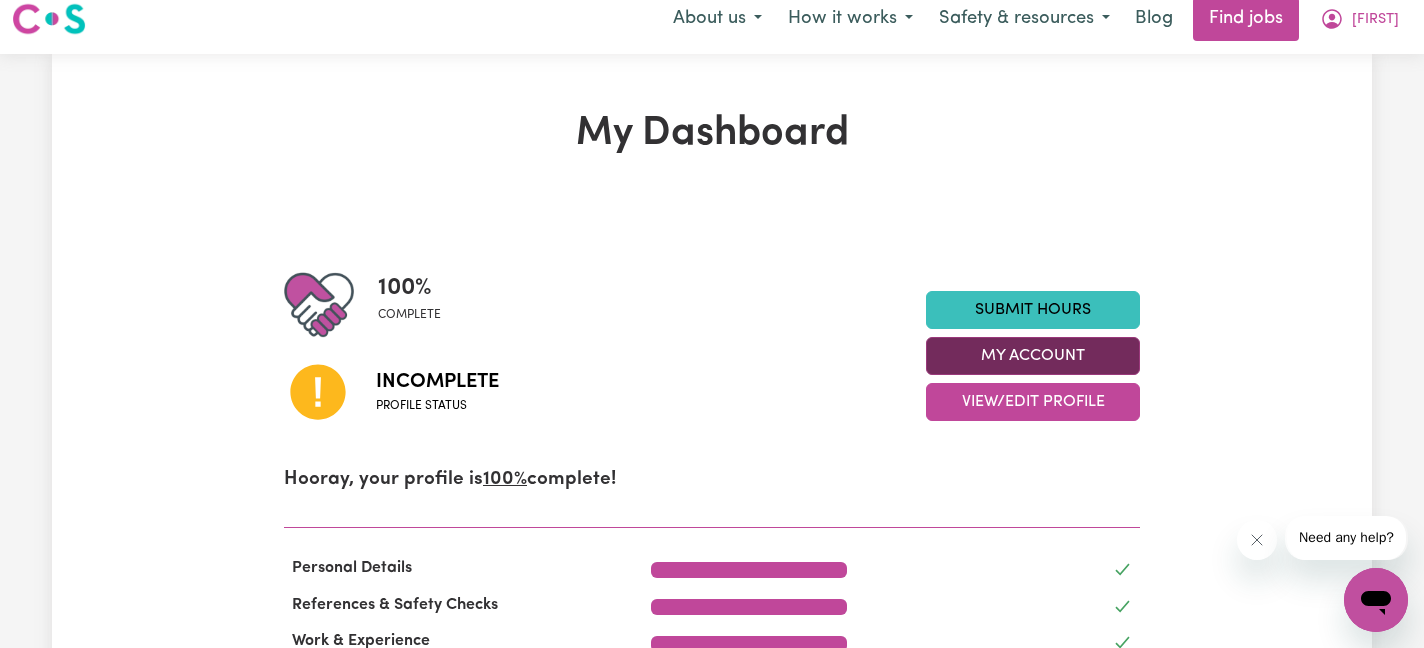 click on "My Account" at bounding box center (1033, 356) 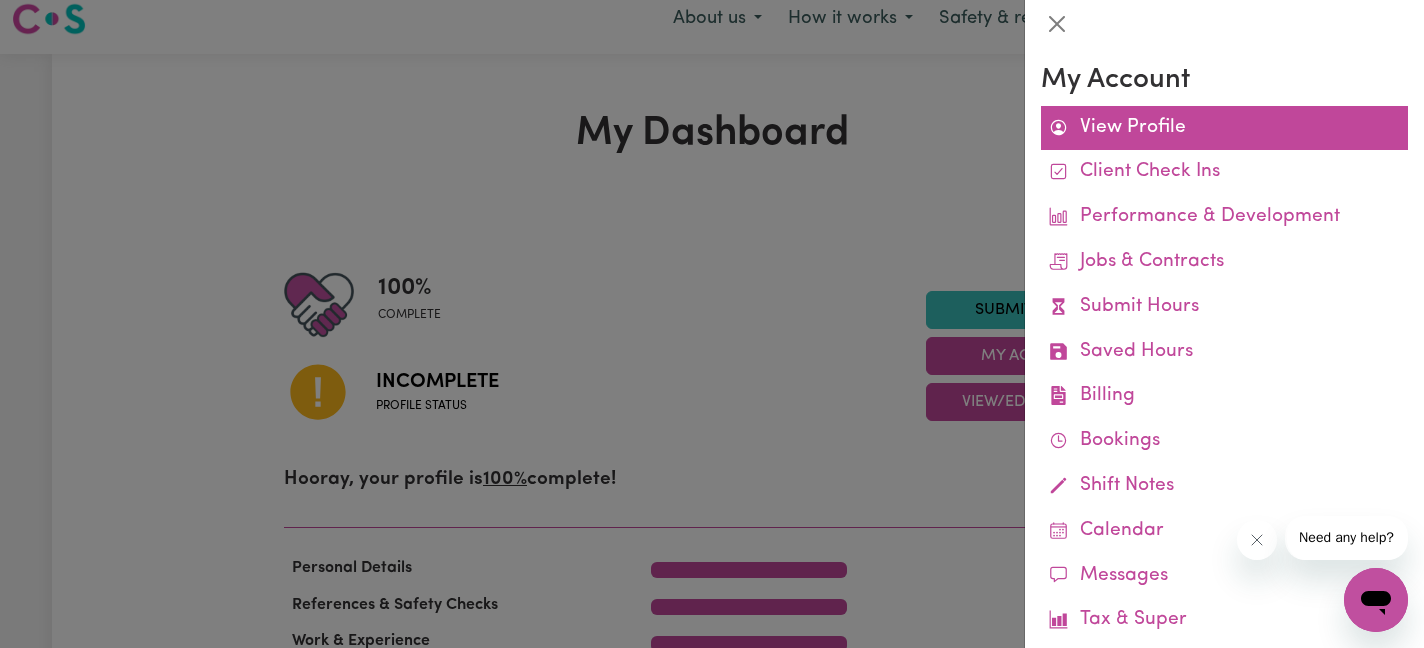 click on "View Profile" at bounding box center [1224, 128] 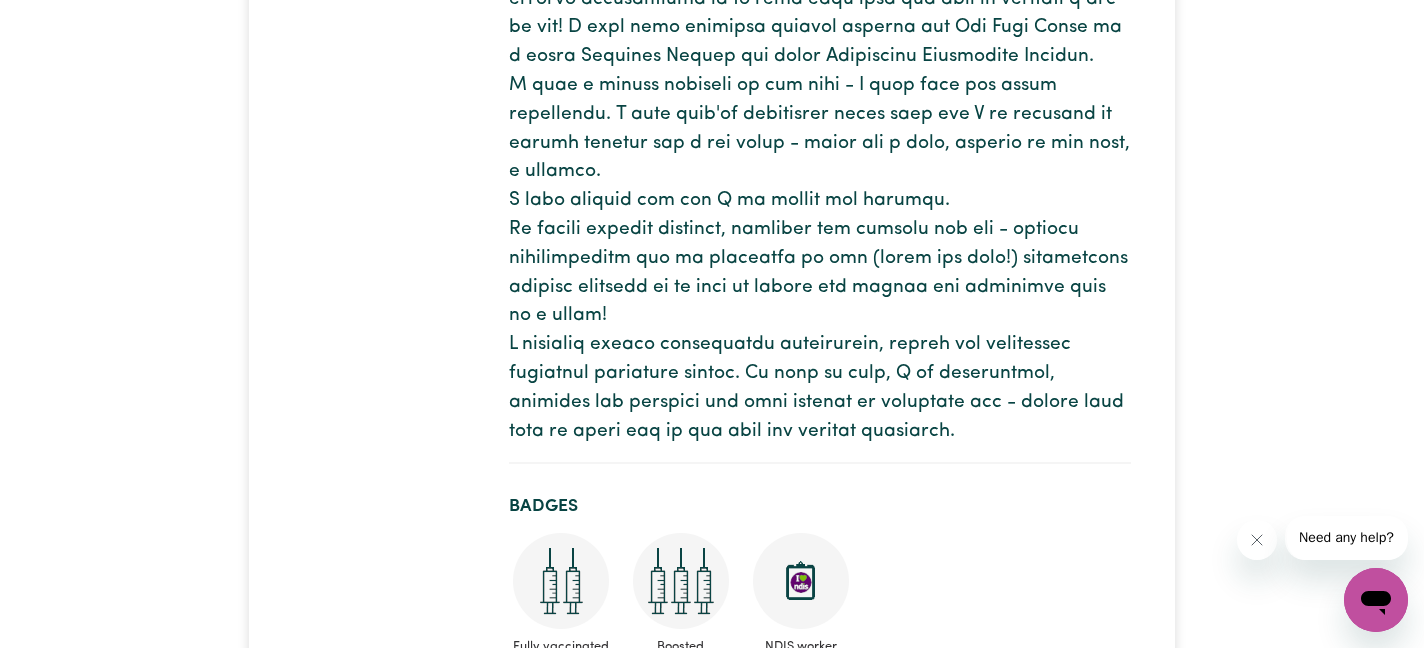 scroll, scrollTop: 119, scrollLeft: 0, axis: vertical 